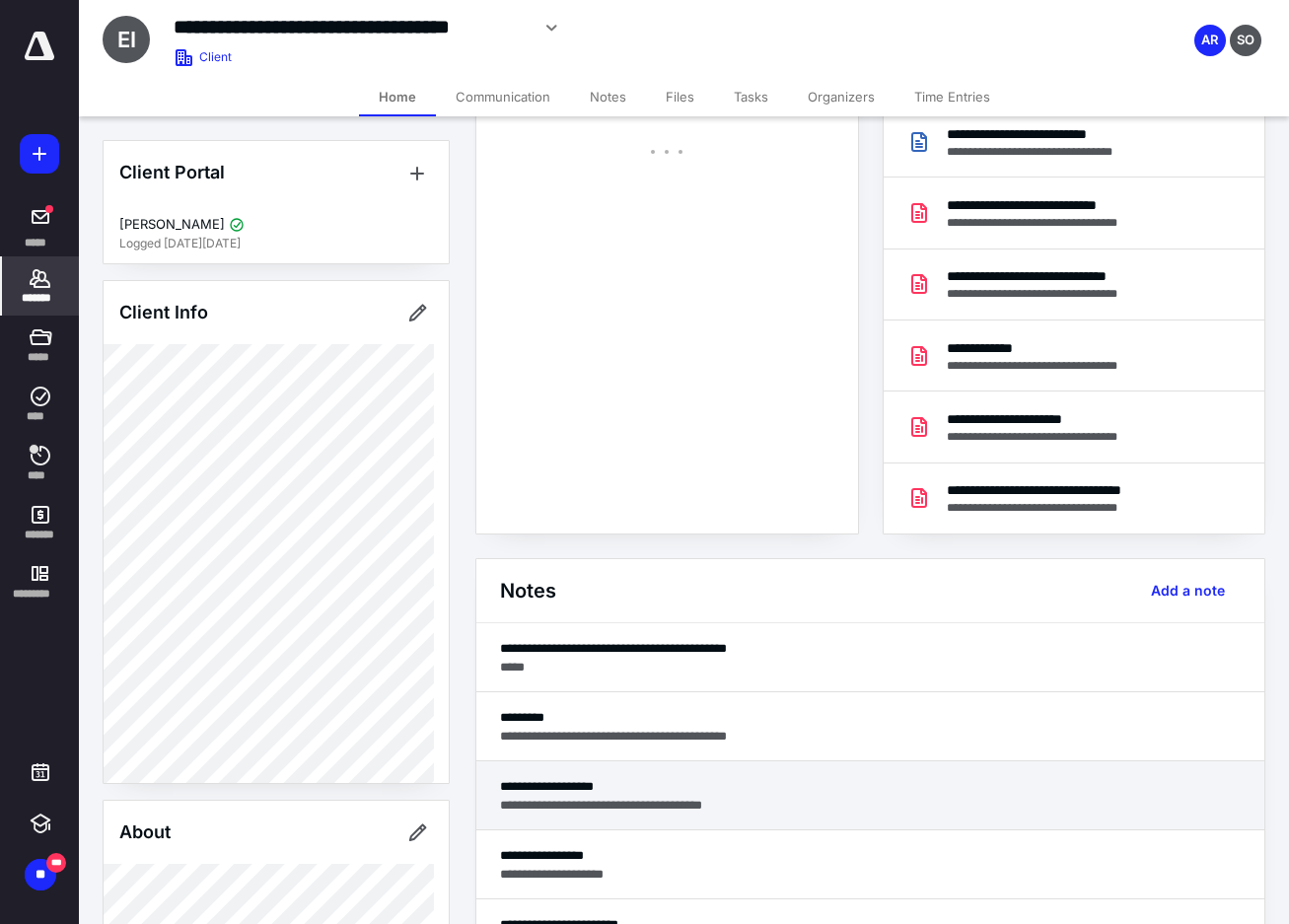 scroll, scrollTop: 0, scrollLeft: 0, axis: both 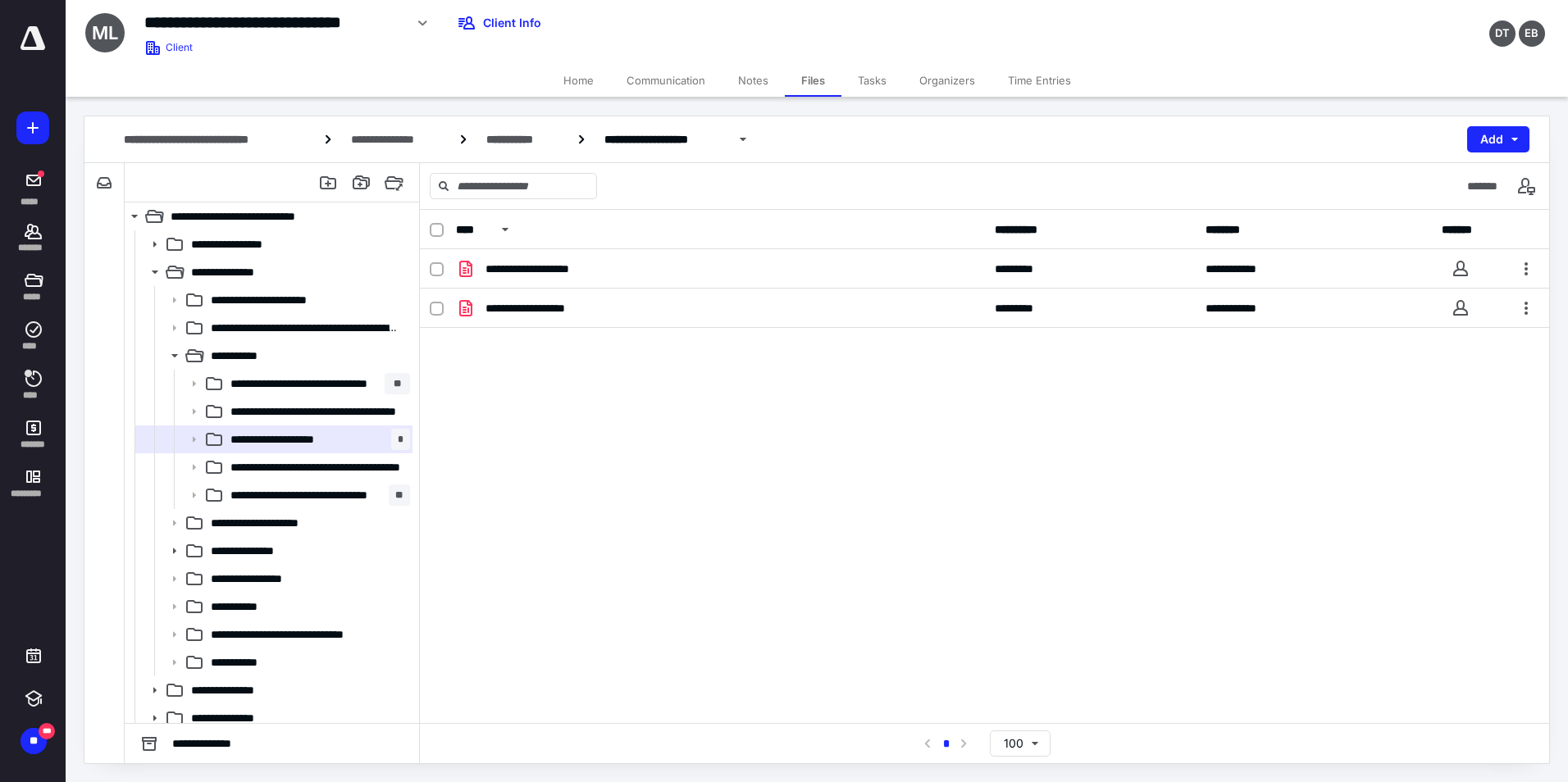 click on "Tasks" at bounding box center (872, 80) 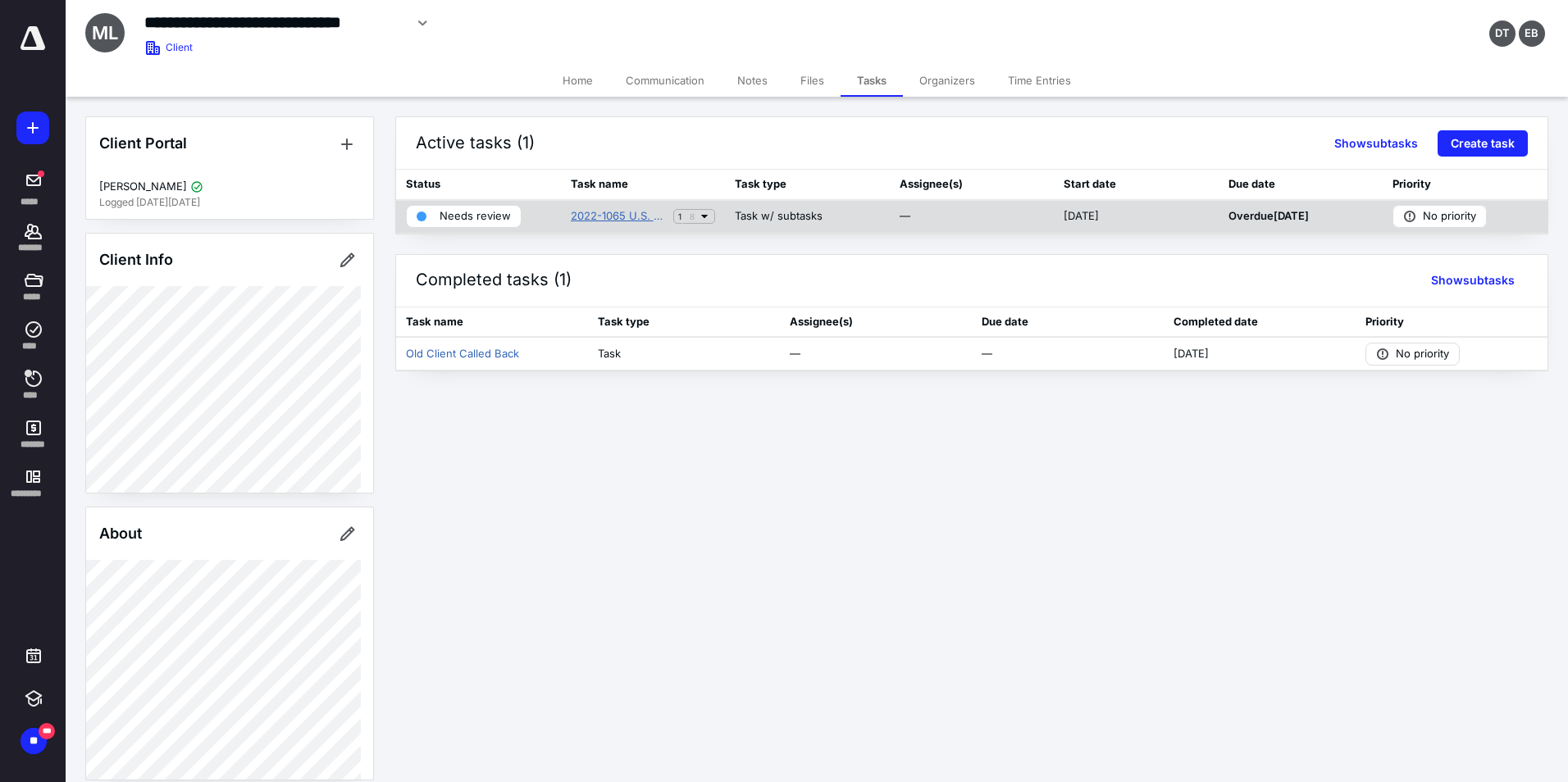 click on "2022-1065 U.S. Return of Partnership Income for Maceo Beckford Enterprises LLC" at bounding box center [619, 216] 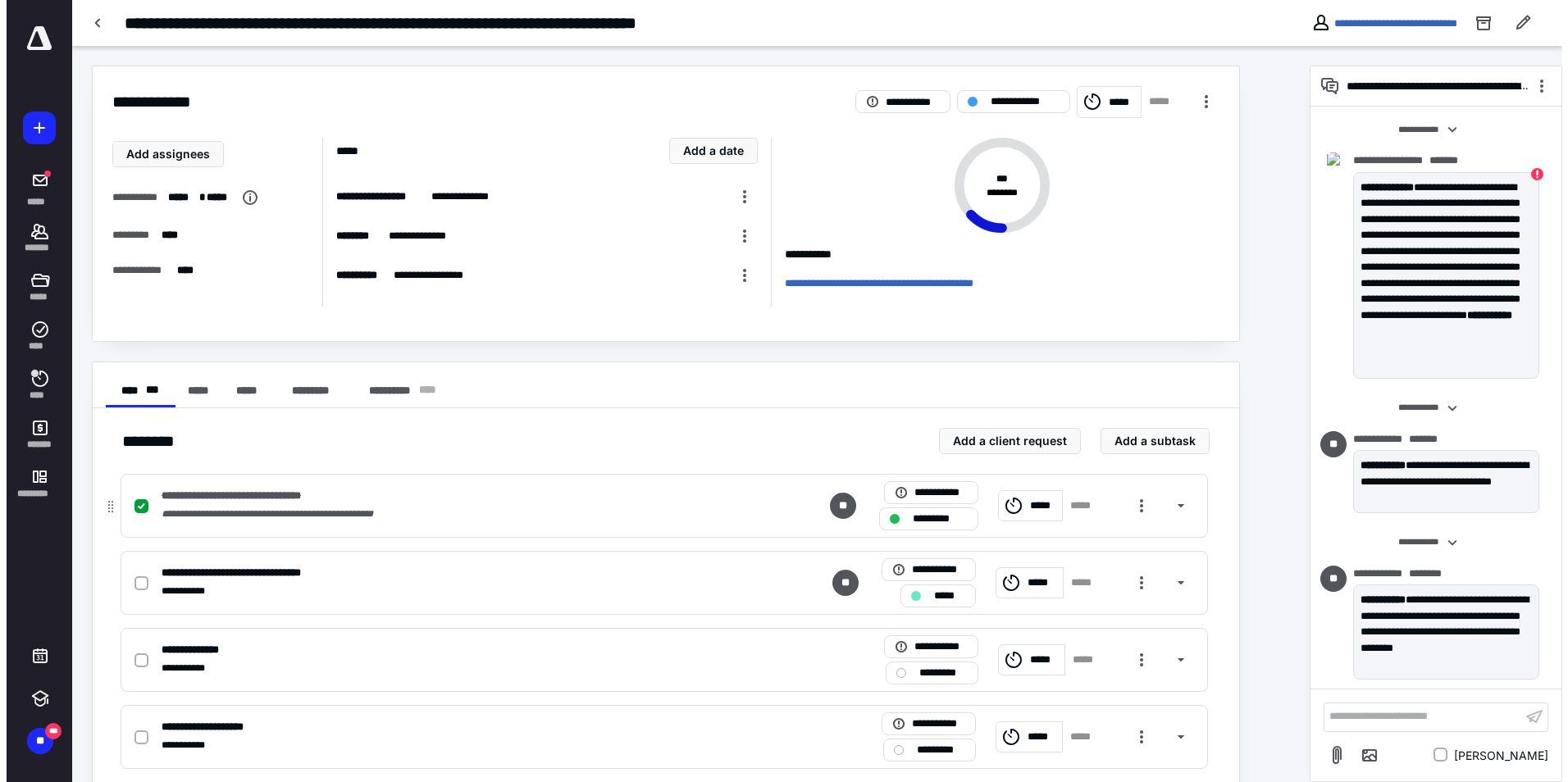 scroll, scrollTop: 378, scrollLeft: 0, axis: vertical 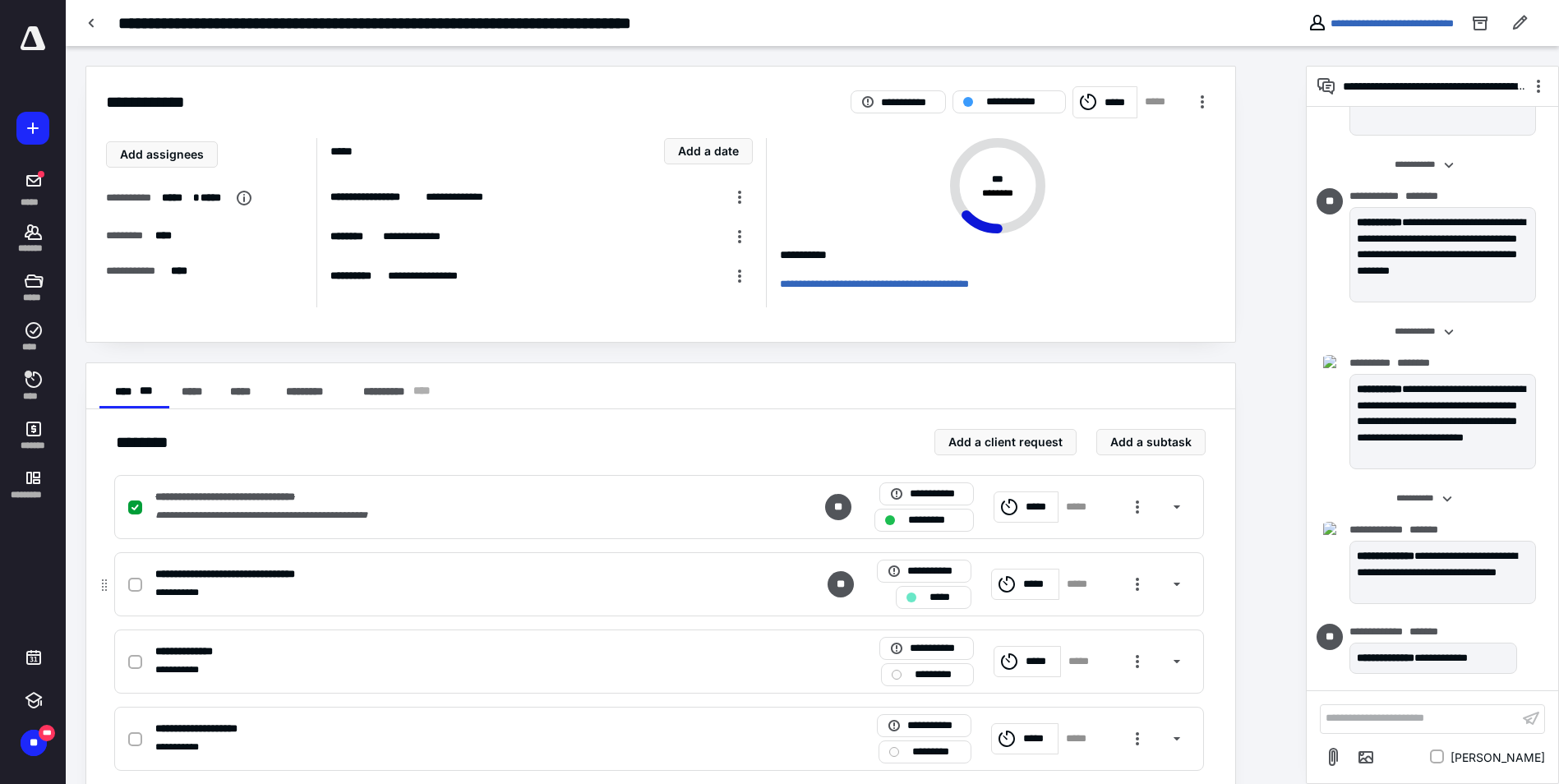 click on "*****" at bounding box center (1038, 584) 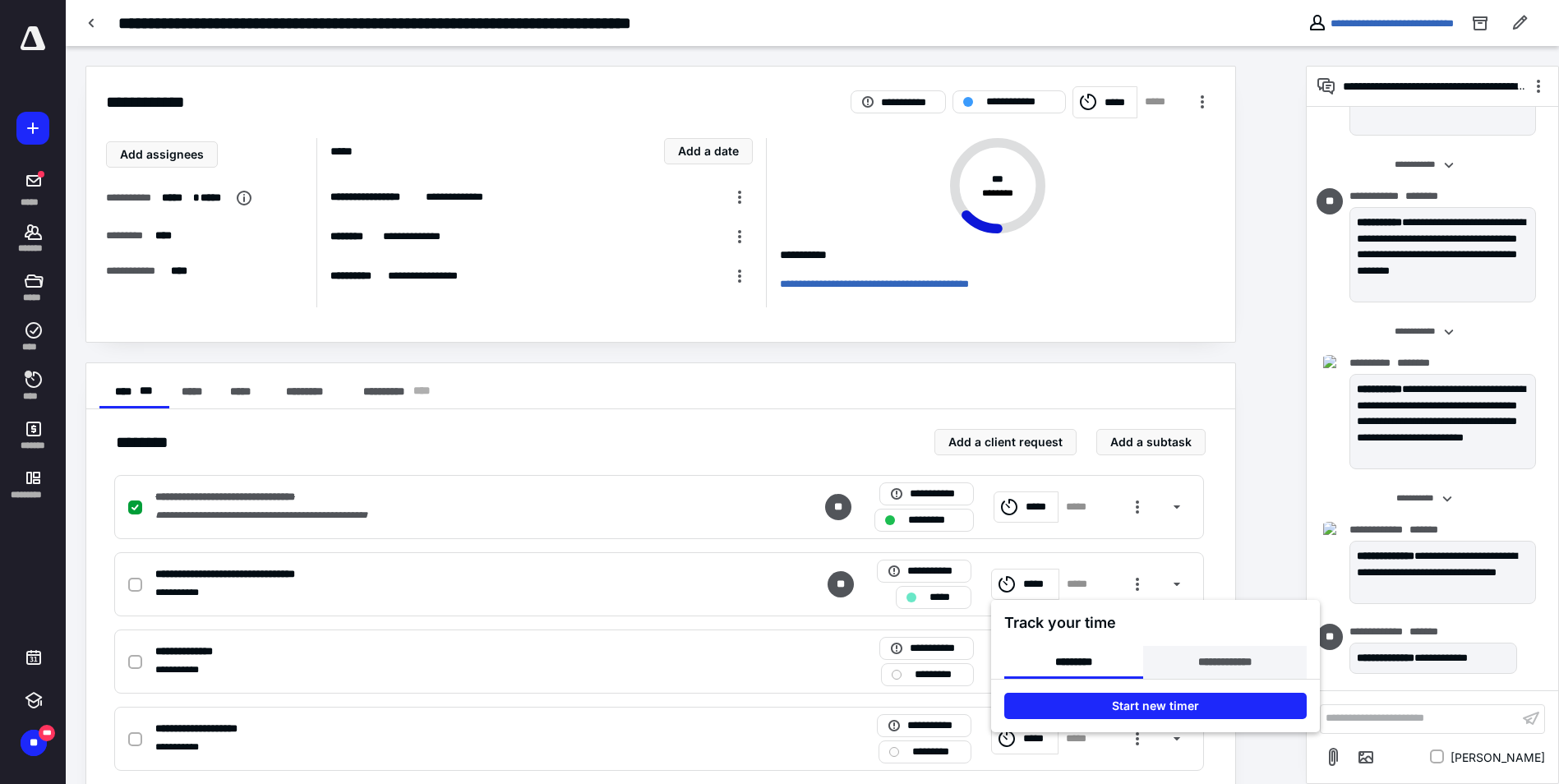 click on "**********" at bounding box center [1225, 662] 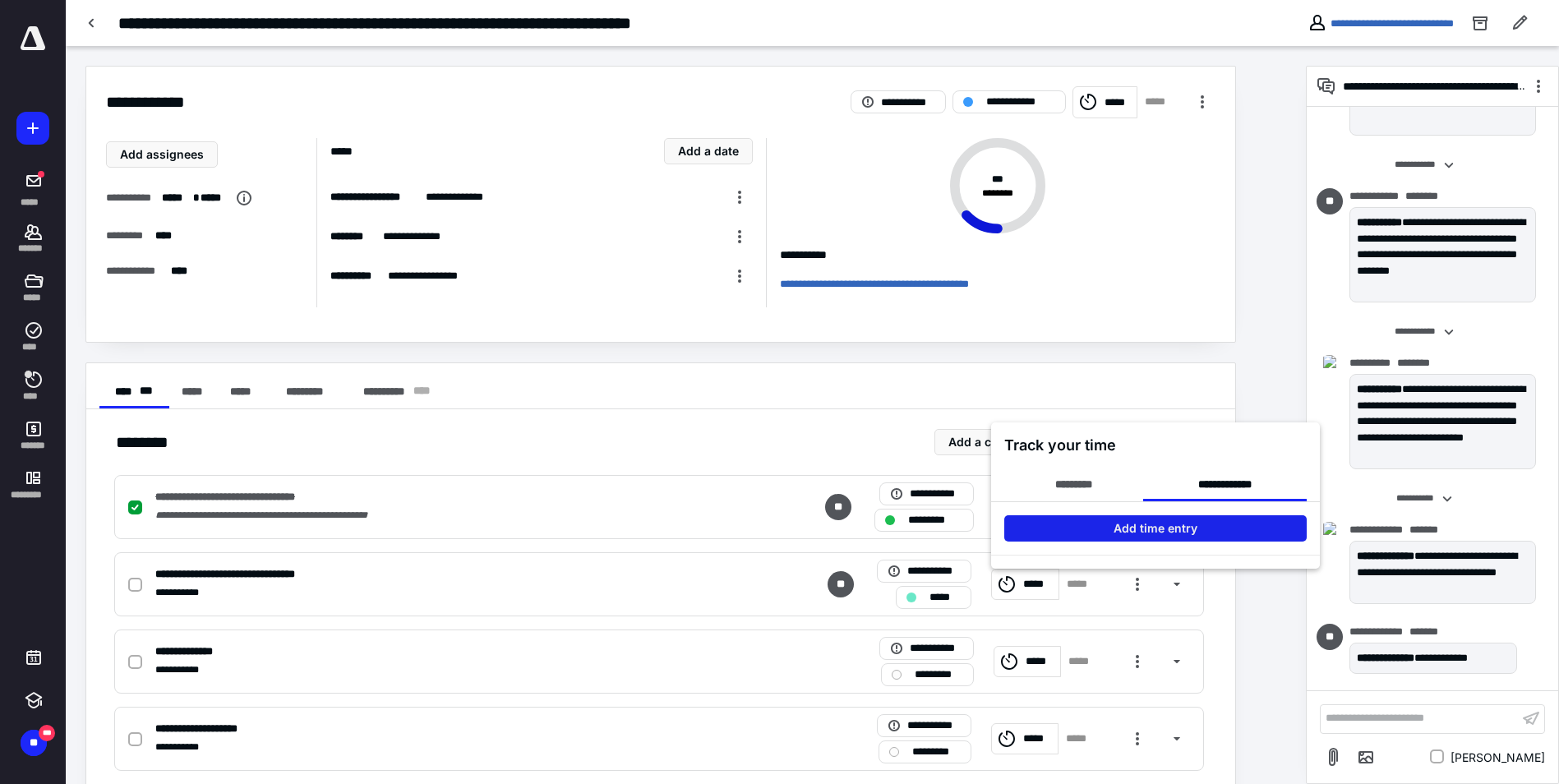 click on "Add time entry" at bounding box center (1155, 528) 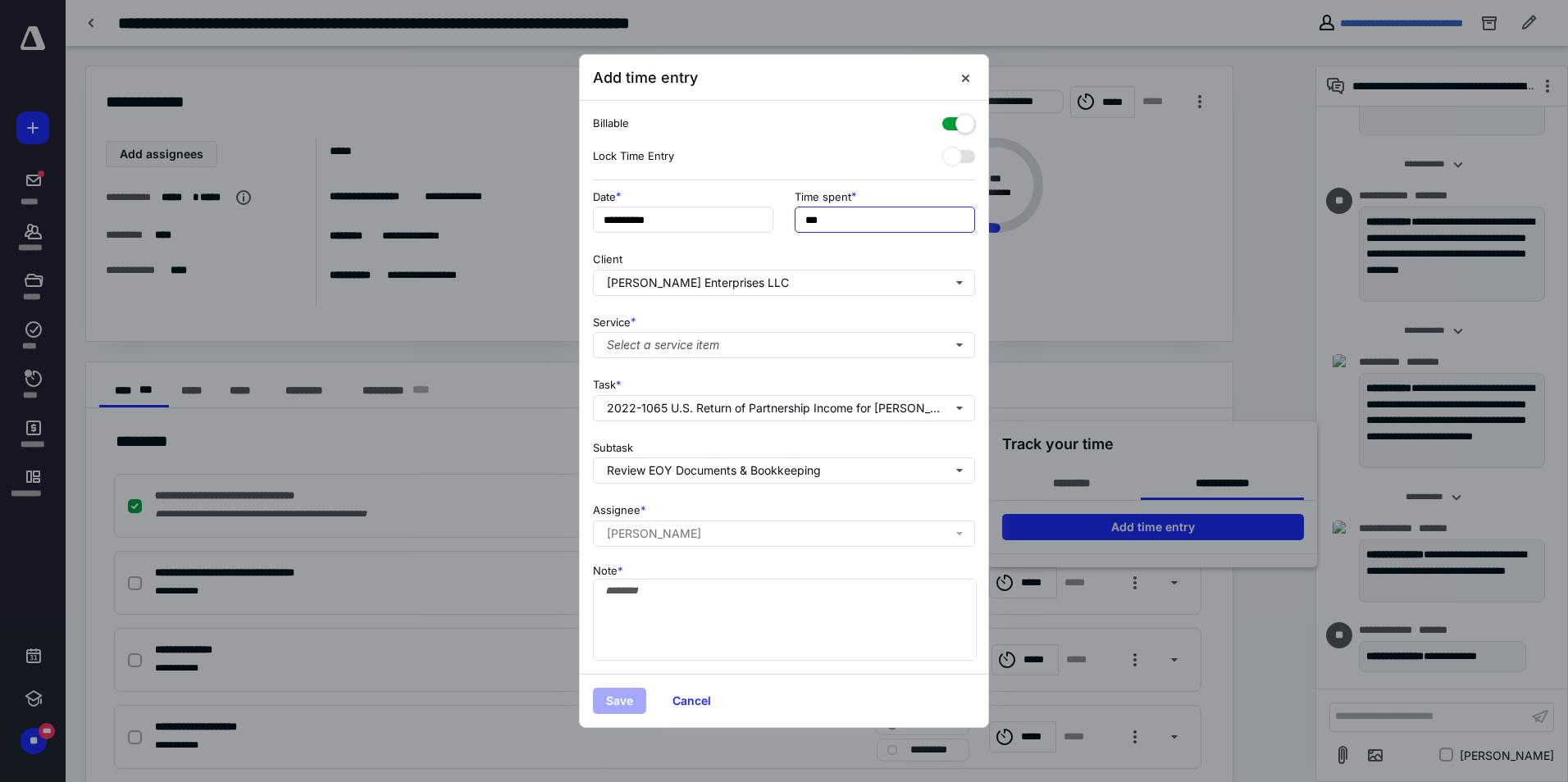 click on "***" at bounding box center [885, 220] 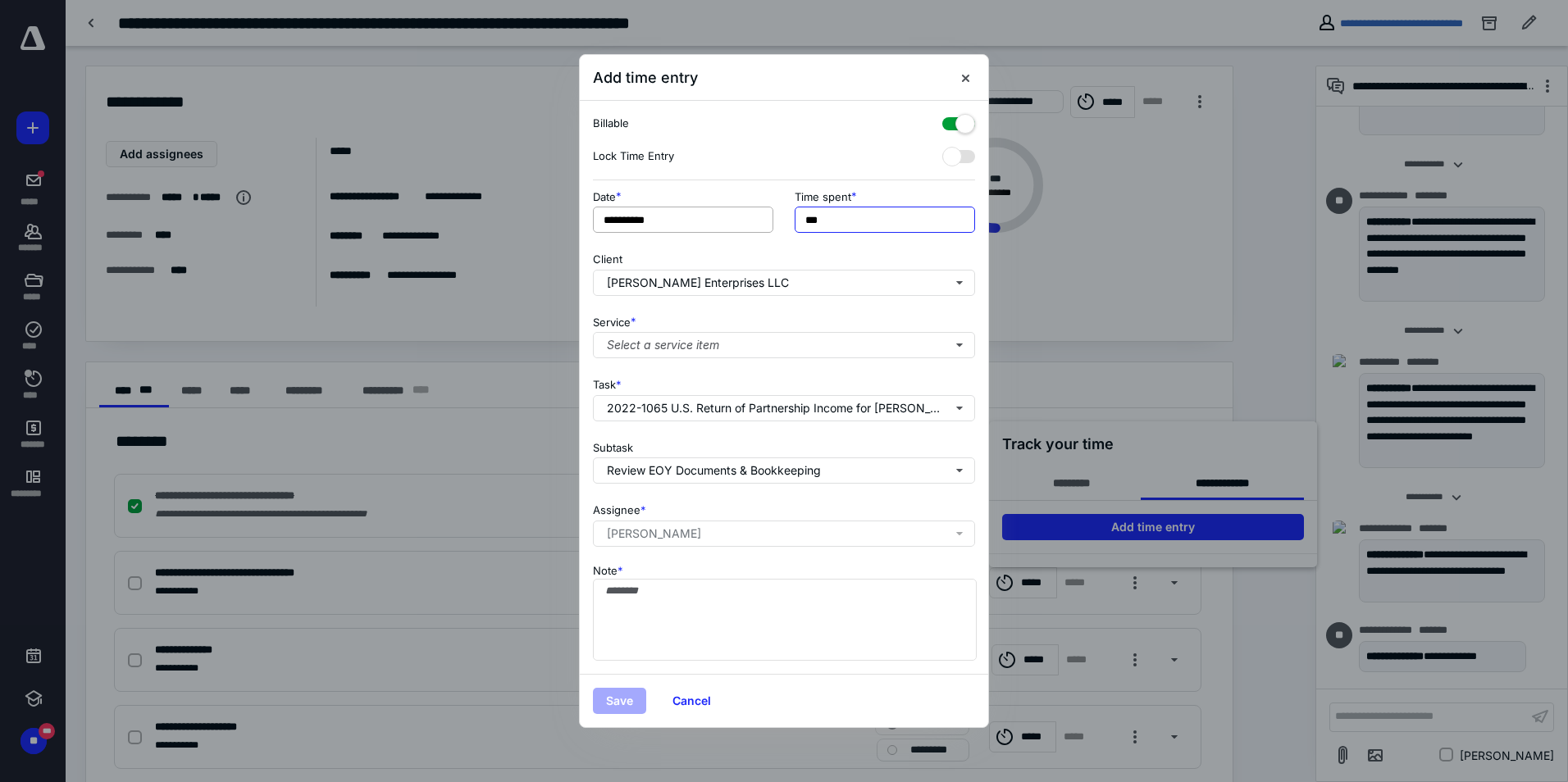 drag, startPoint x: 844, startPoint y: 221, endPoint x: 772, endPoint y: 222, distance: 72.006944 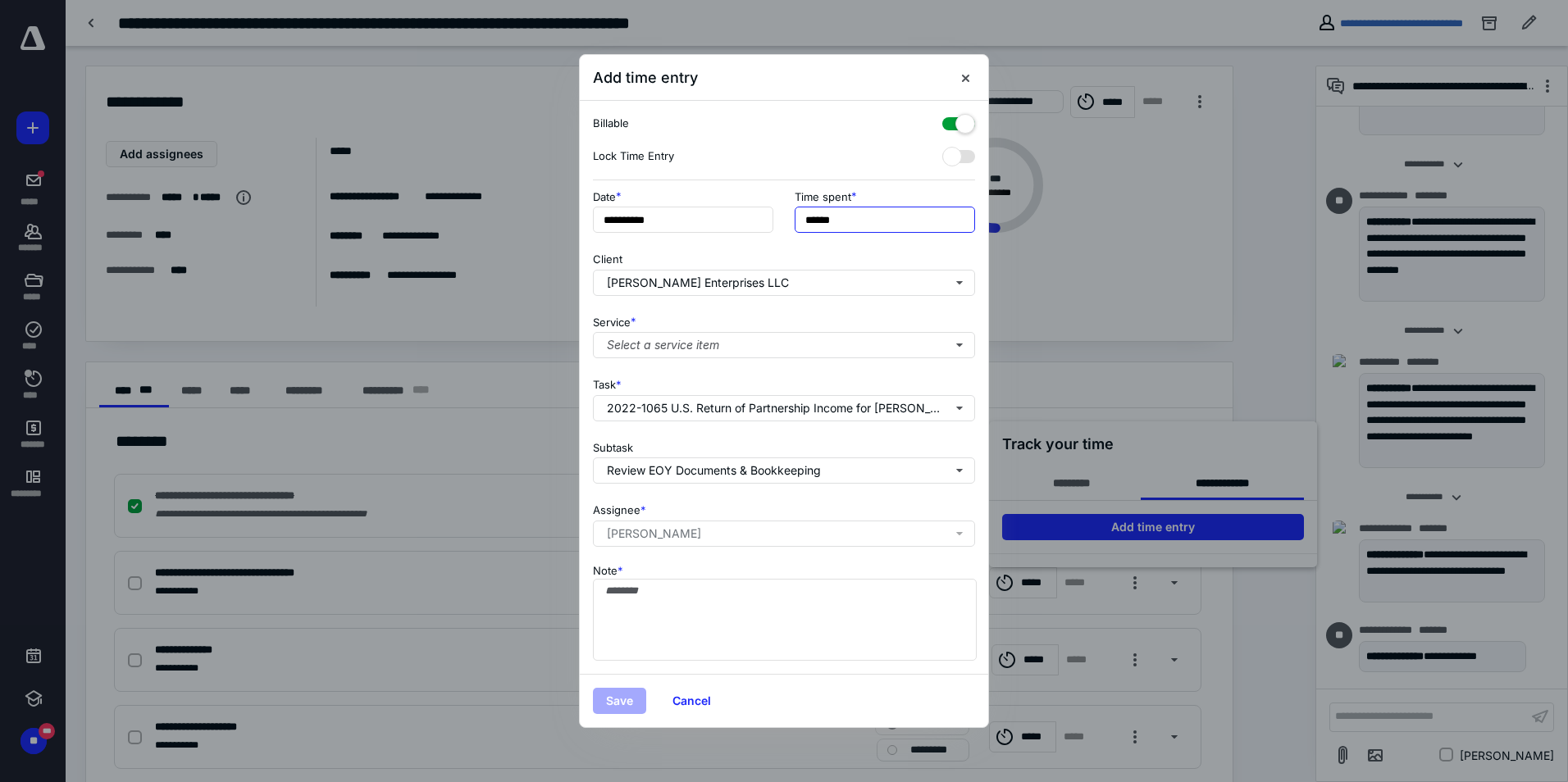 click on "******" at bounding box center (885, 220) 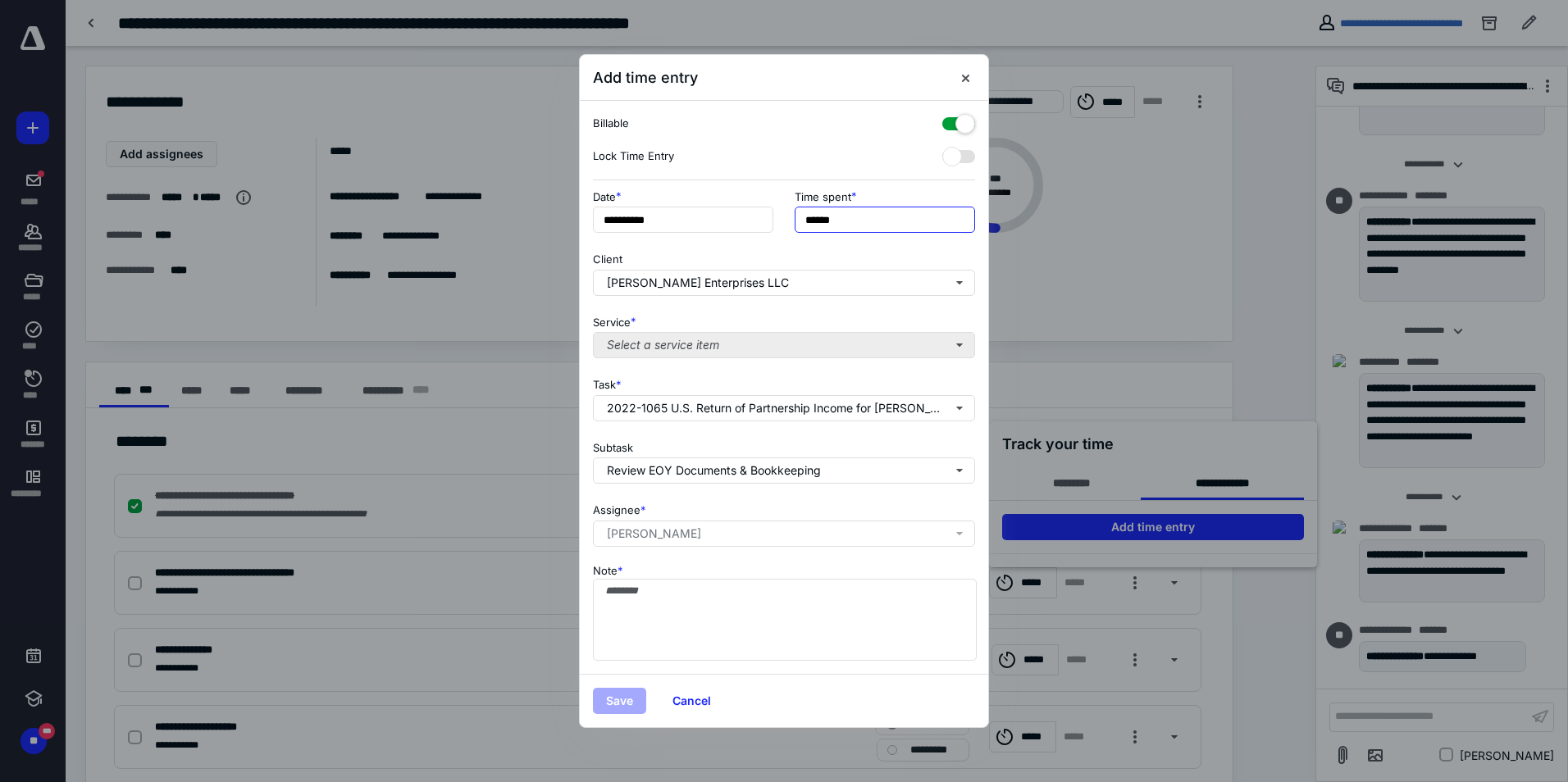 type on "******" 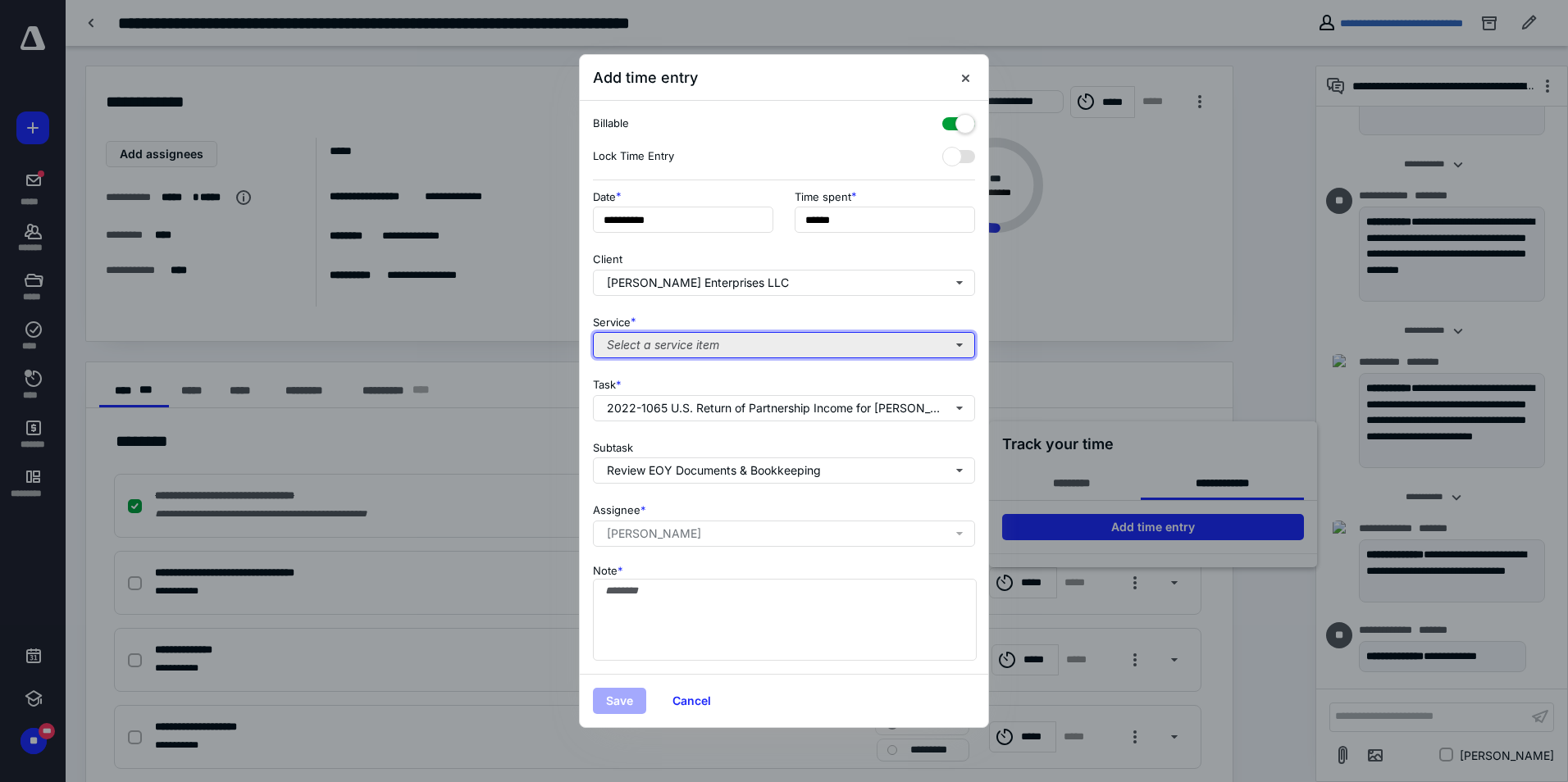 click on "Select a service item" at bounding box center [784, 345] 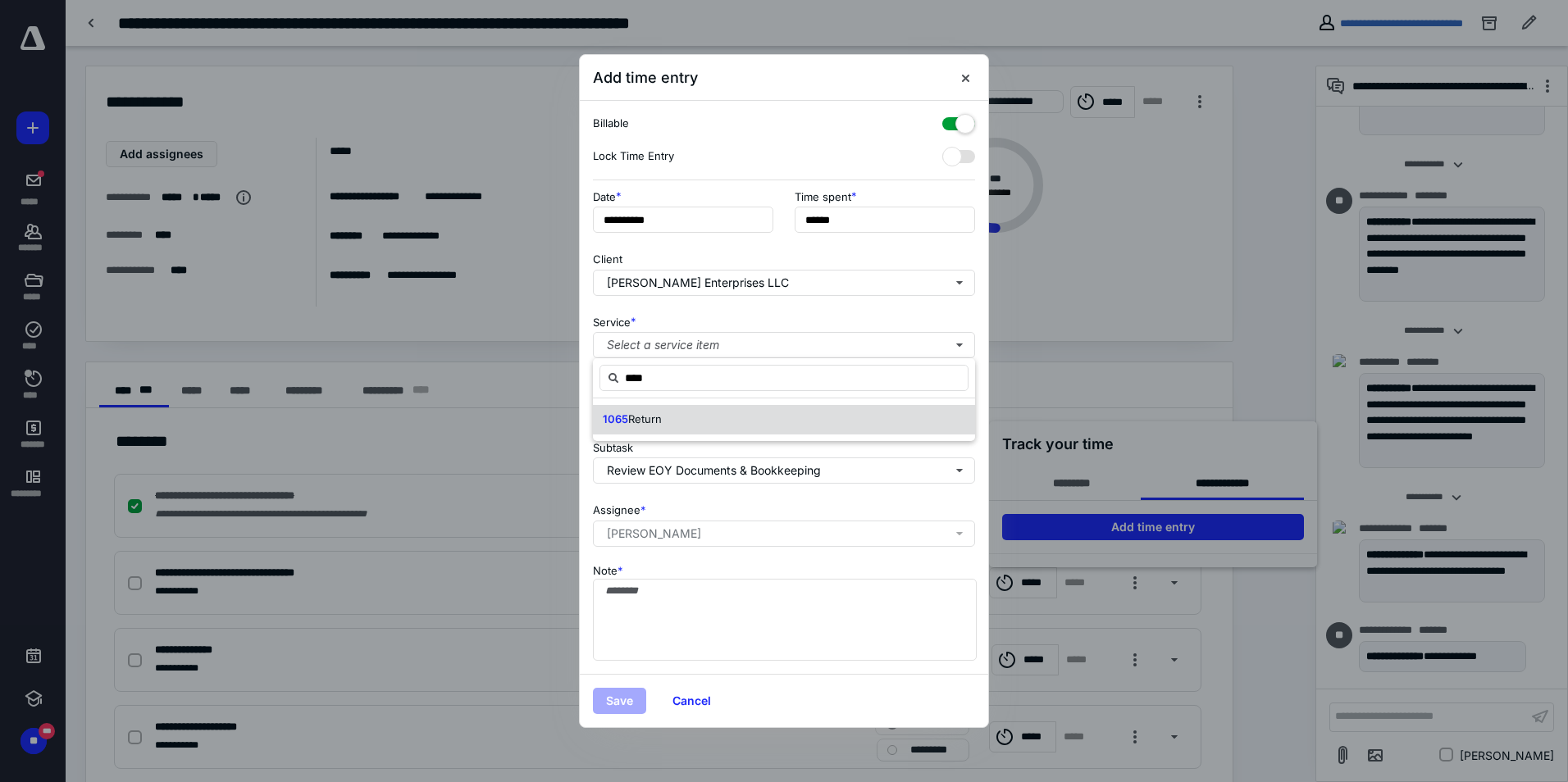 click on "1065  Return" at bounding box center (784, 420) 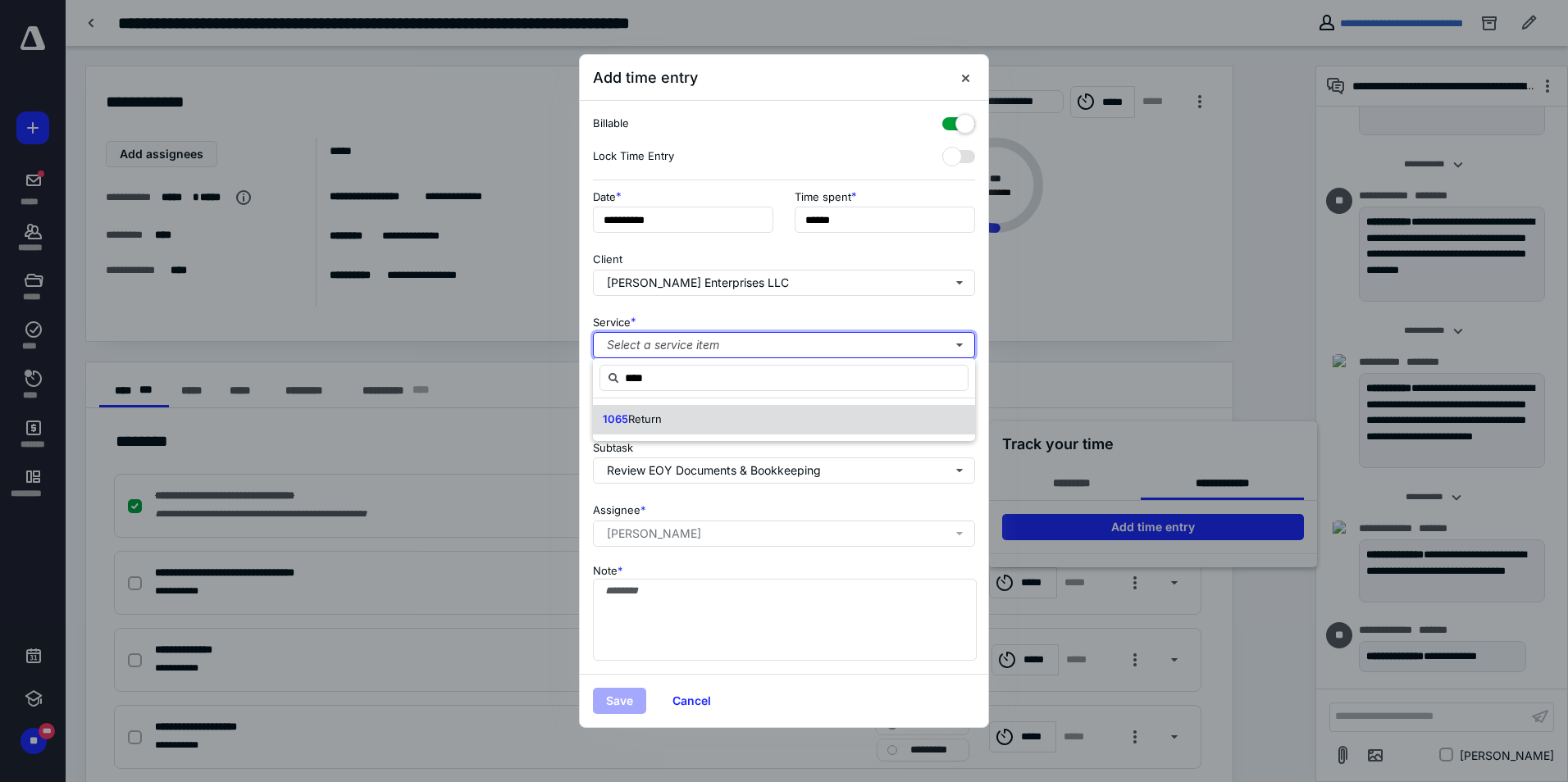 type 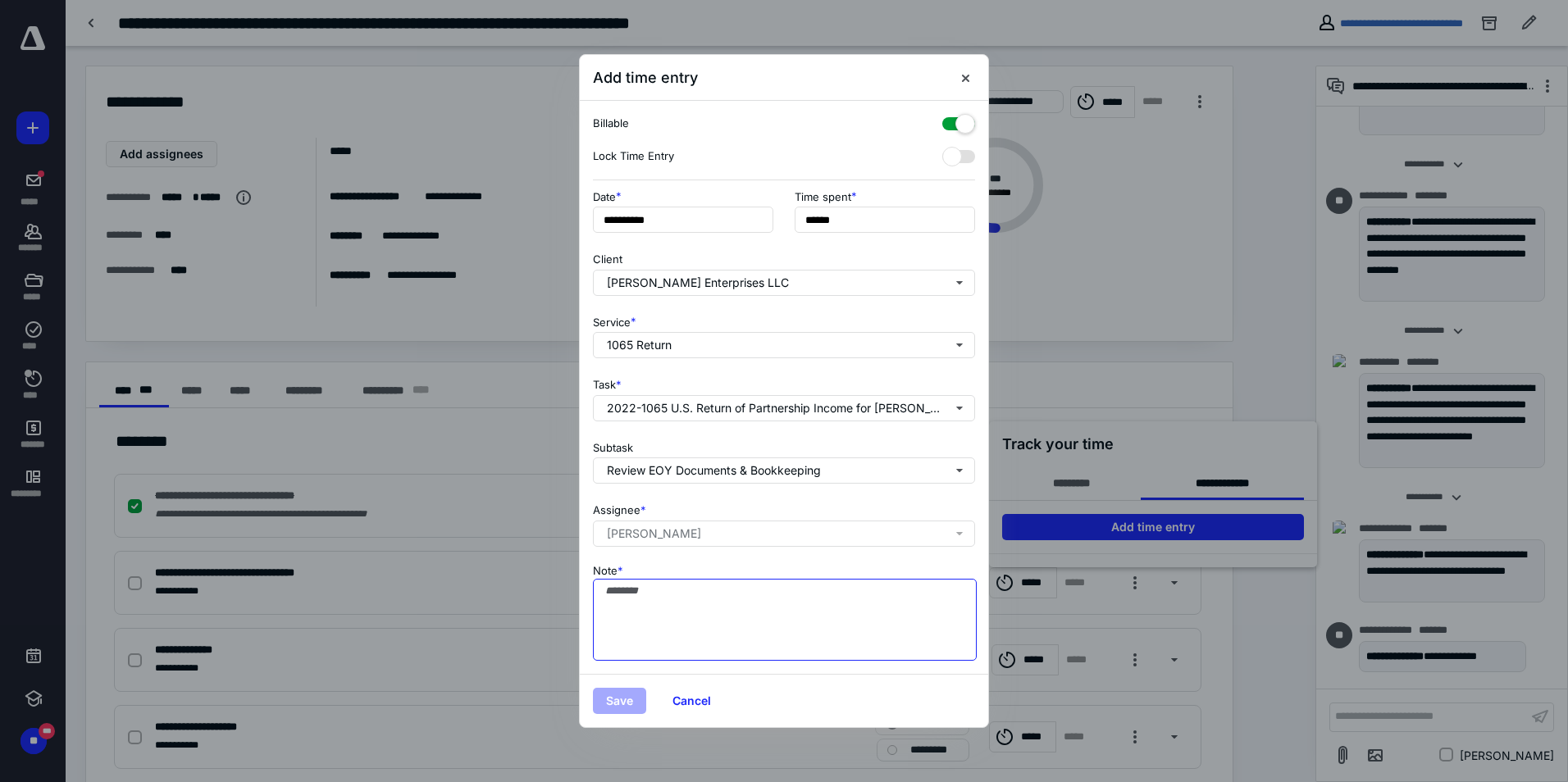 click on "Note *" at bounding box center (785, 620) 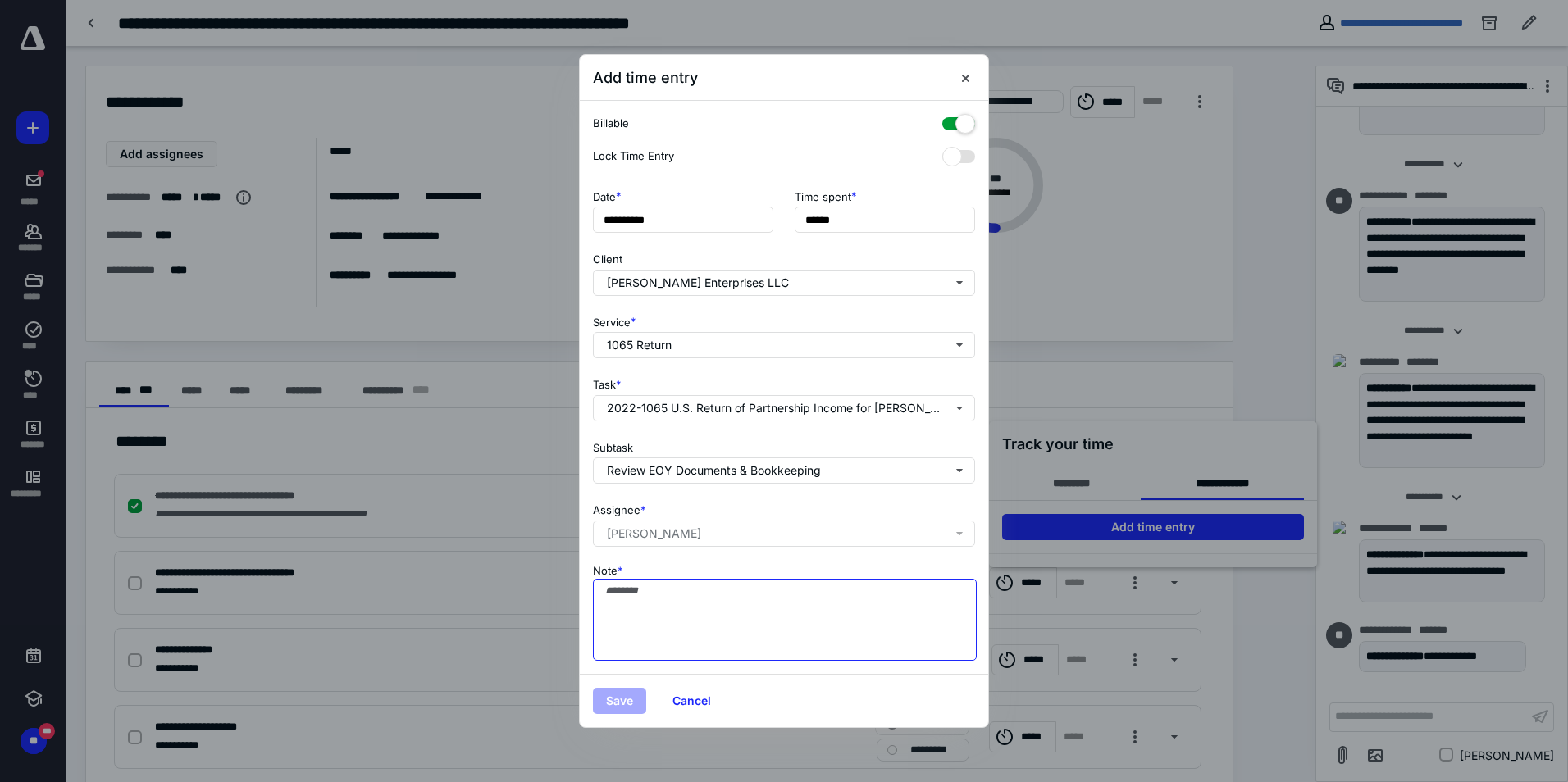 click on "Note *" at bounding box center (785, 620) 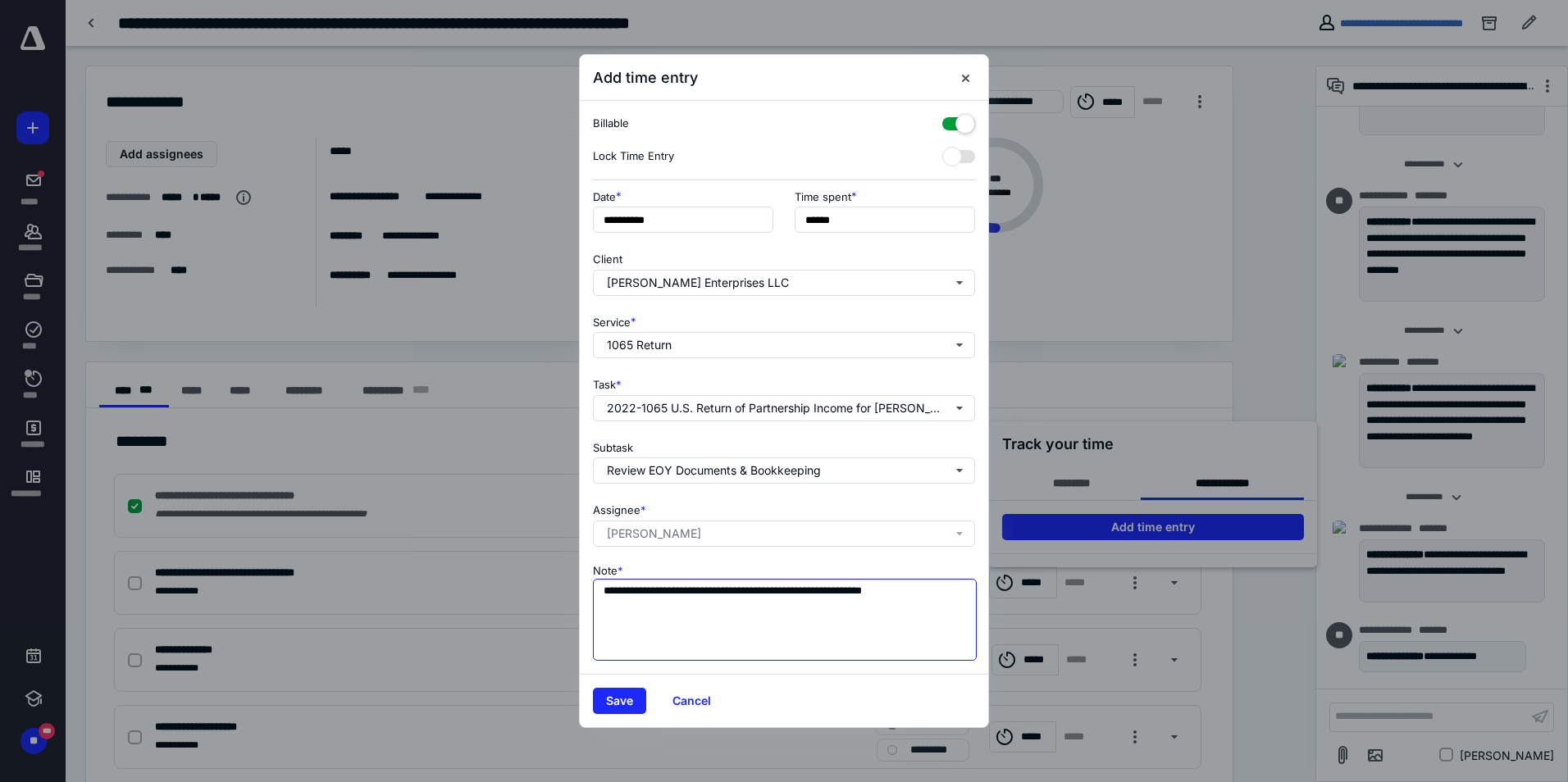 click on "**********" at bounding box center (785, 620) 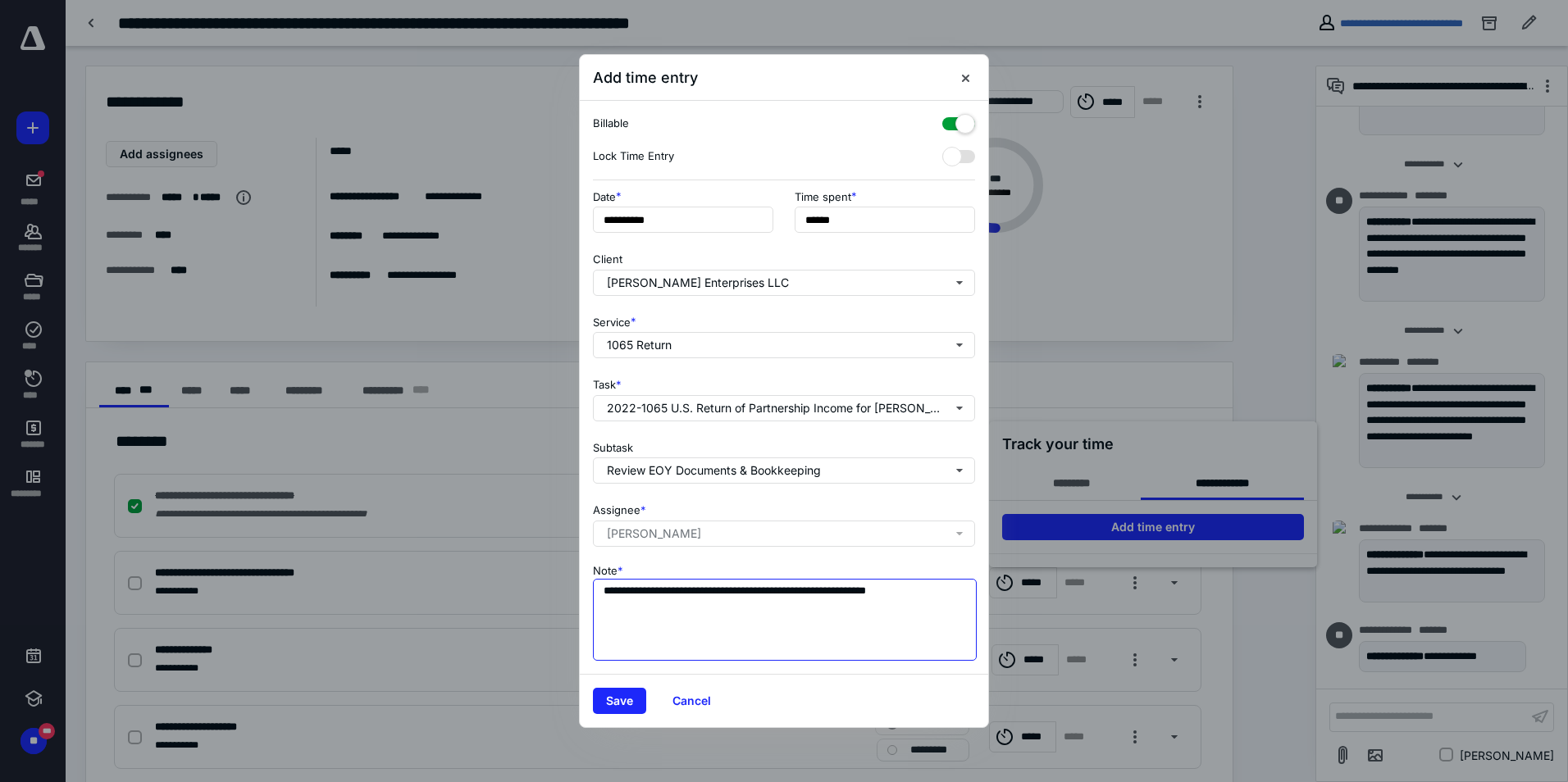 click on "**********" at bounding box center [785, 620] 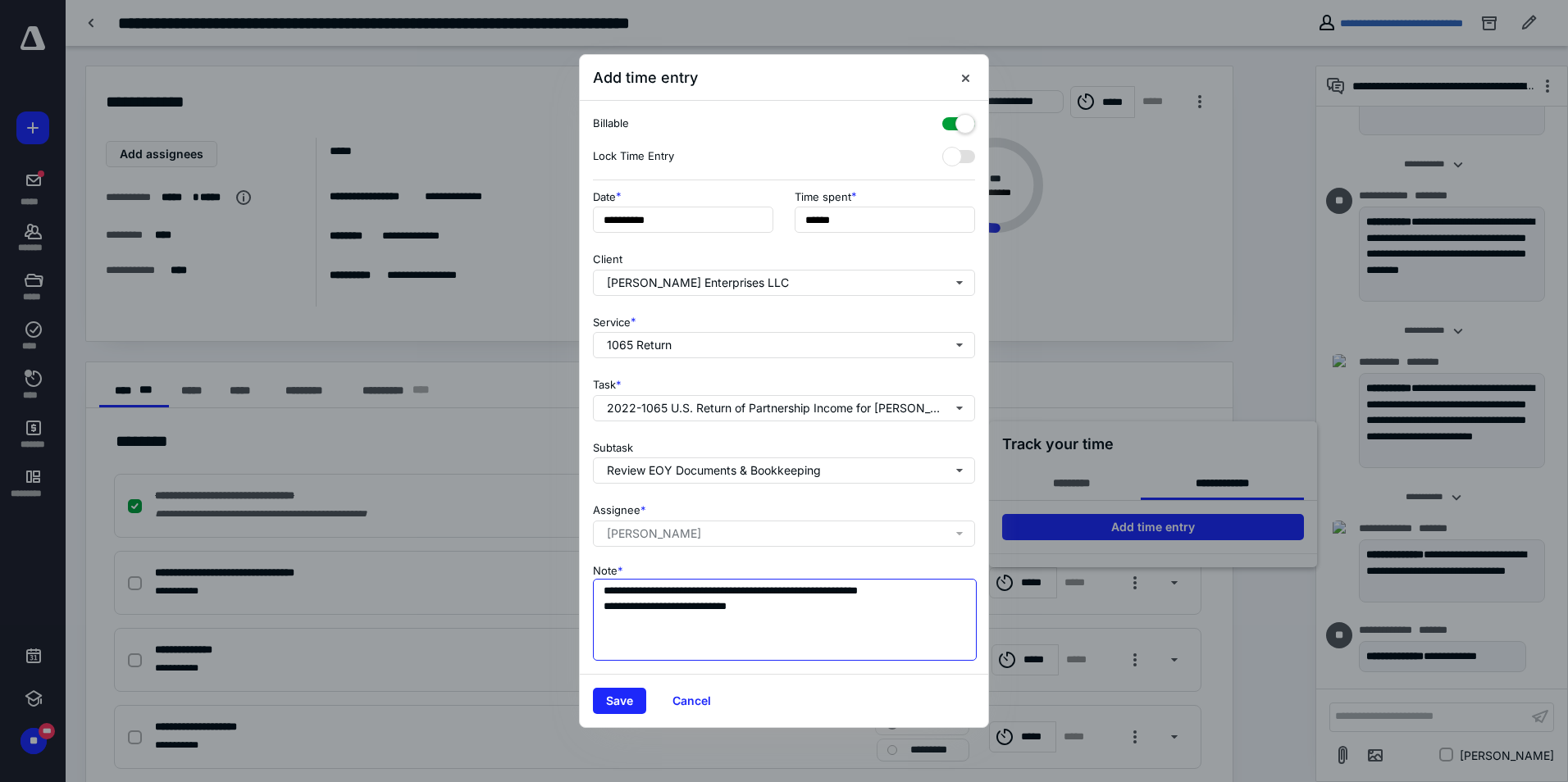 click on "**********" at bounding box center [785, 620] 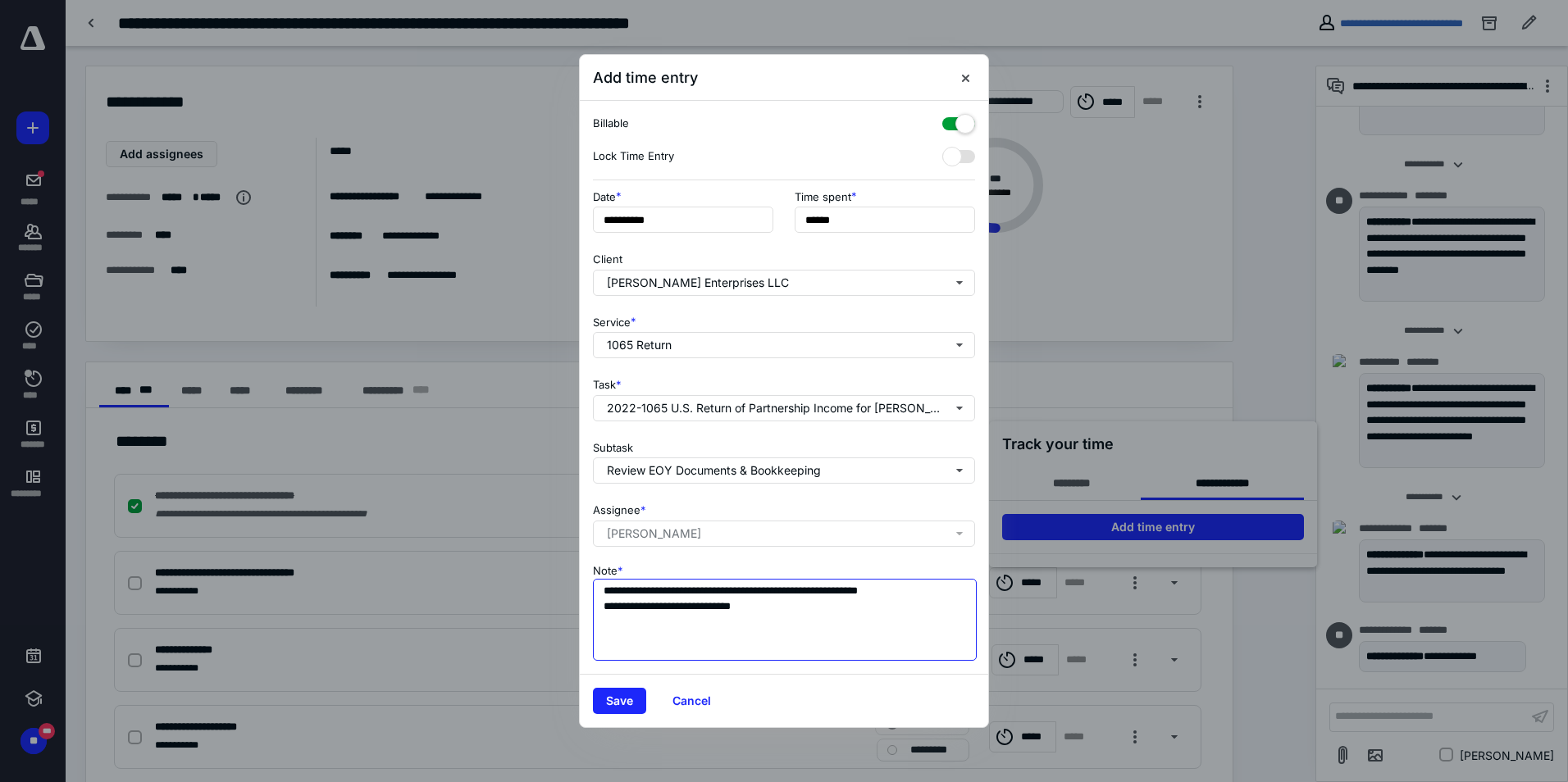 click on "**********" at bounding box center (785, 620) 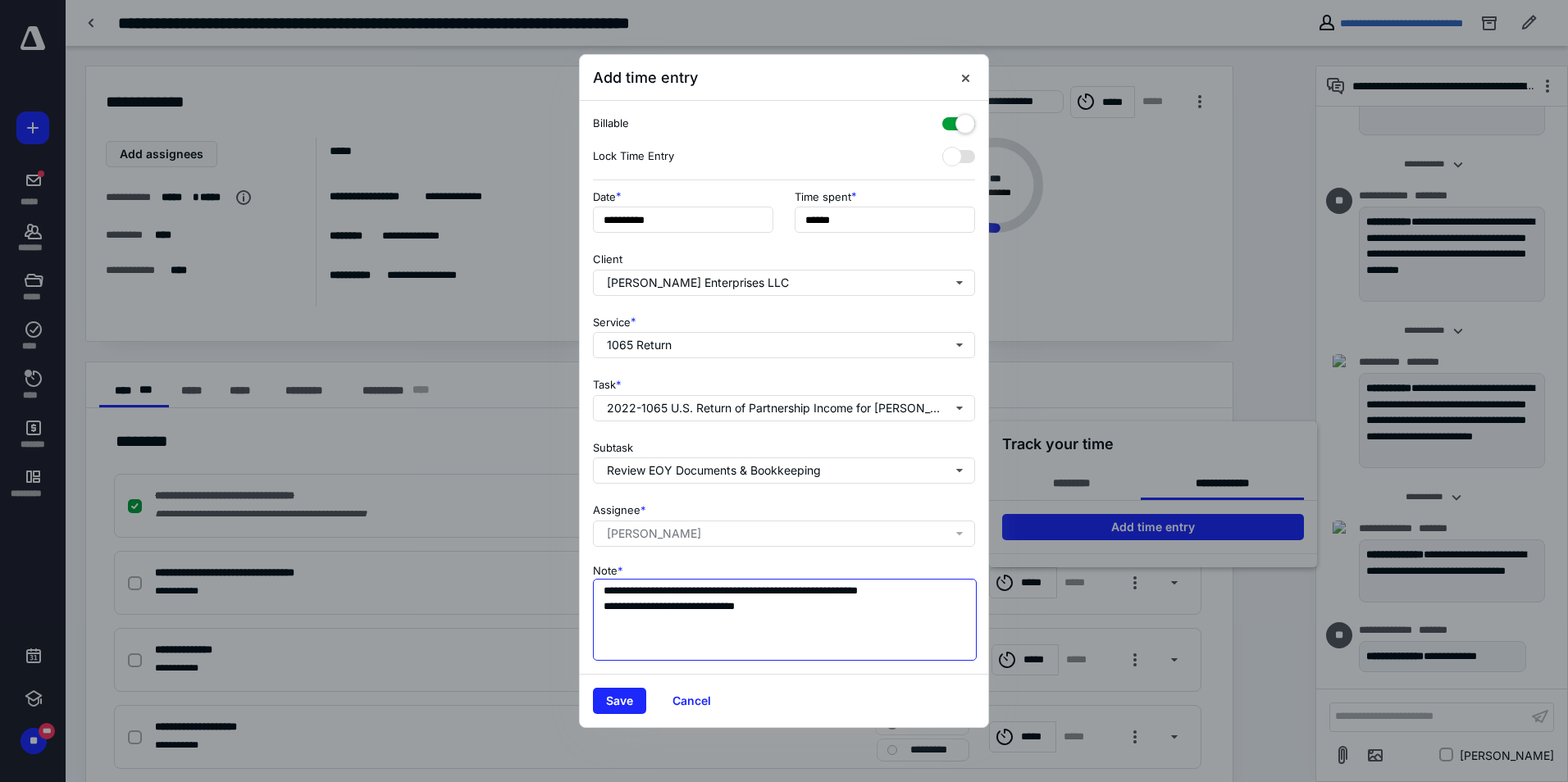click on "**********" at bounding box center (785, 620) 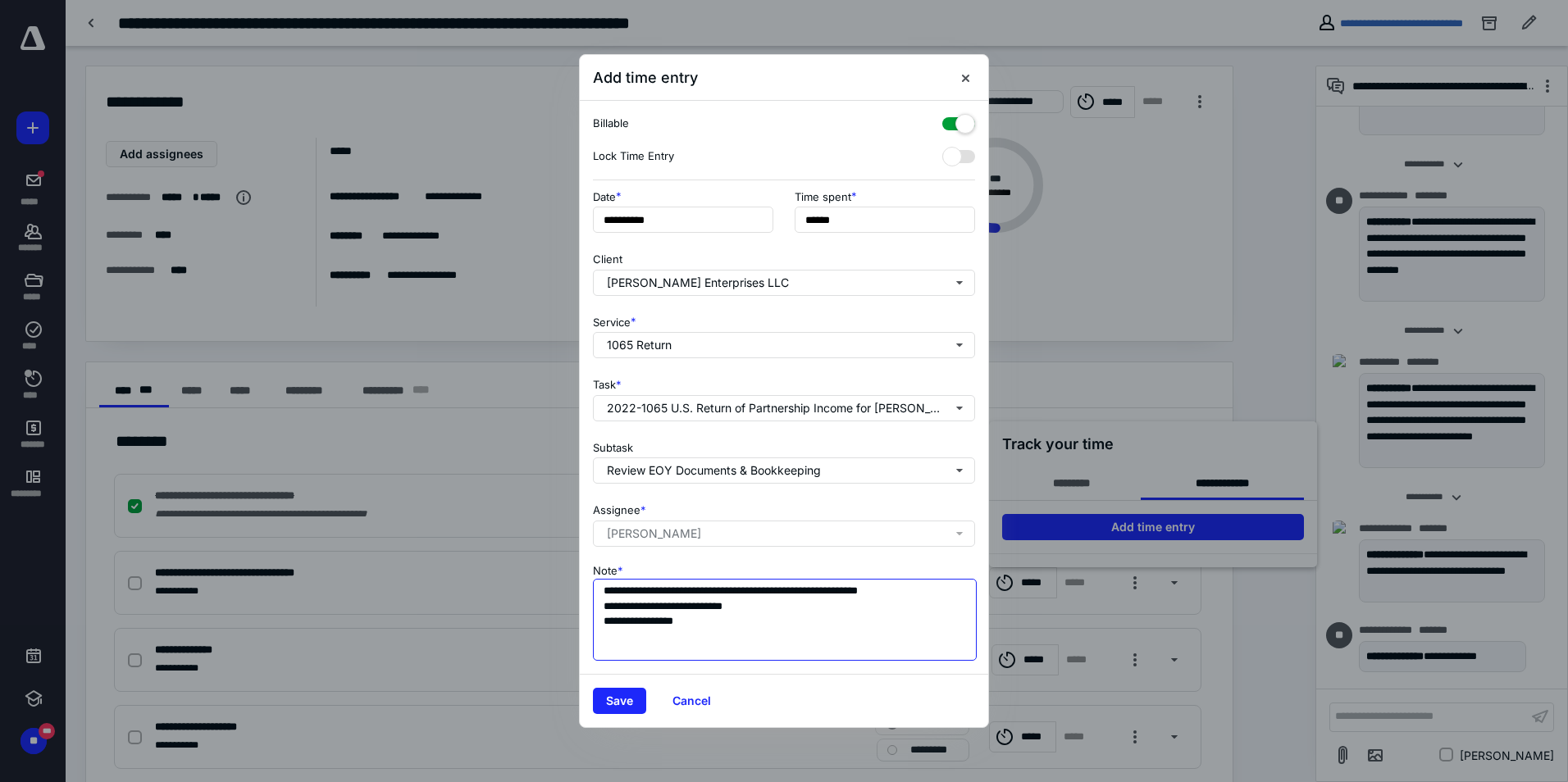 click on "**********" at bounding box center (785, 620) 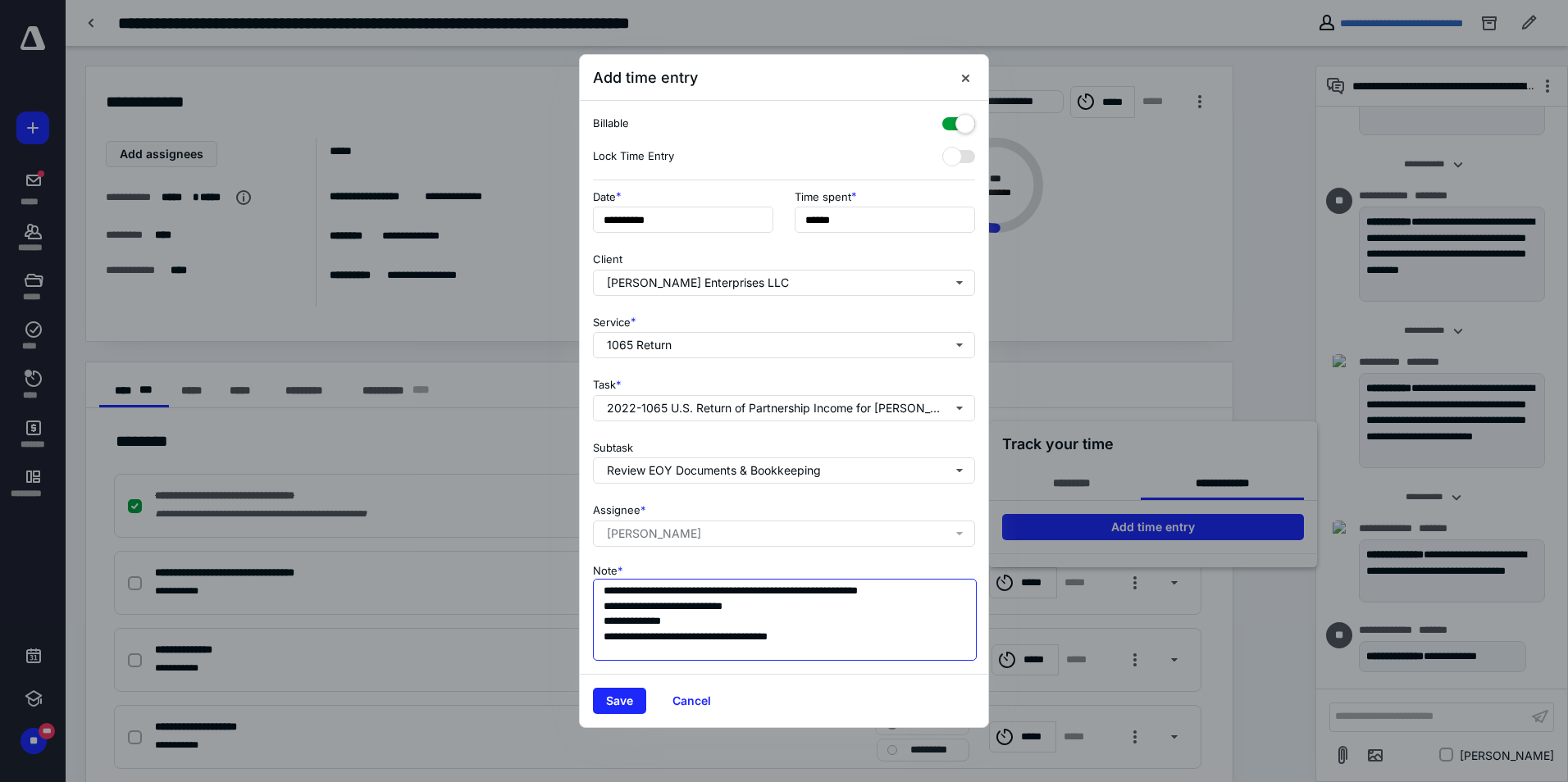 click on "**********" at bounding box center (785, 620) 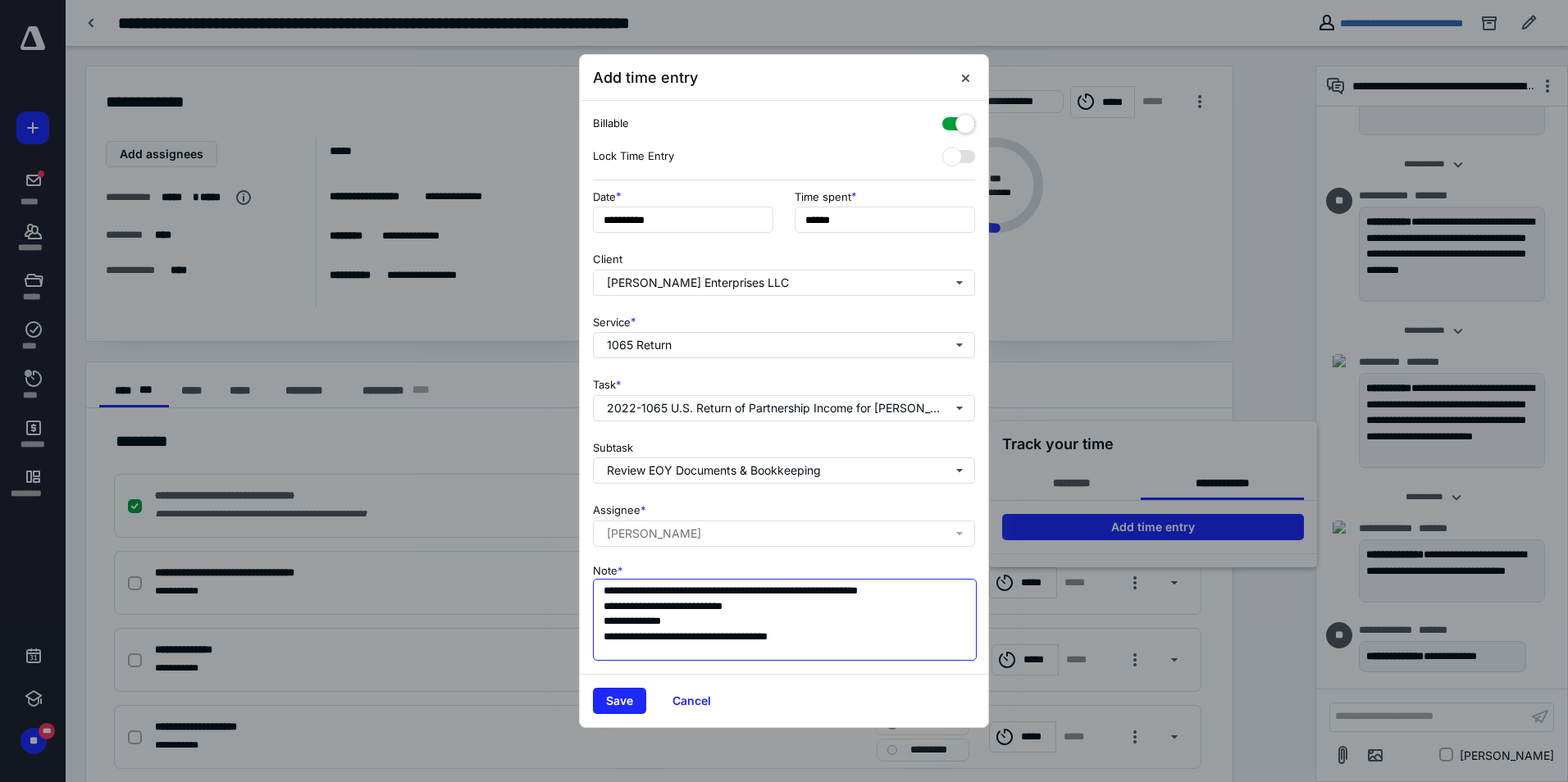 paste on "**********" 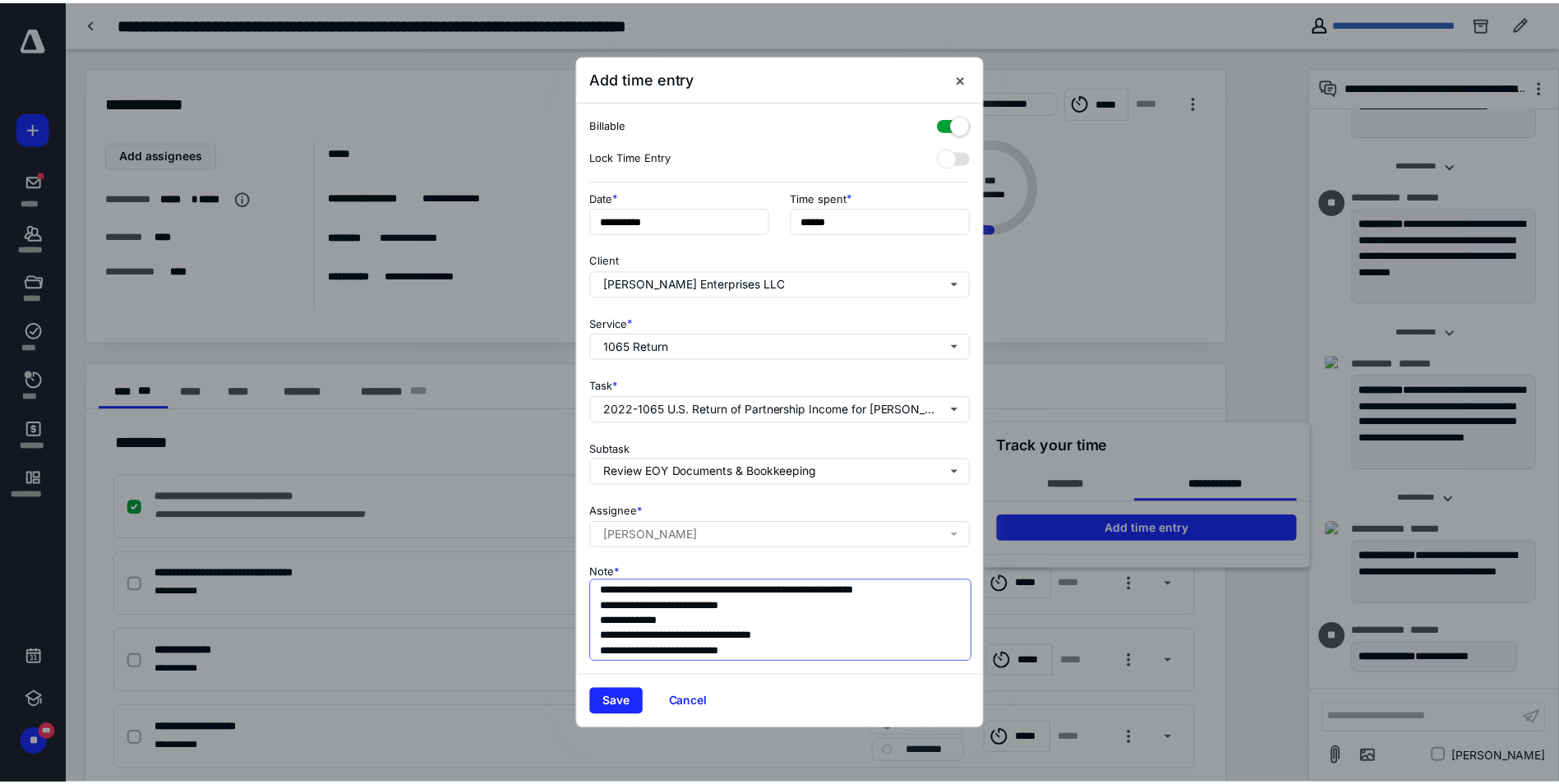 scroll, scrollTop: 47, scrollLeft: 0, axis: vertical 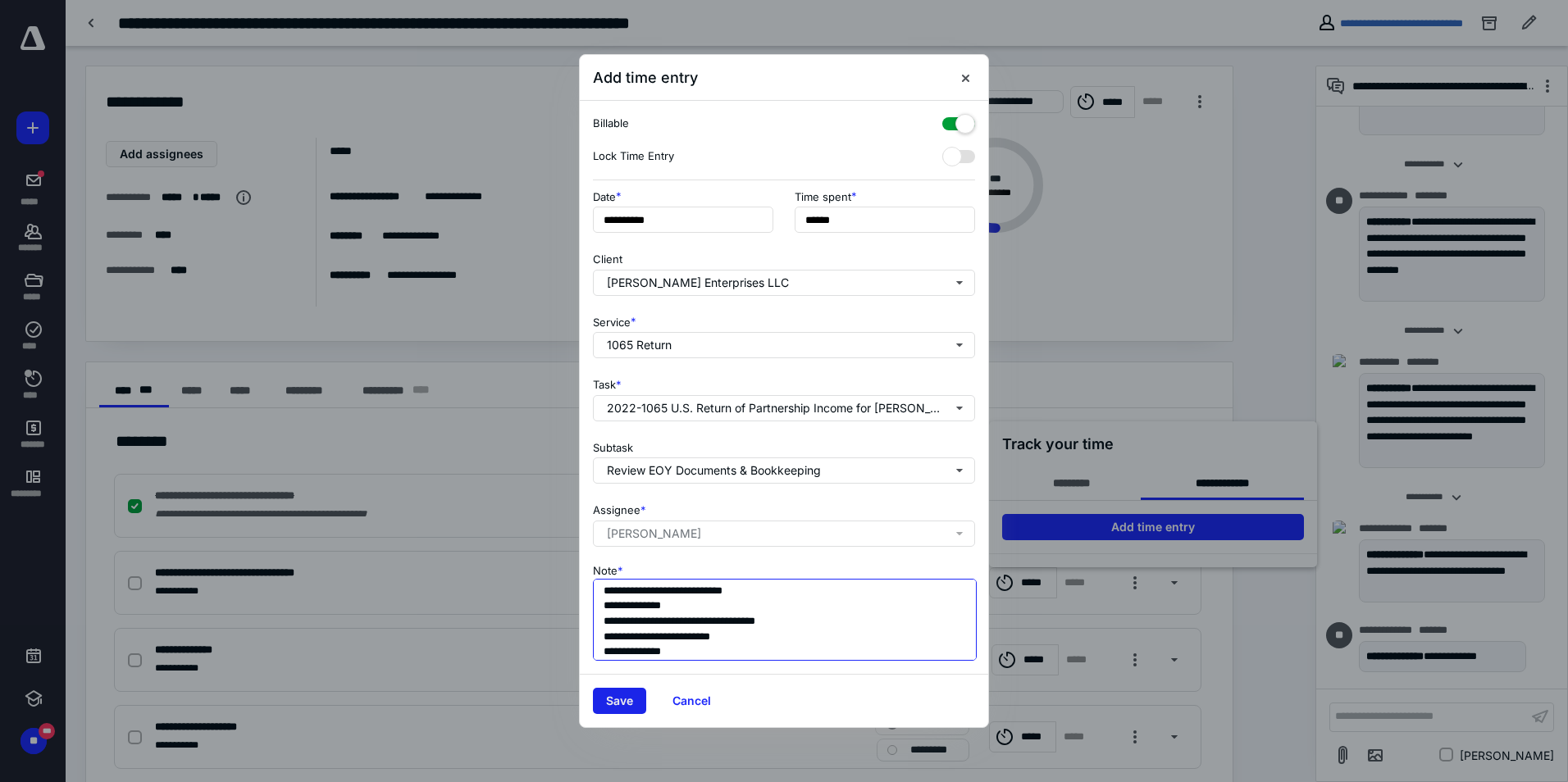 type on "**********" 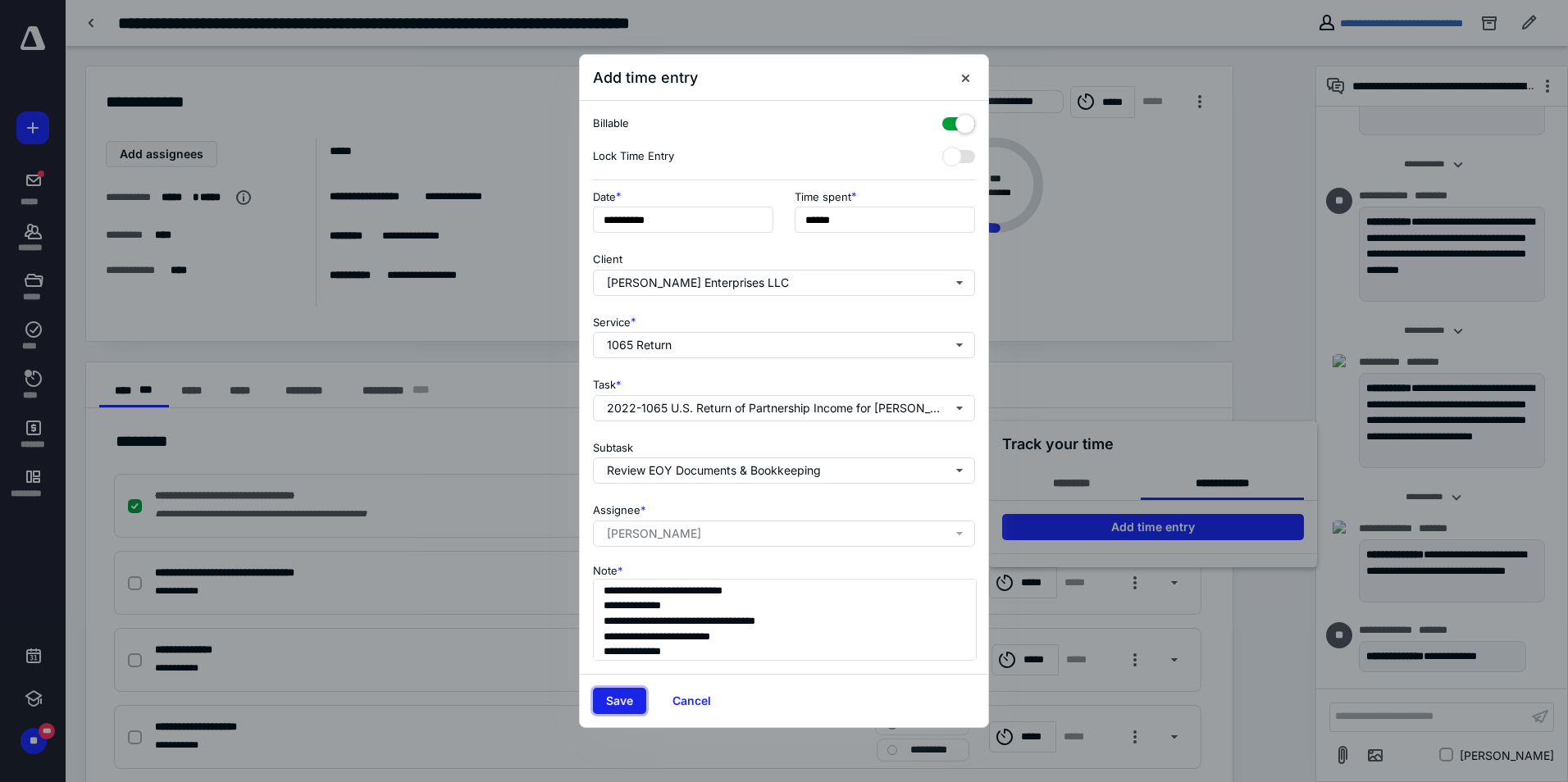 click on "Save" at bounding box center [619, 701] 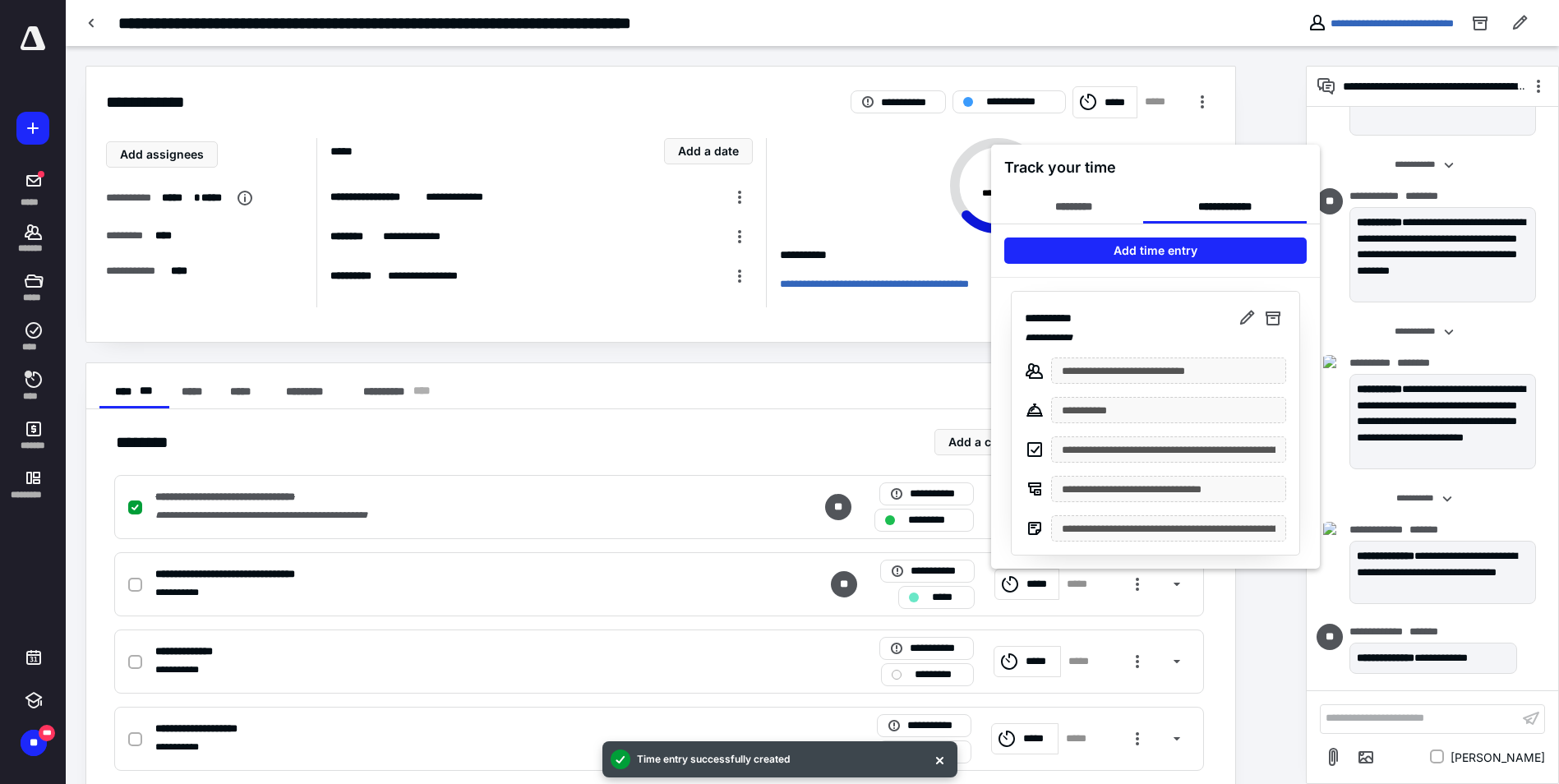 click at bounding box center [779, 392] 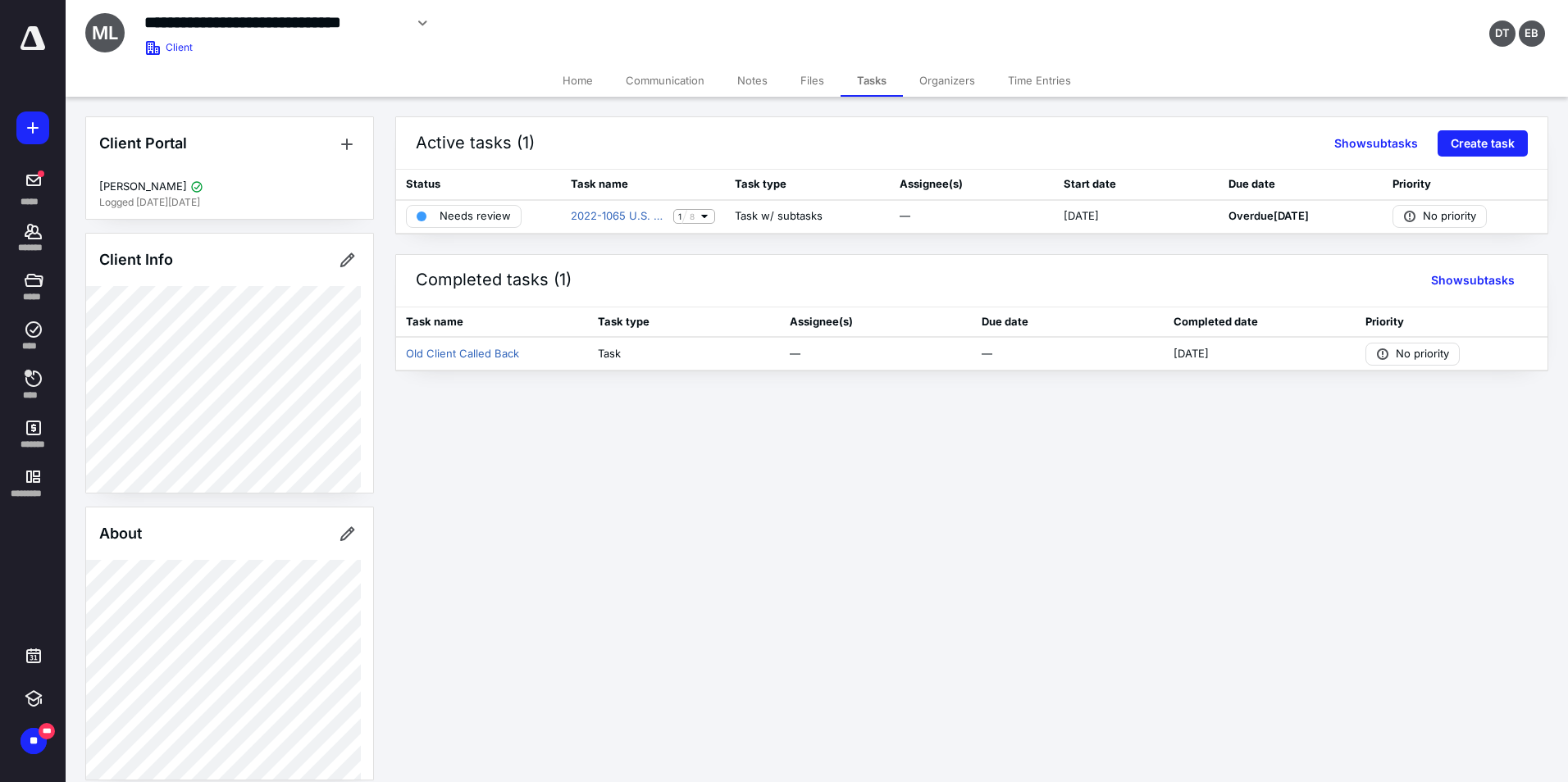 click on "Files" at bounding box center [812, 80] 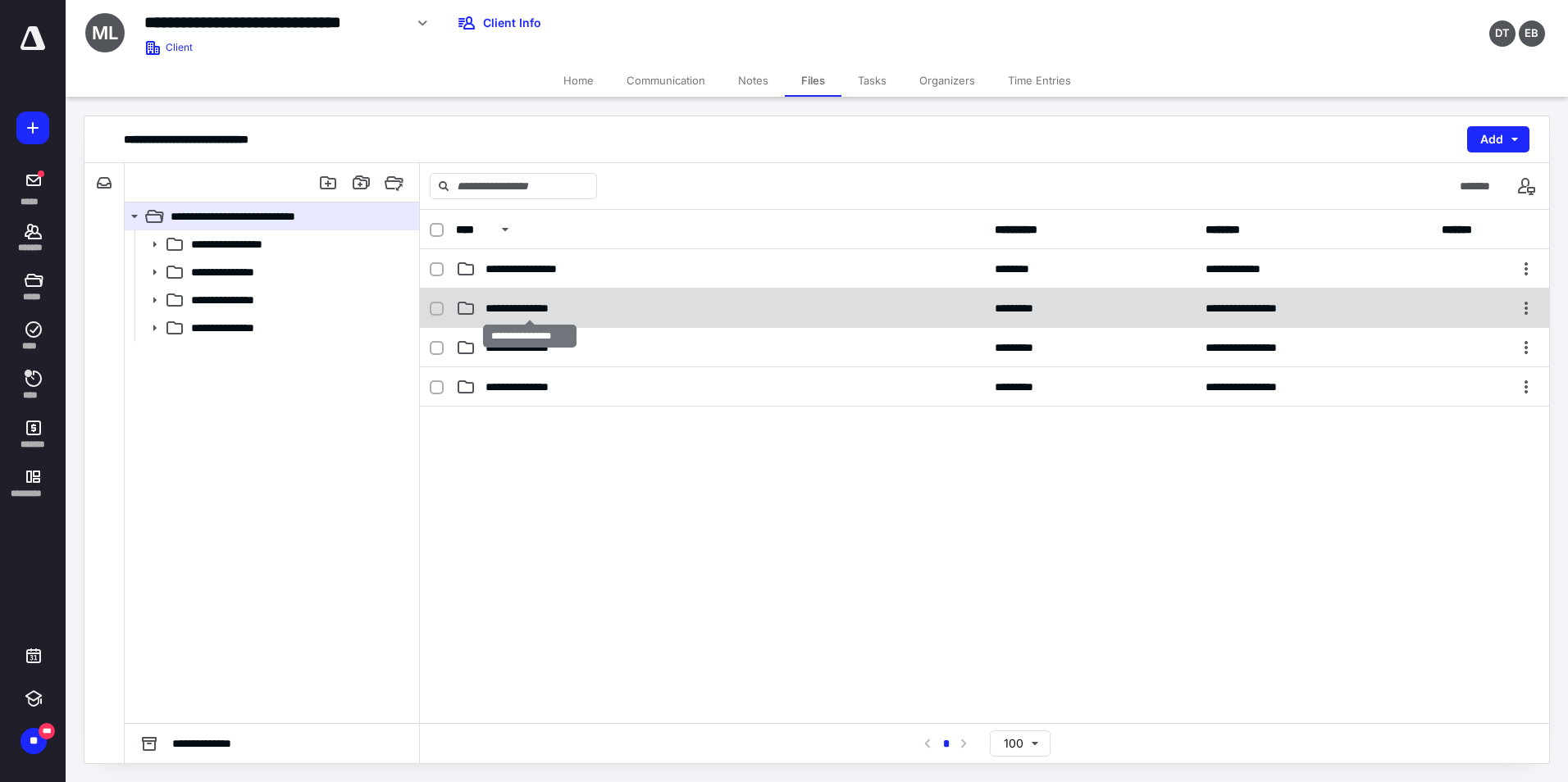 click on "**********" at bounding box center (530, 308) 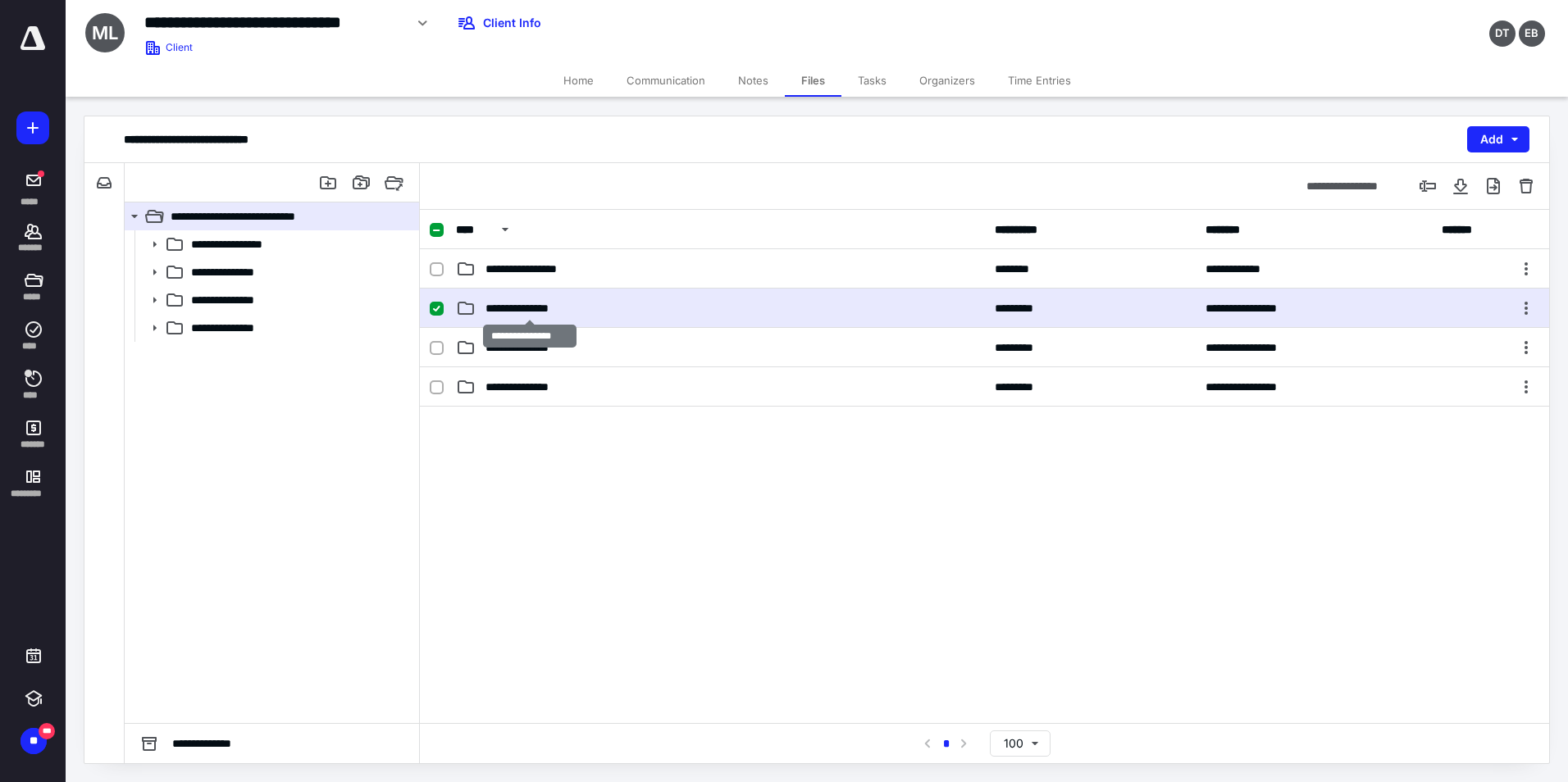 click on "**********" at bounding box center [530, 308] 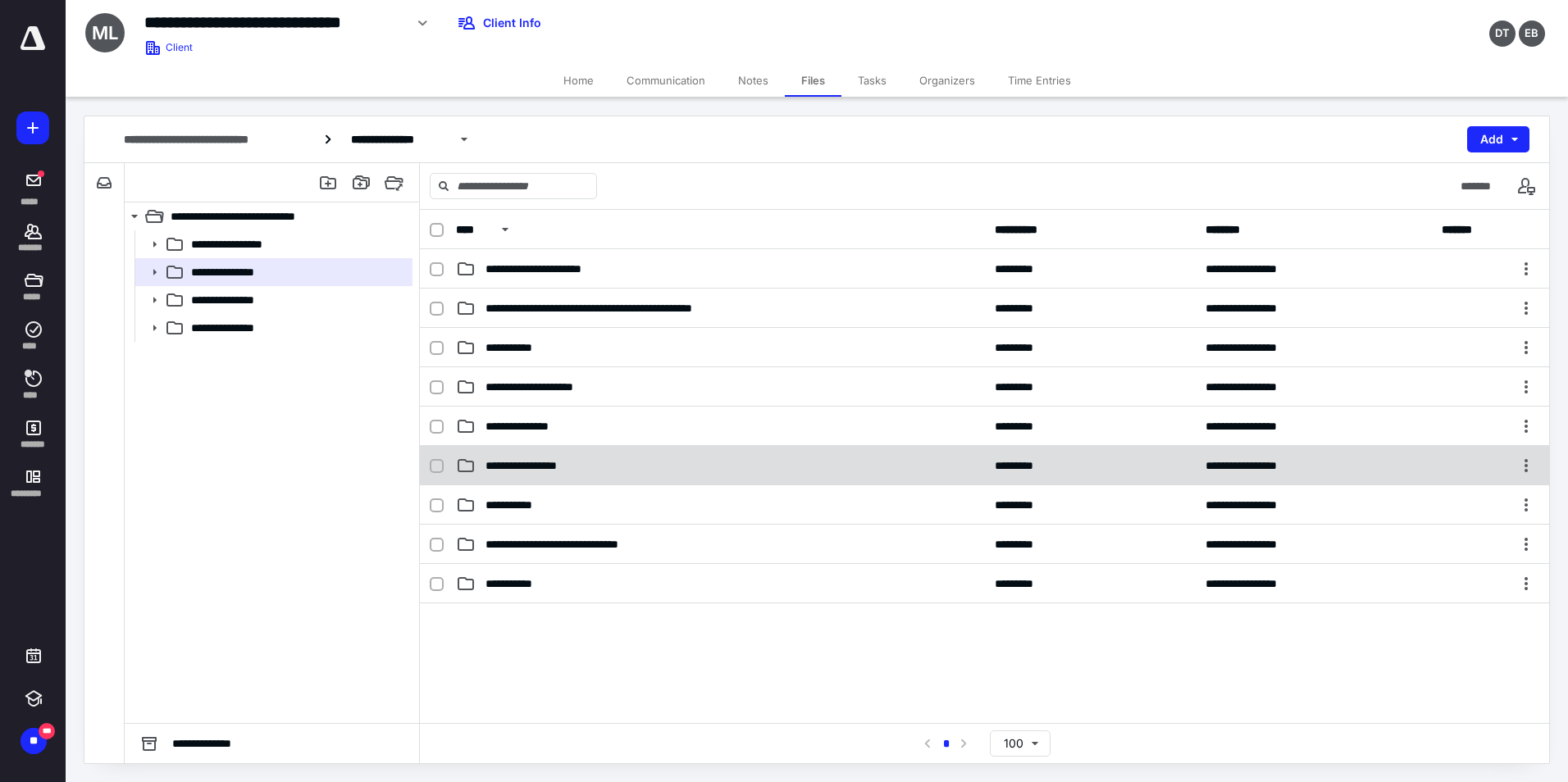click on "**********" at bounding box center (534, 466) 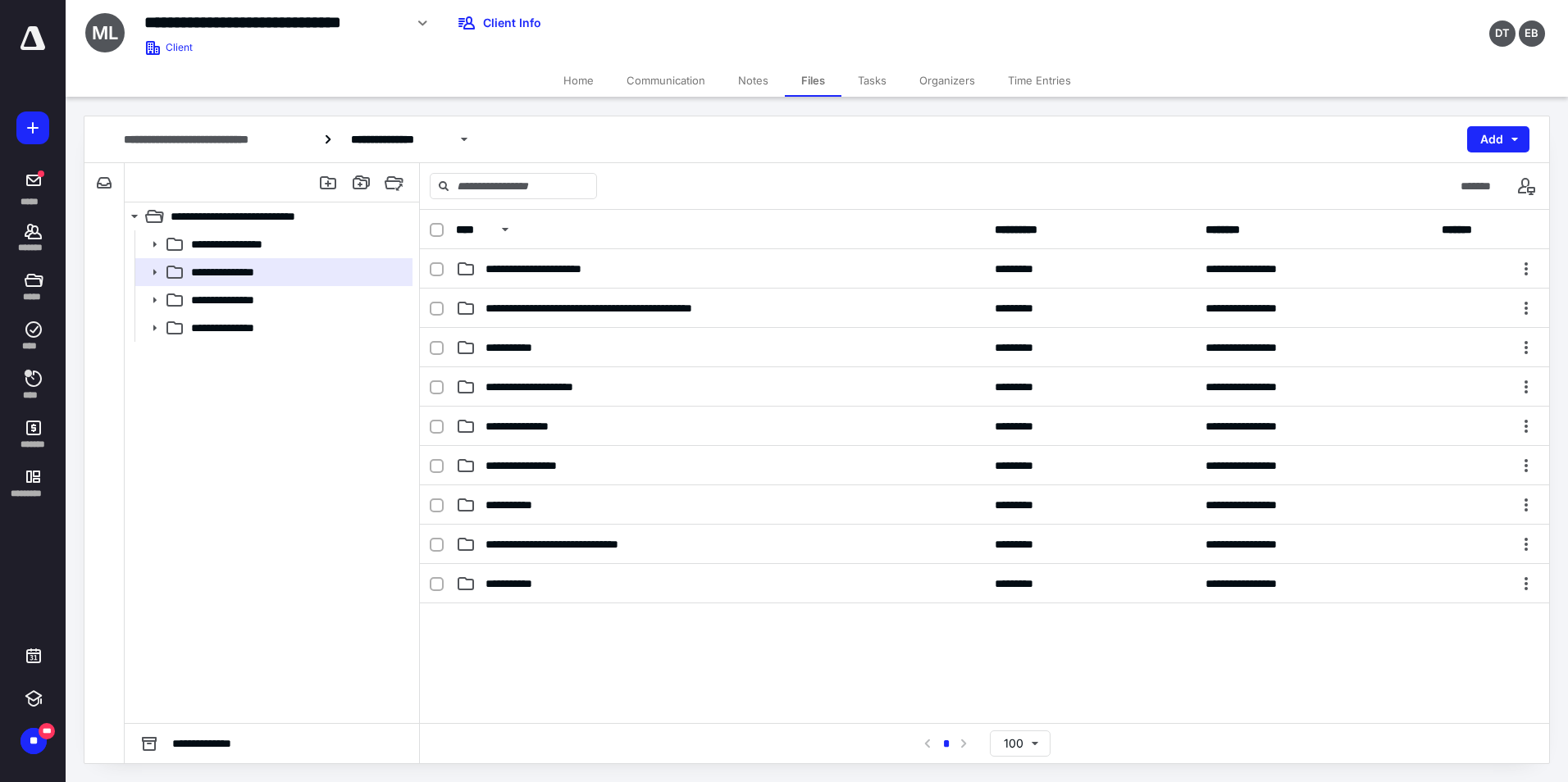 click on "**********" at bounding box center [534, 466] 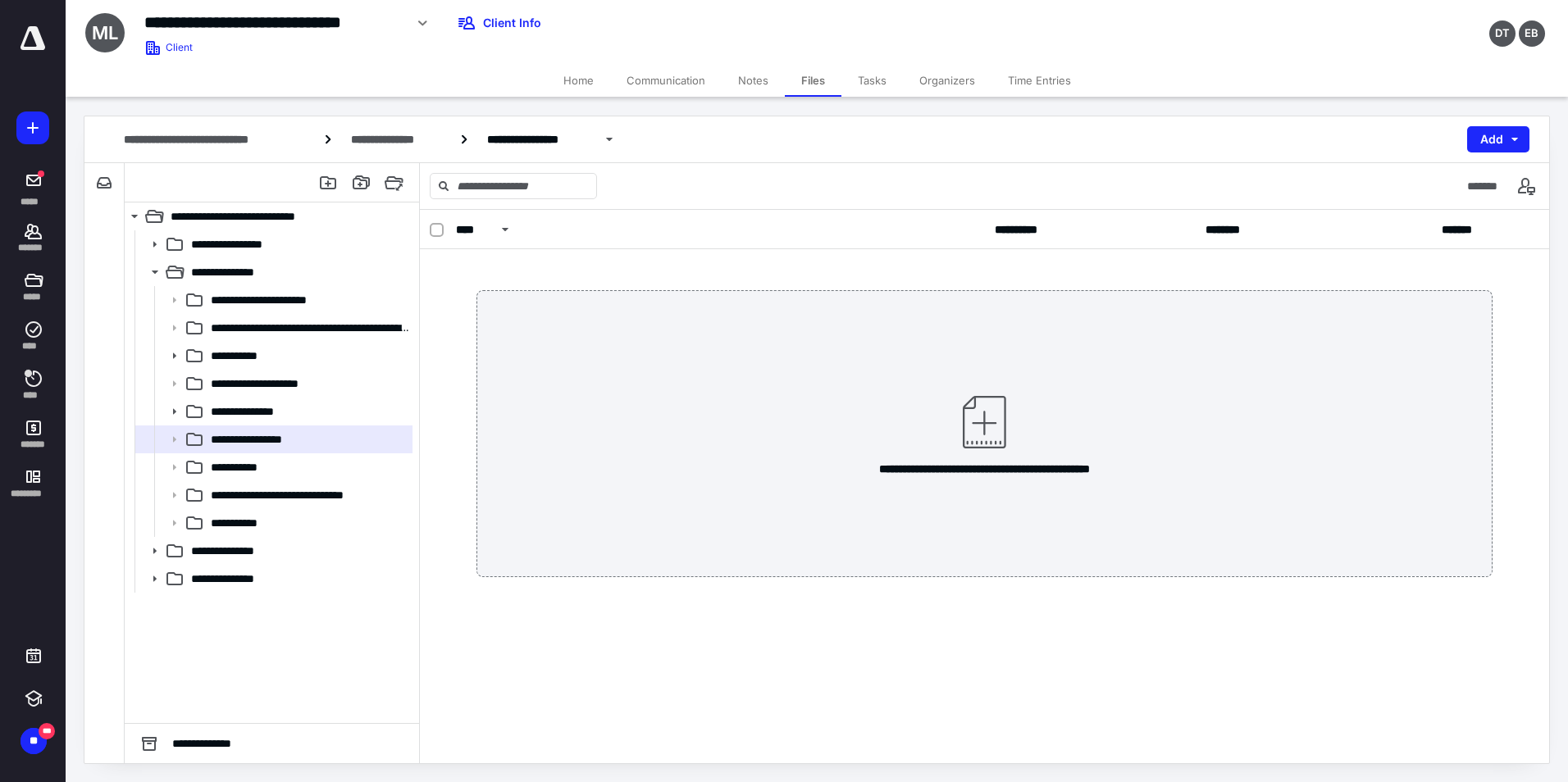 click on "Tasks" at bounding box center (872, 80) 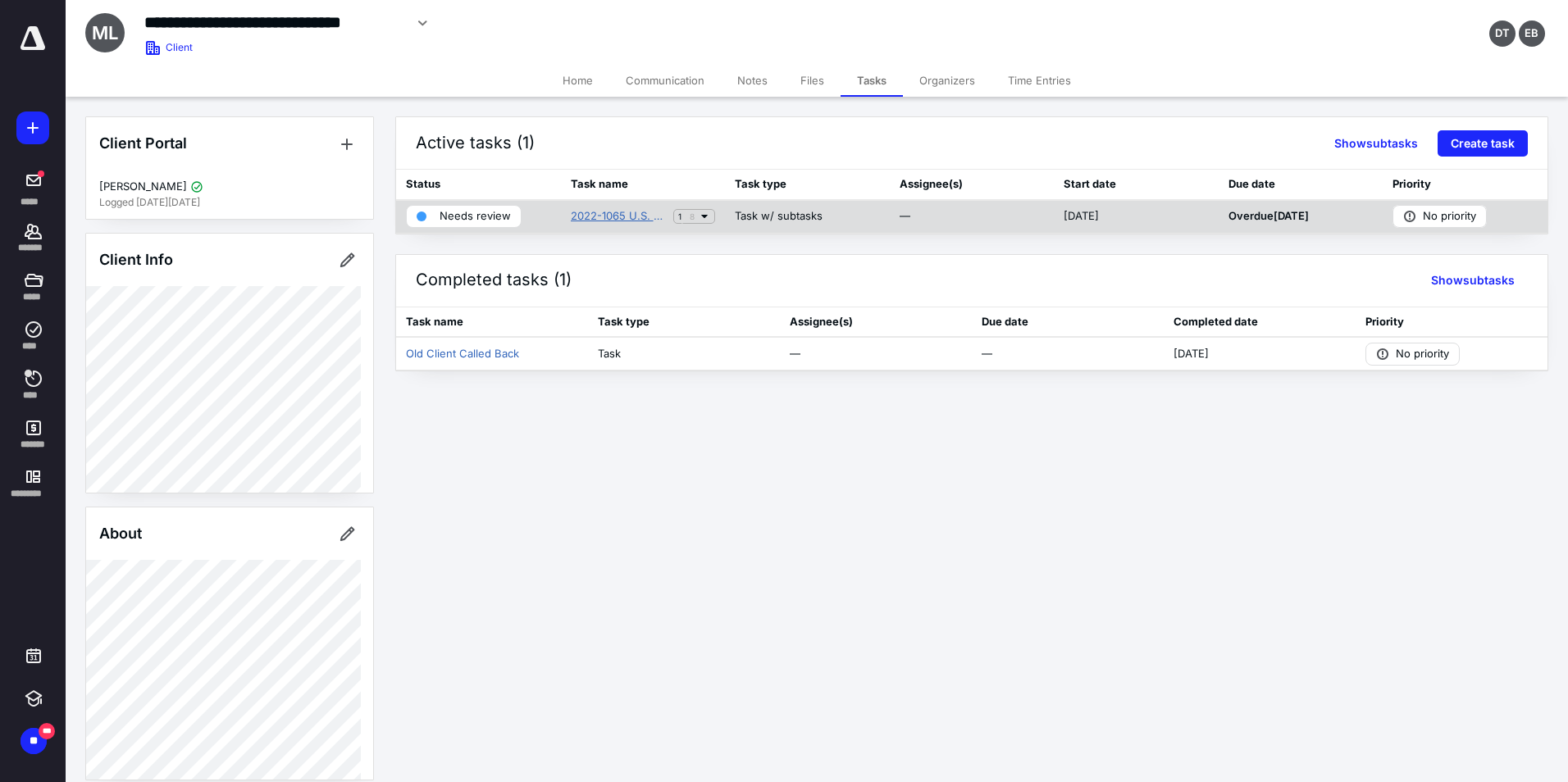 click on "2022-1065 U.S. Return of Partnership Income for Maceo Beckford Enterprises LLC" at bounding box center (619, 216) 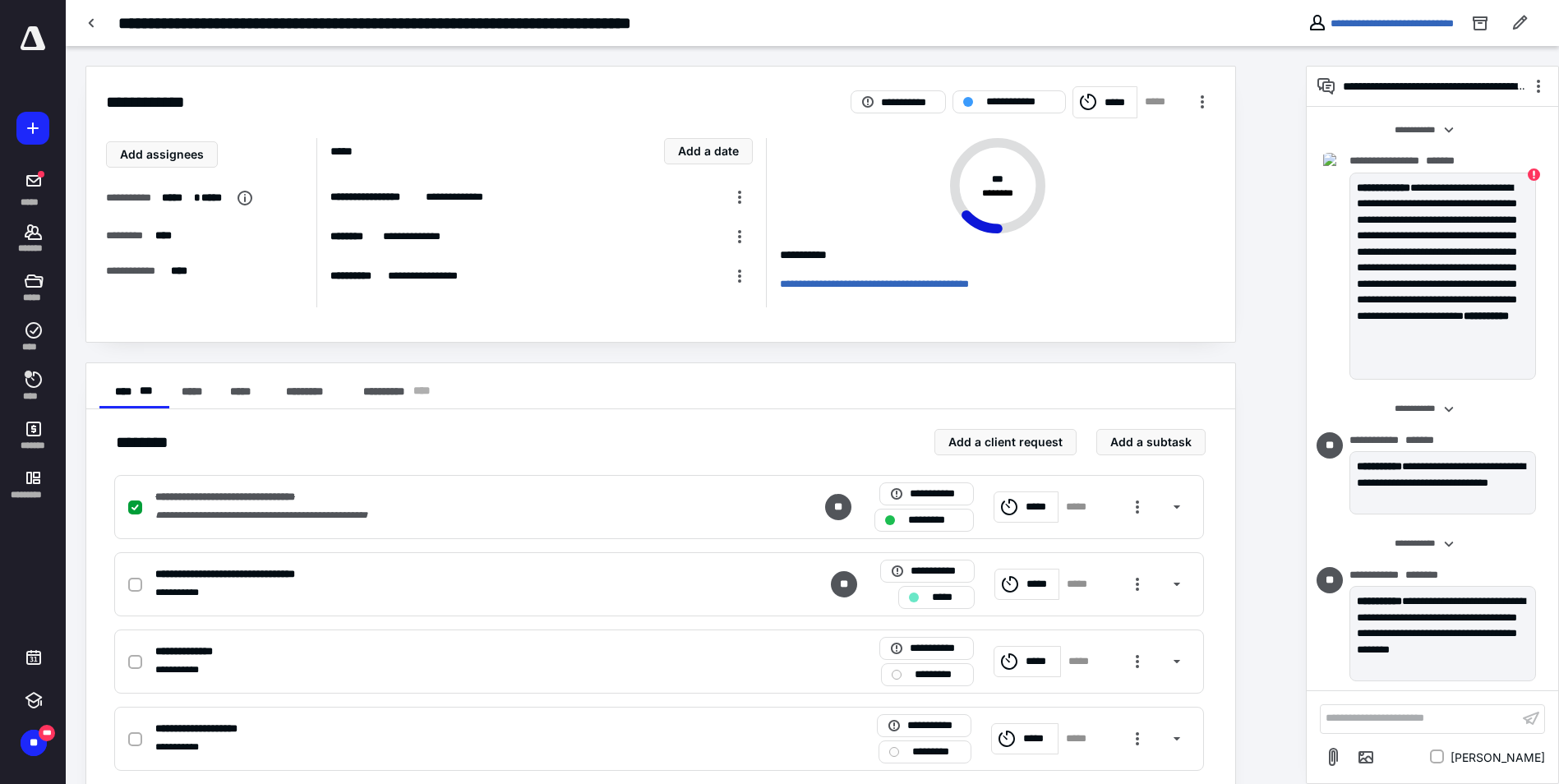 scroll, scrollTop: 379, scrollLeft: 0, axis: vertical 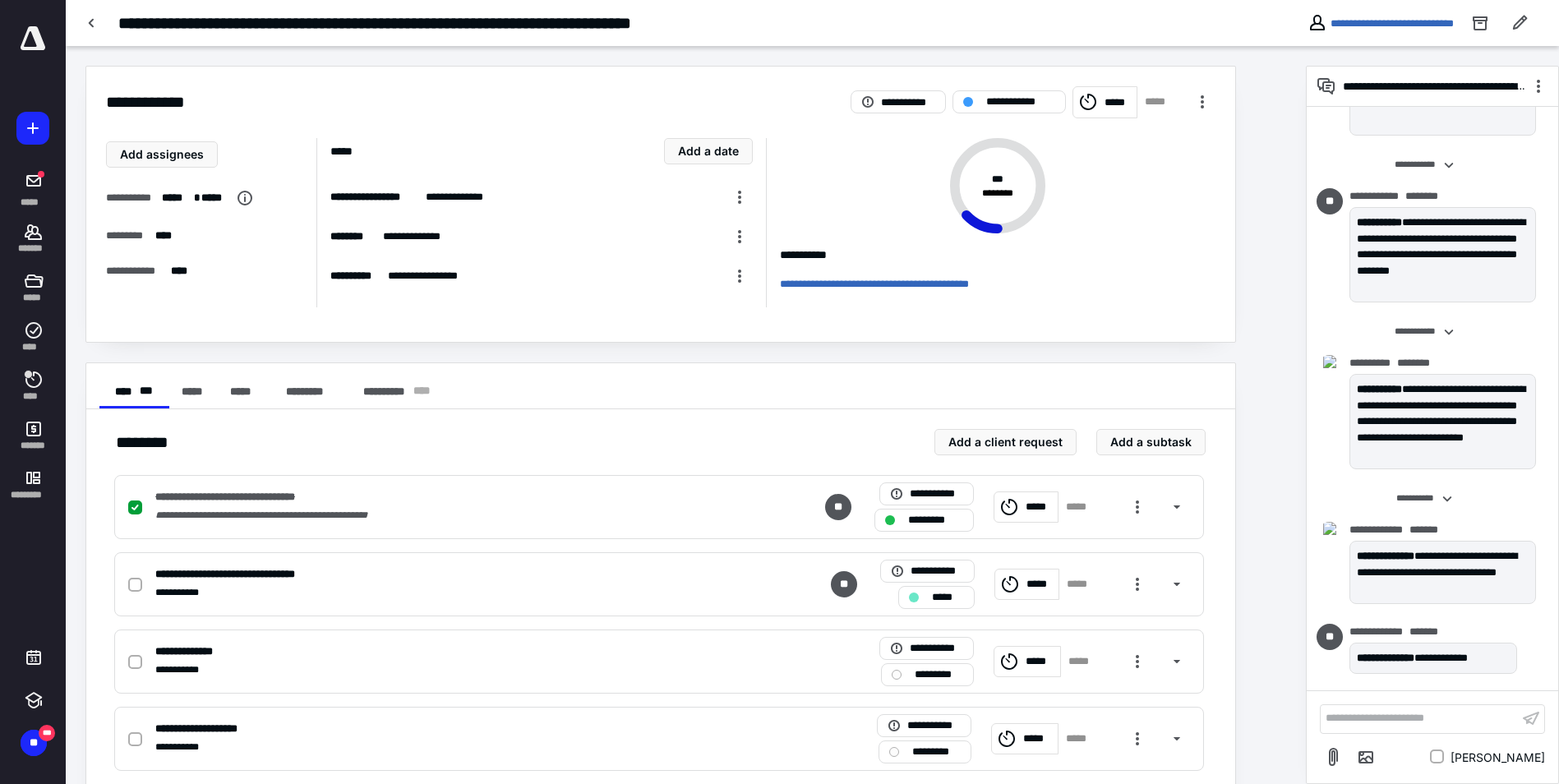 click on "**********" at bounding box center [1419, 718] 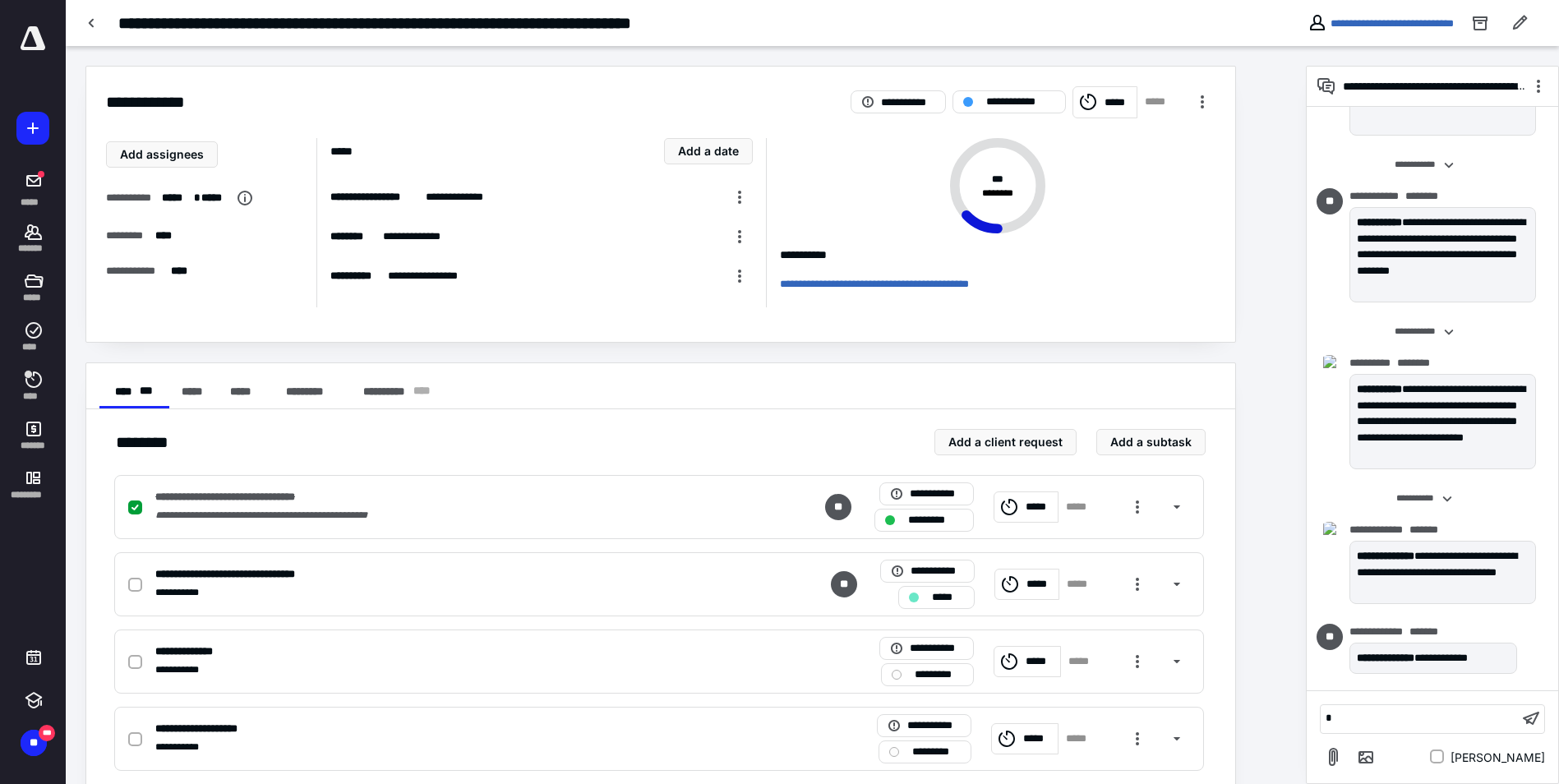 type 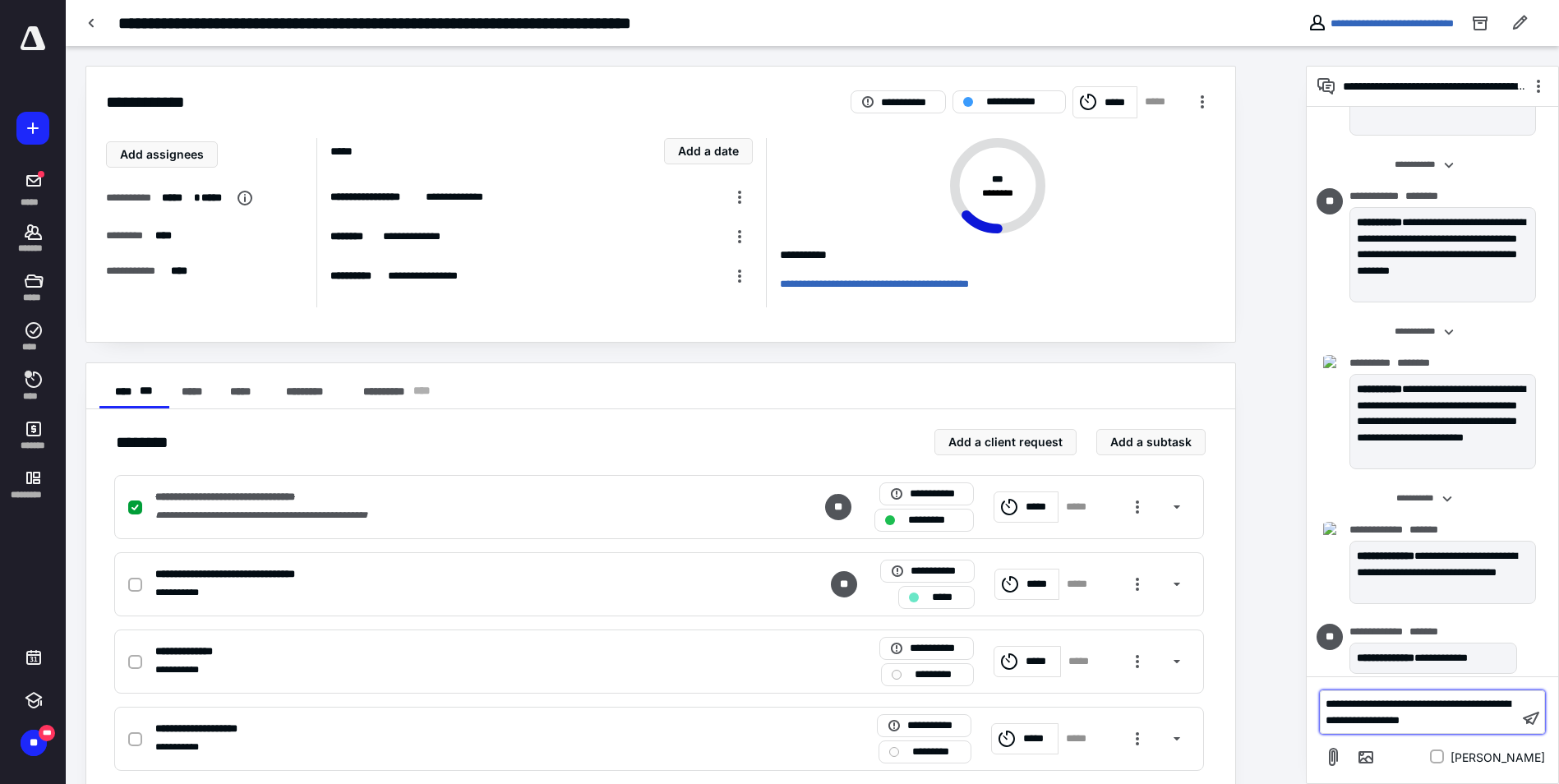 click on "**********" at bounding box center [1419, 712] 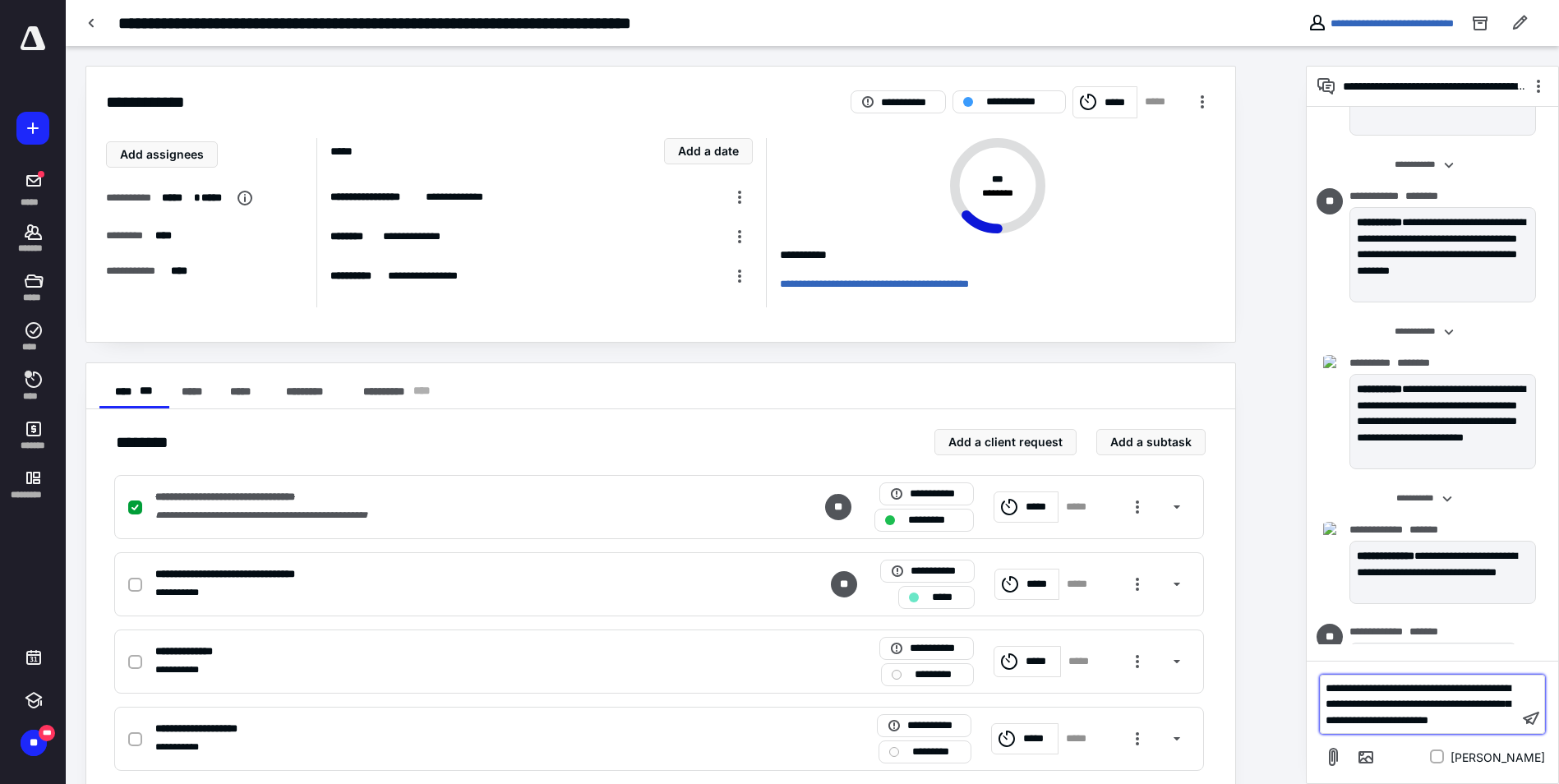 click on "**********" at bounding box center (1418, 704) 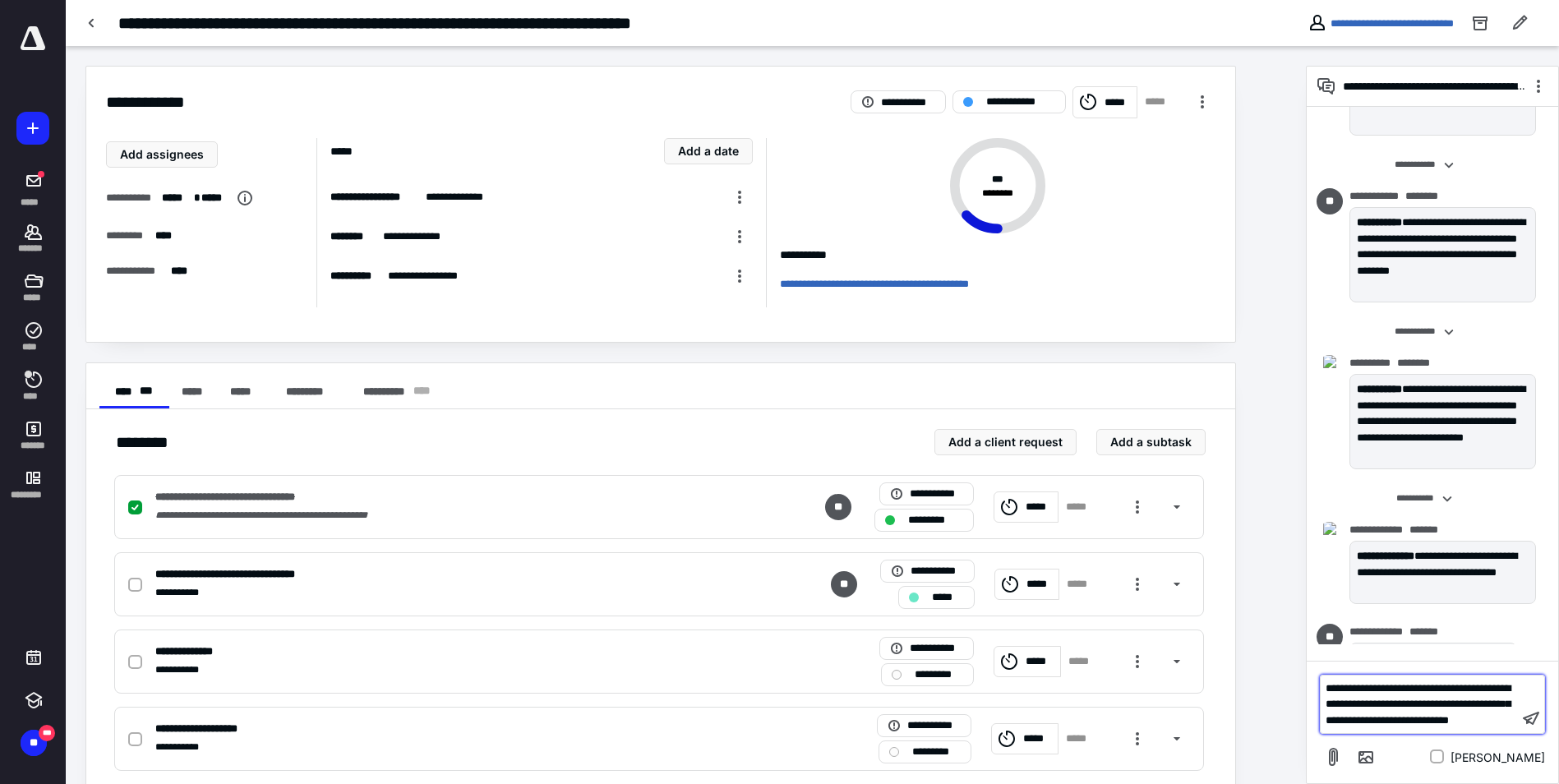 click on "**********" at bounding box center (1419, 704) 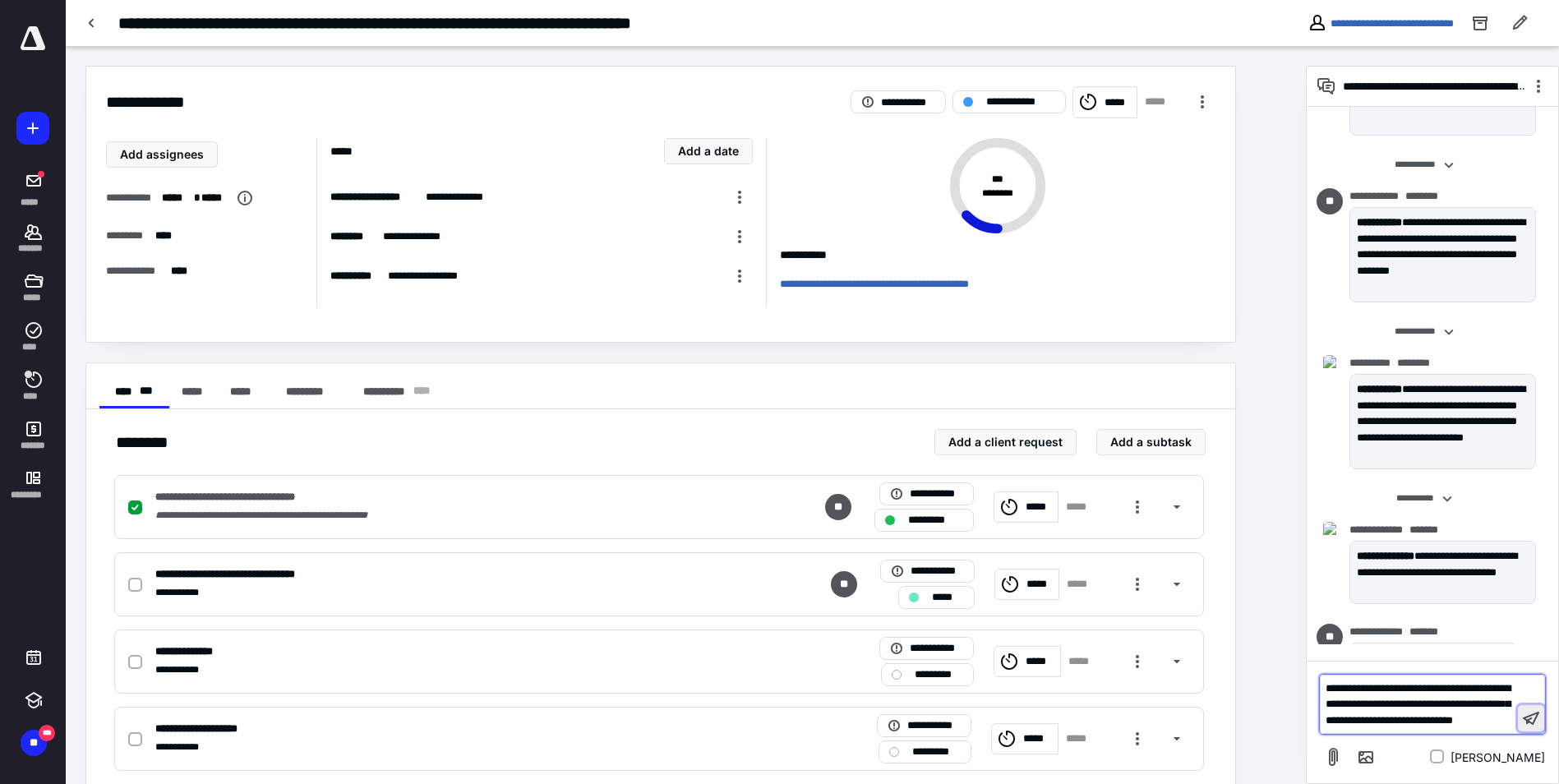 click at bounding box center [1531, 718] 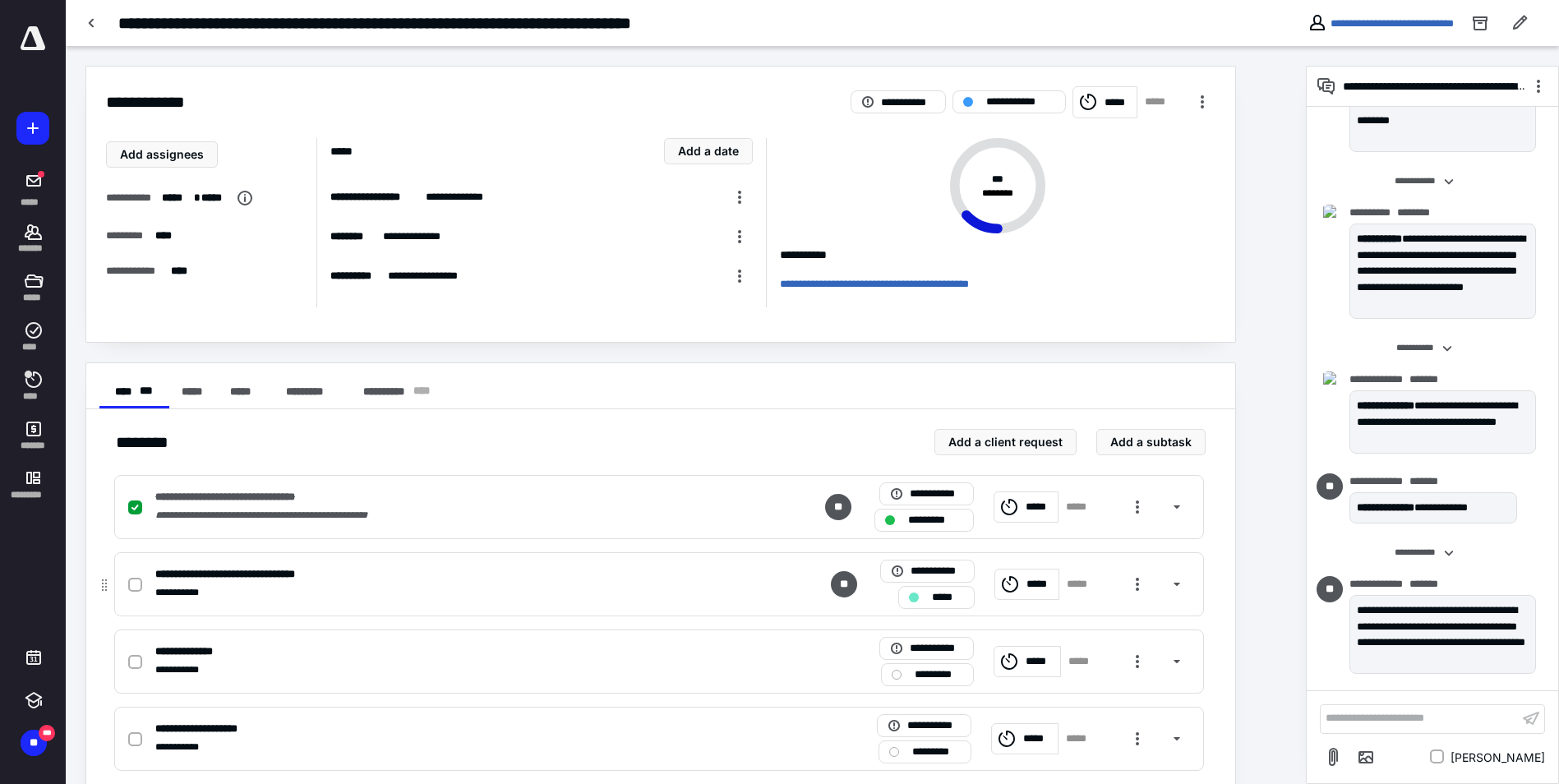 click at bounding box center [135, 585] 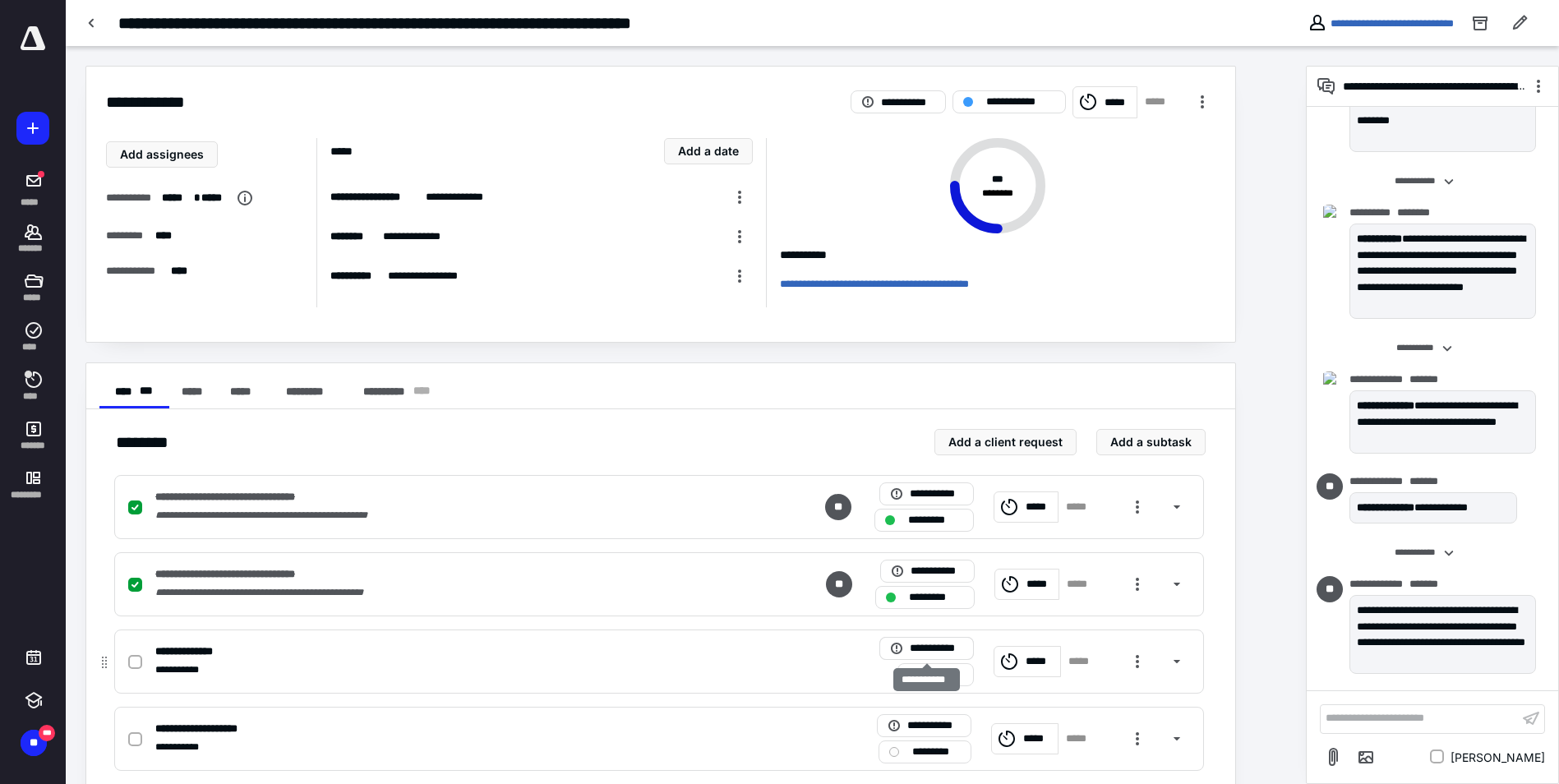 click on "**********" at bounding box center (936, 648) 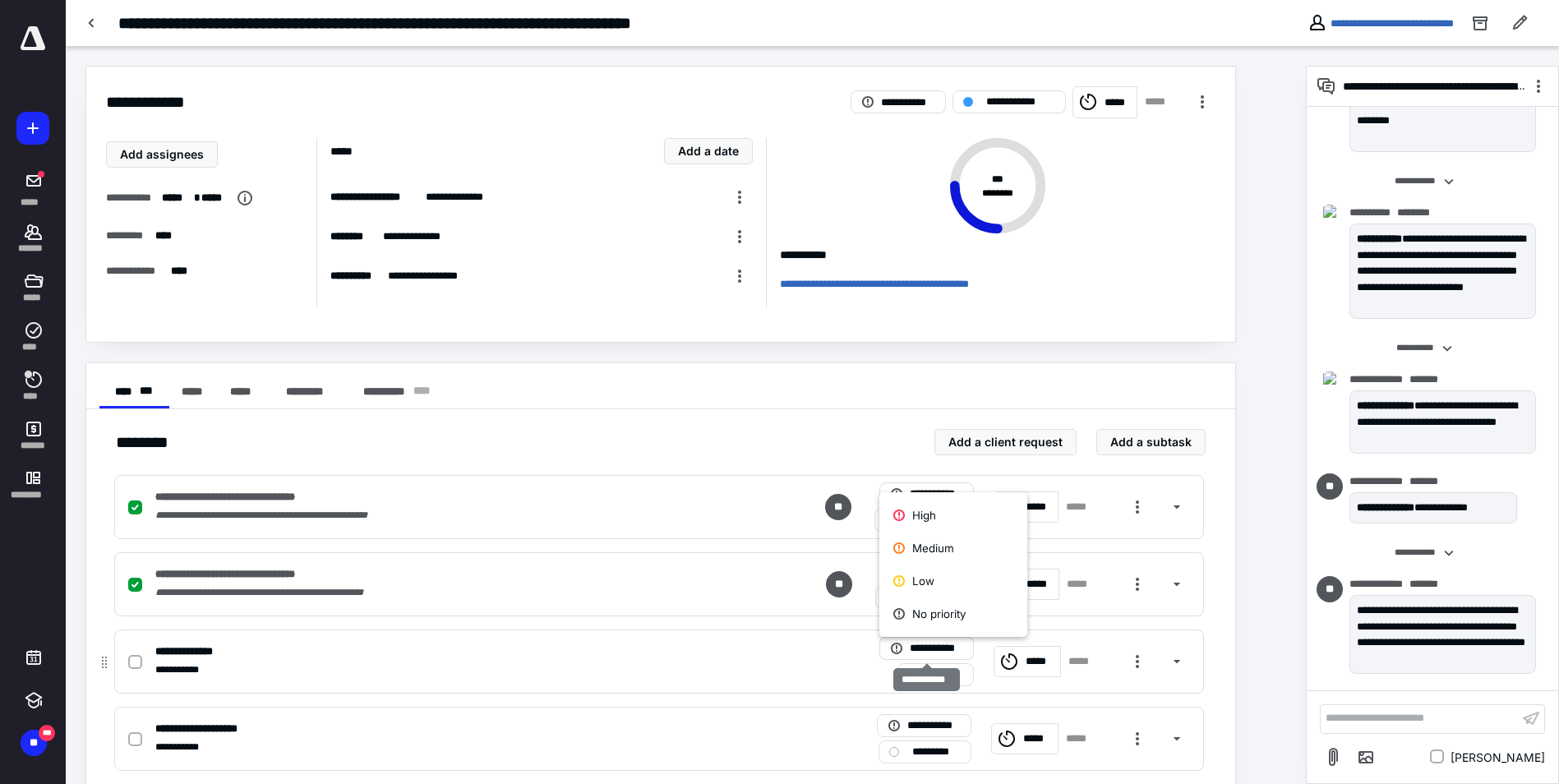 click on "**********" at bounding box center (936, 648) 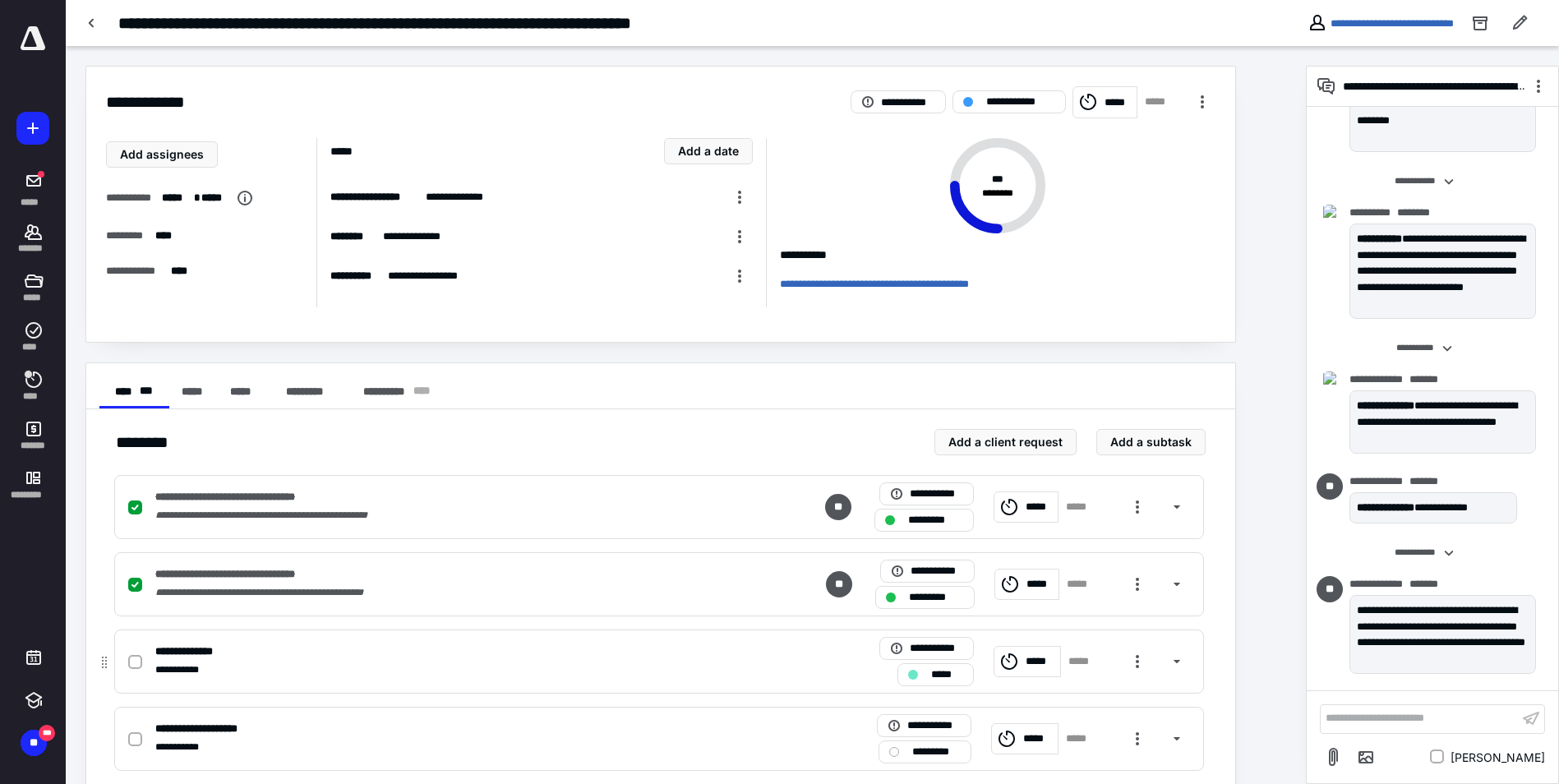 click on "**********" at bounding box center (183, 670) 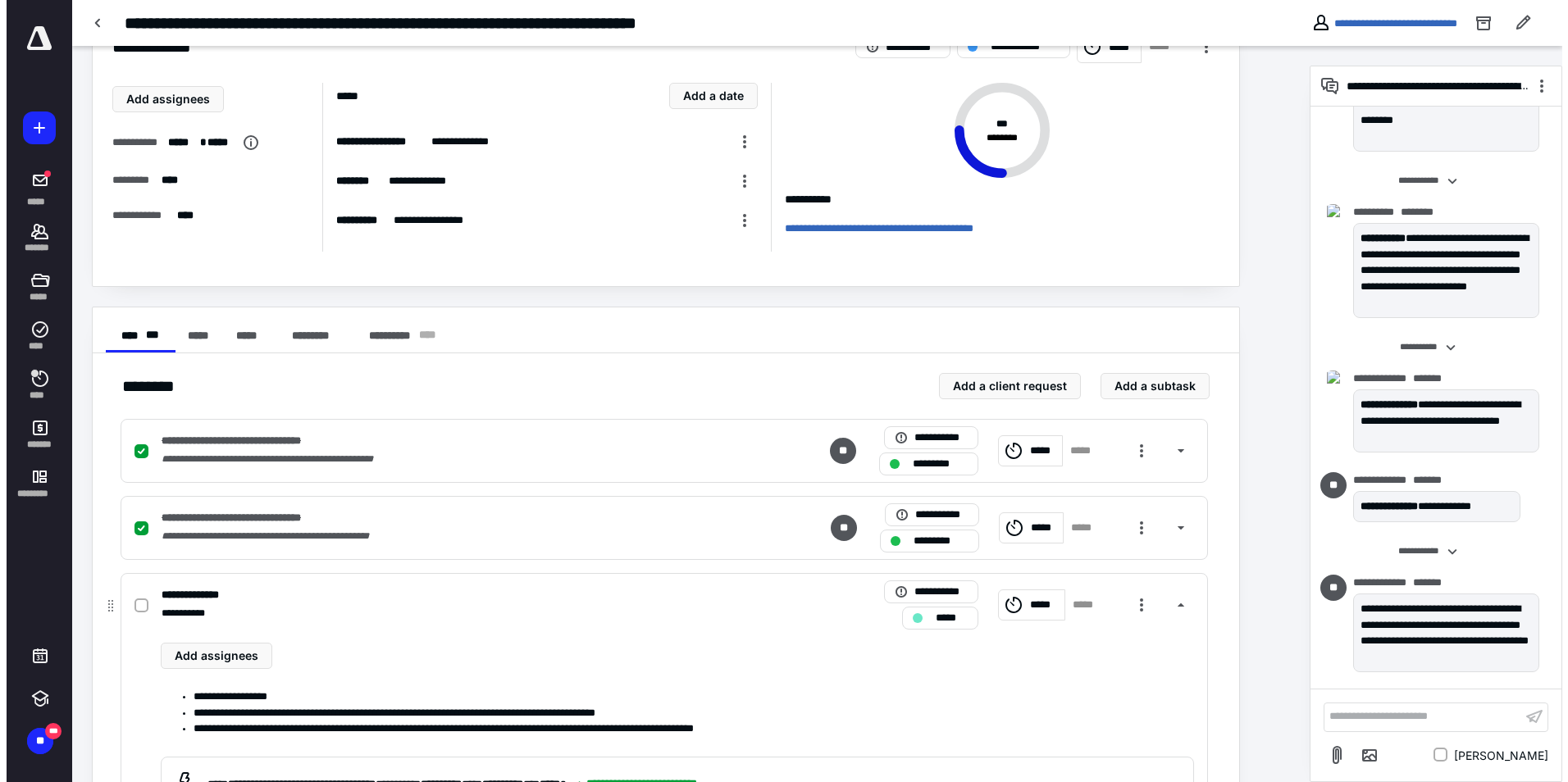 scroll, scrollTop: 82, scrollLeft: 0, axis: vertical 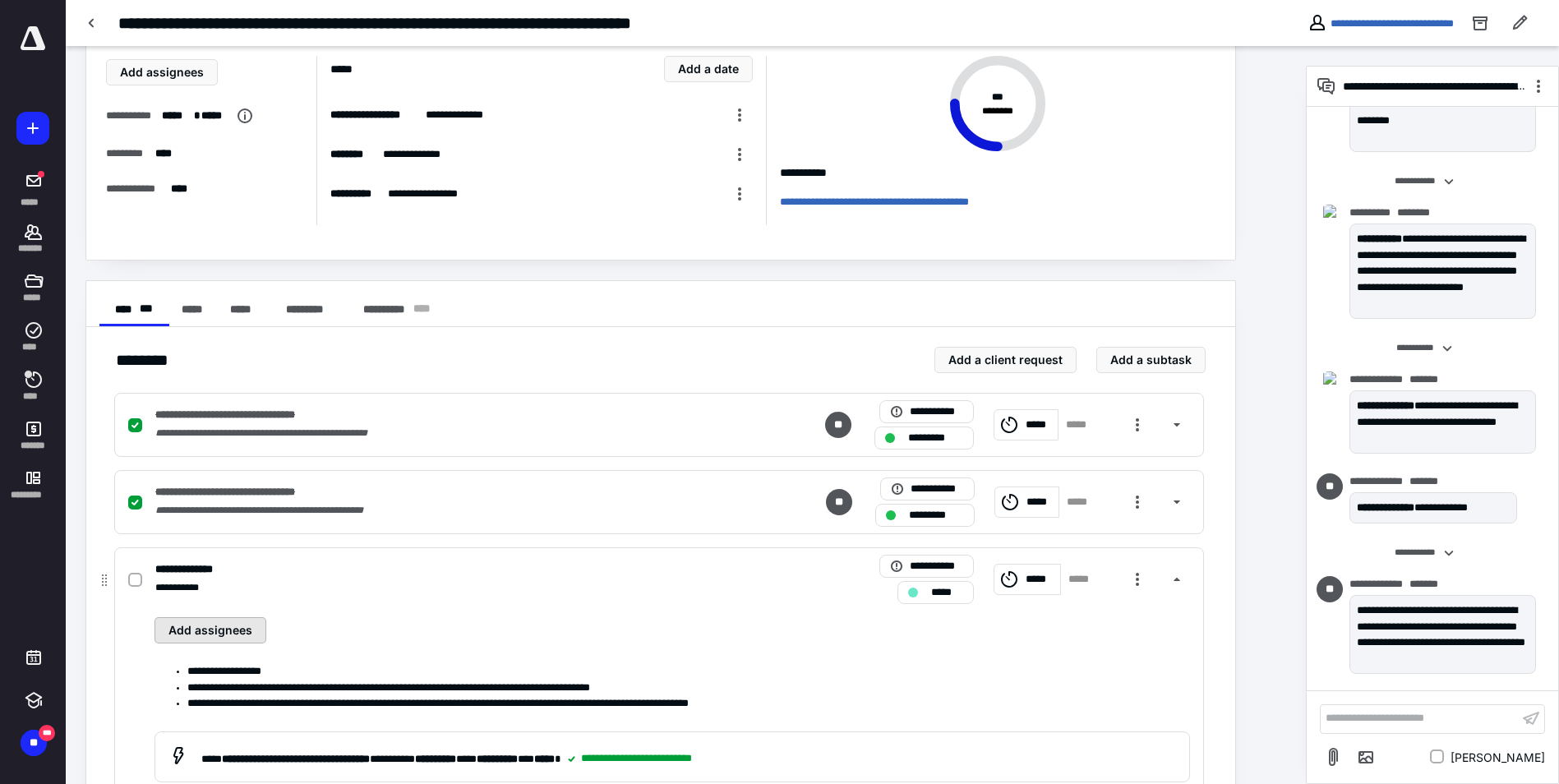 click on "Add assignees" at bounding box center [210, 630] 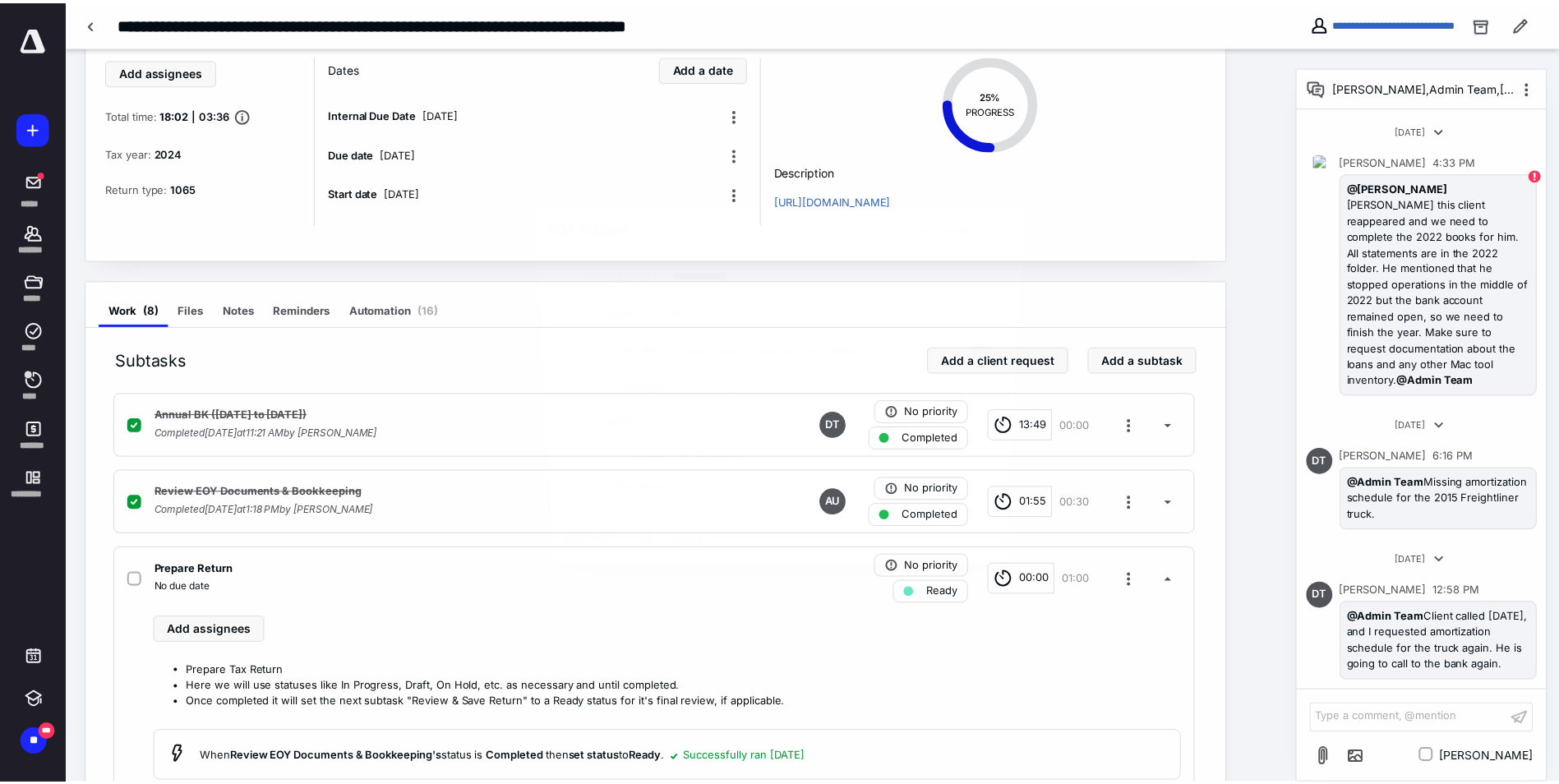 scroll, scrollTop: 529, scrollLeft: 0, axis: vertical 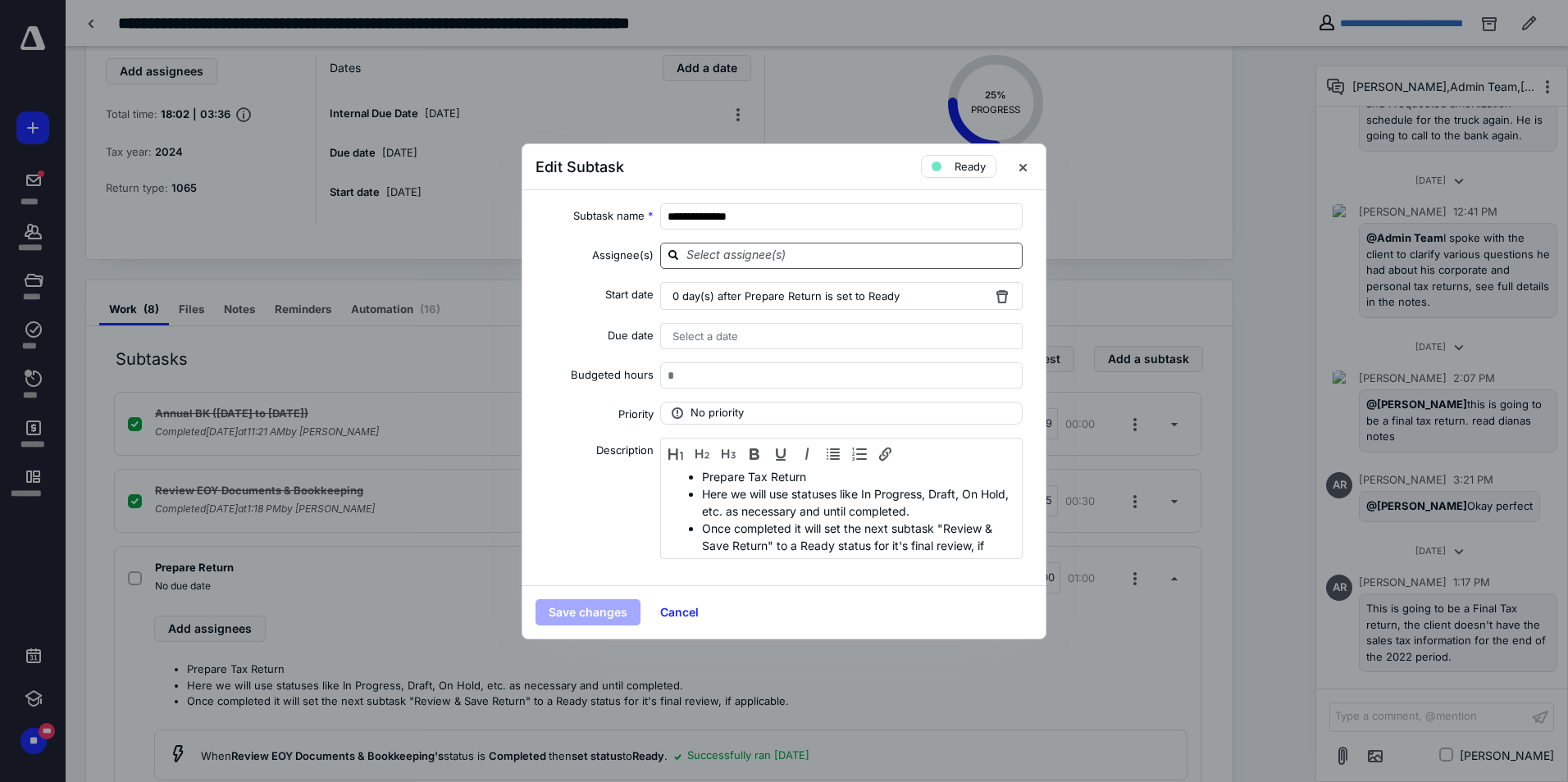 click at bounding box center (851, 255) 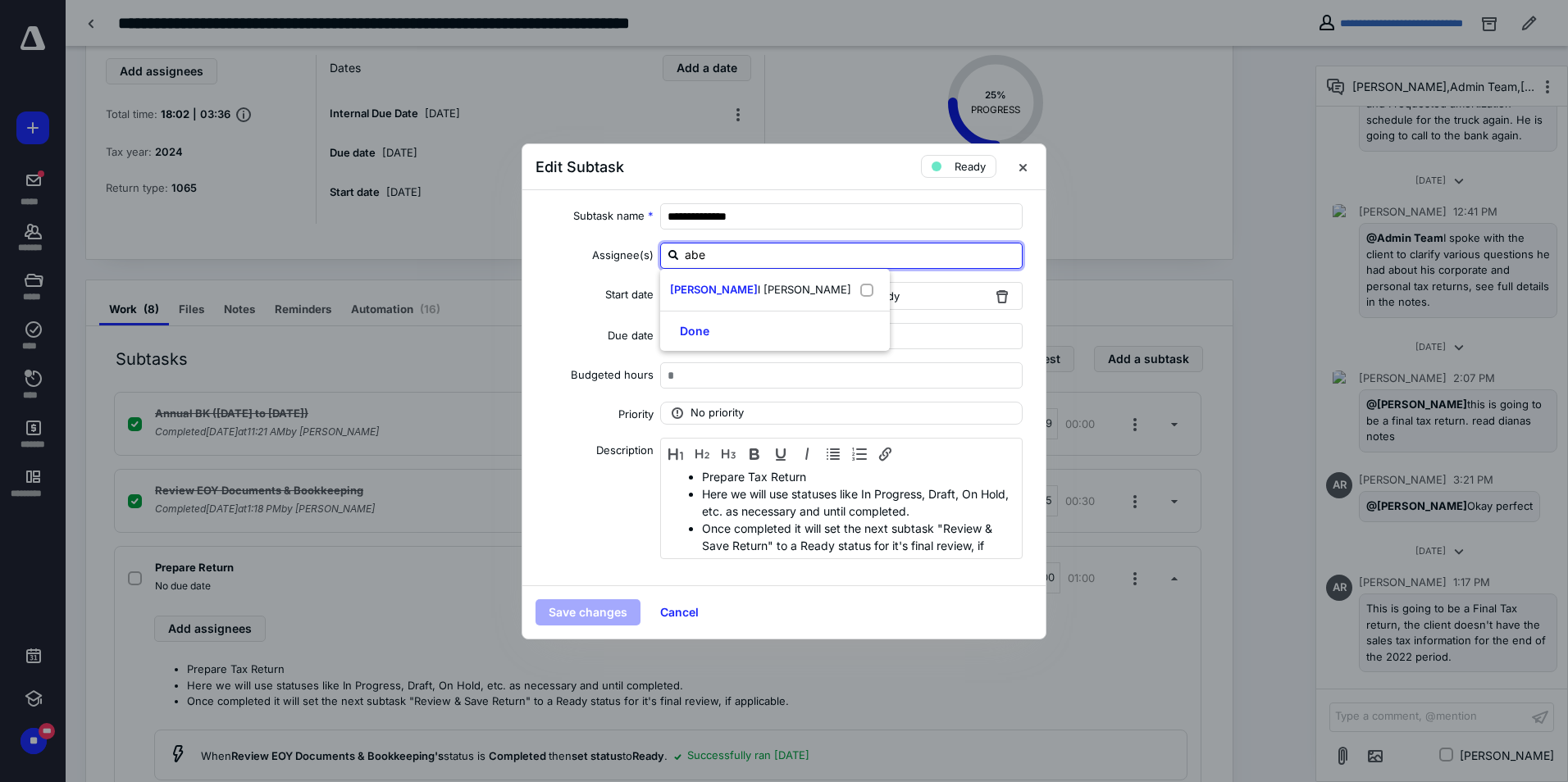 type on "abel" 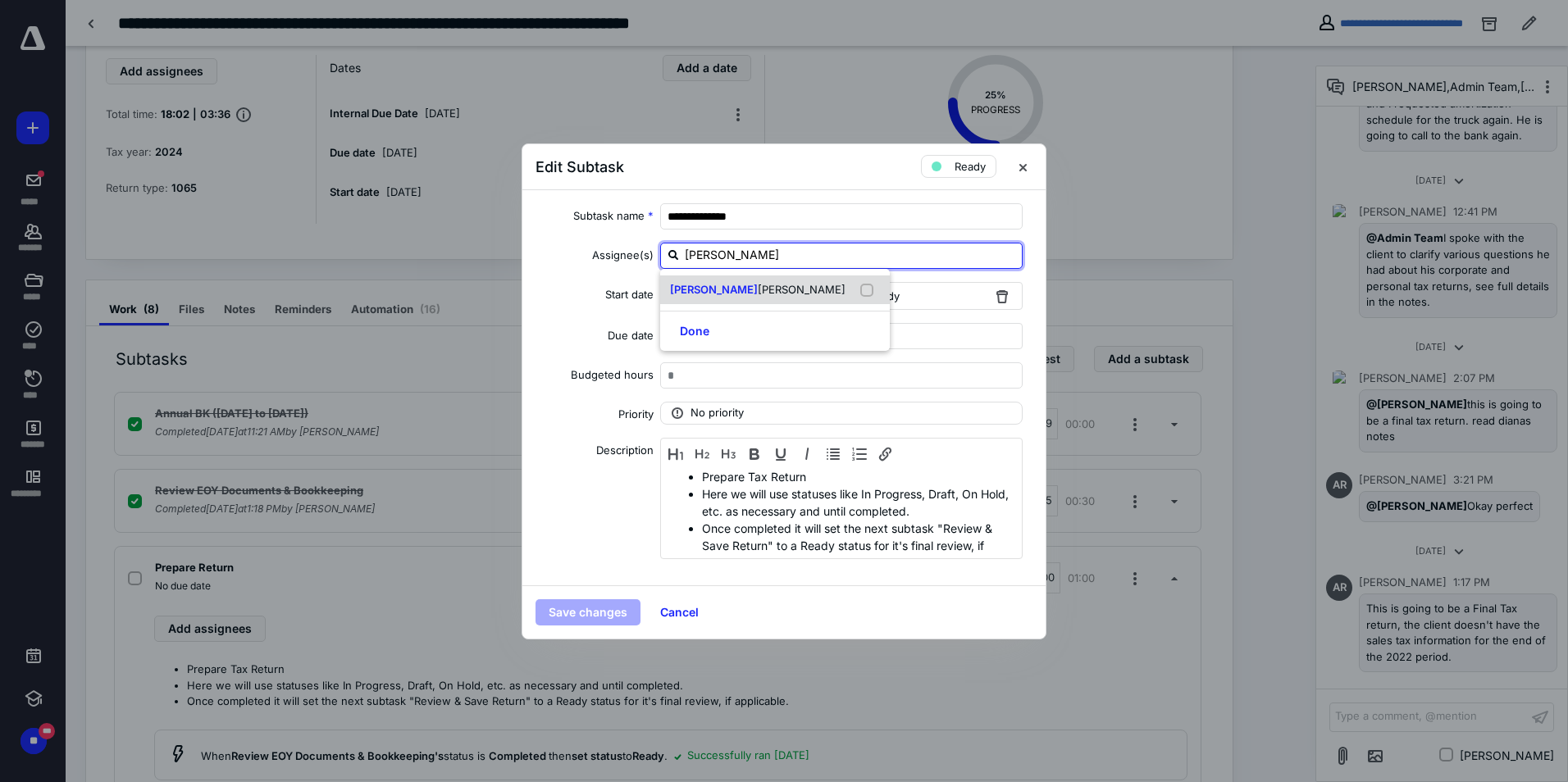 click on "Abel  Gil Diaz" at bounding box center [775, 290] 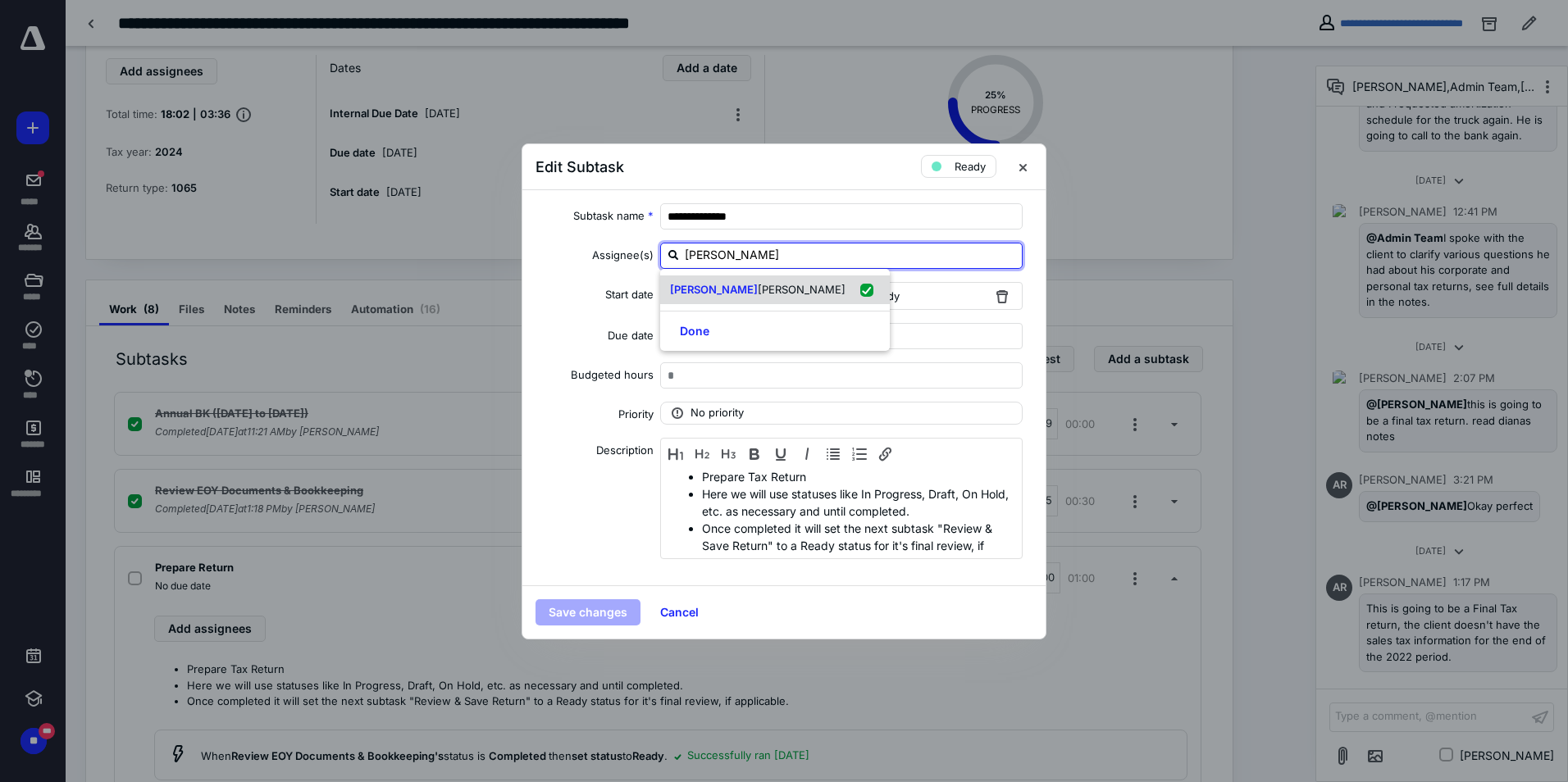 checkbox on "true" 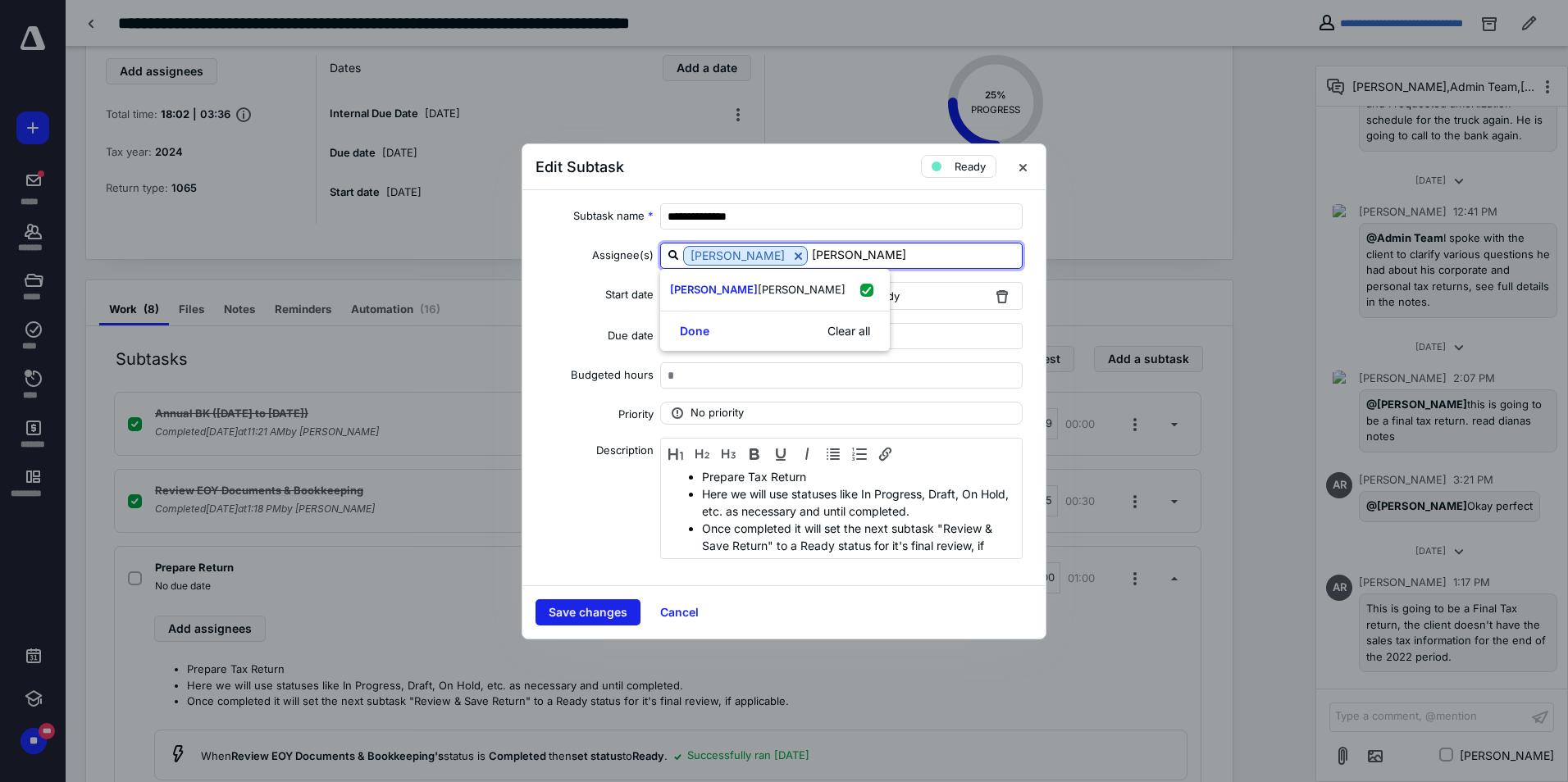type on "abel" 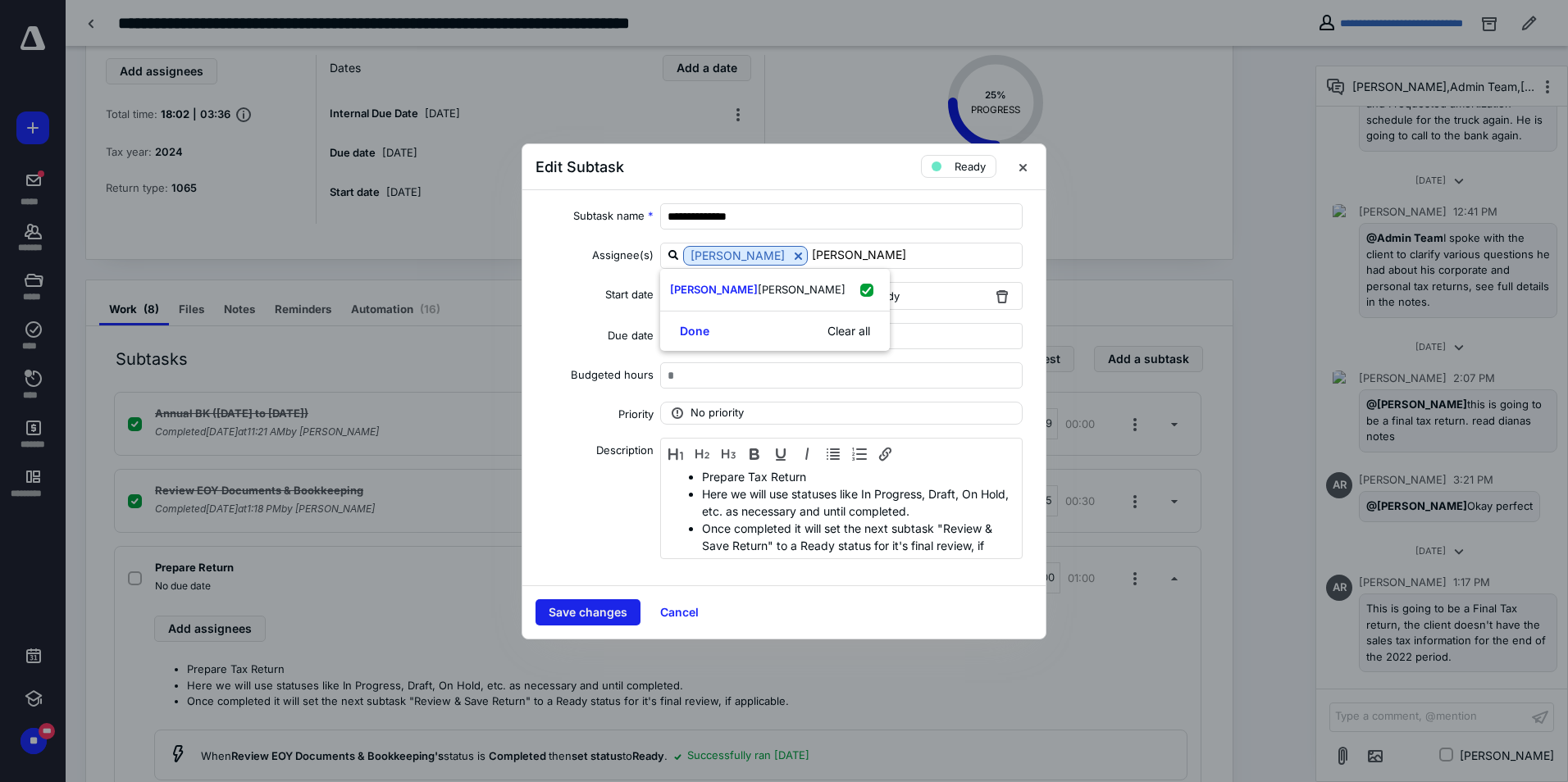 click on "Save changes" at bounding box center (588, 612) 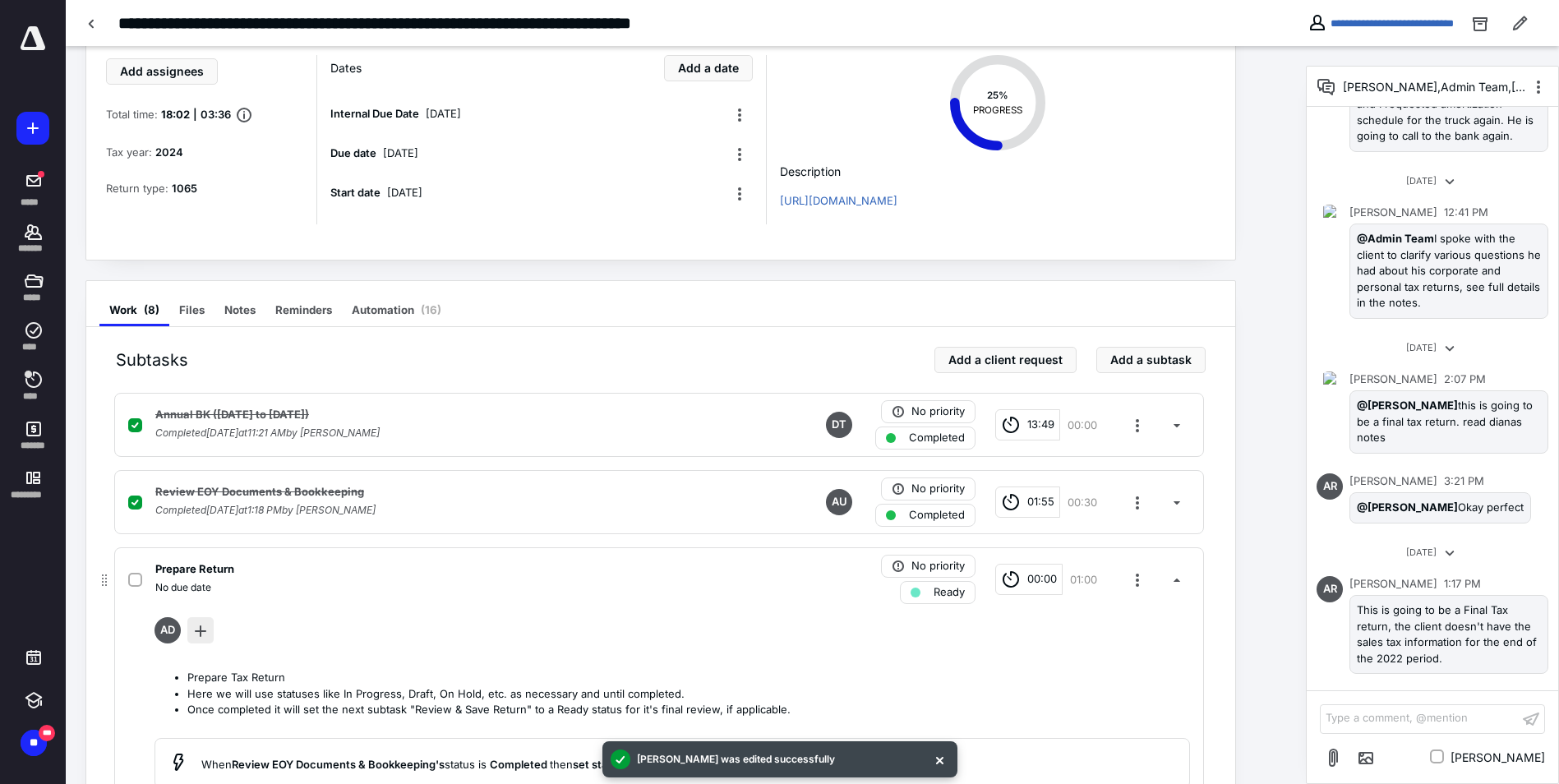click at bounding box center [201, 630] 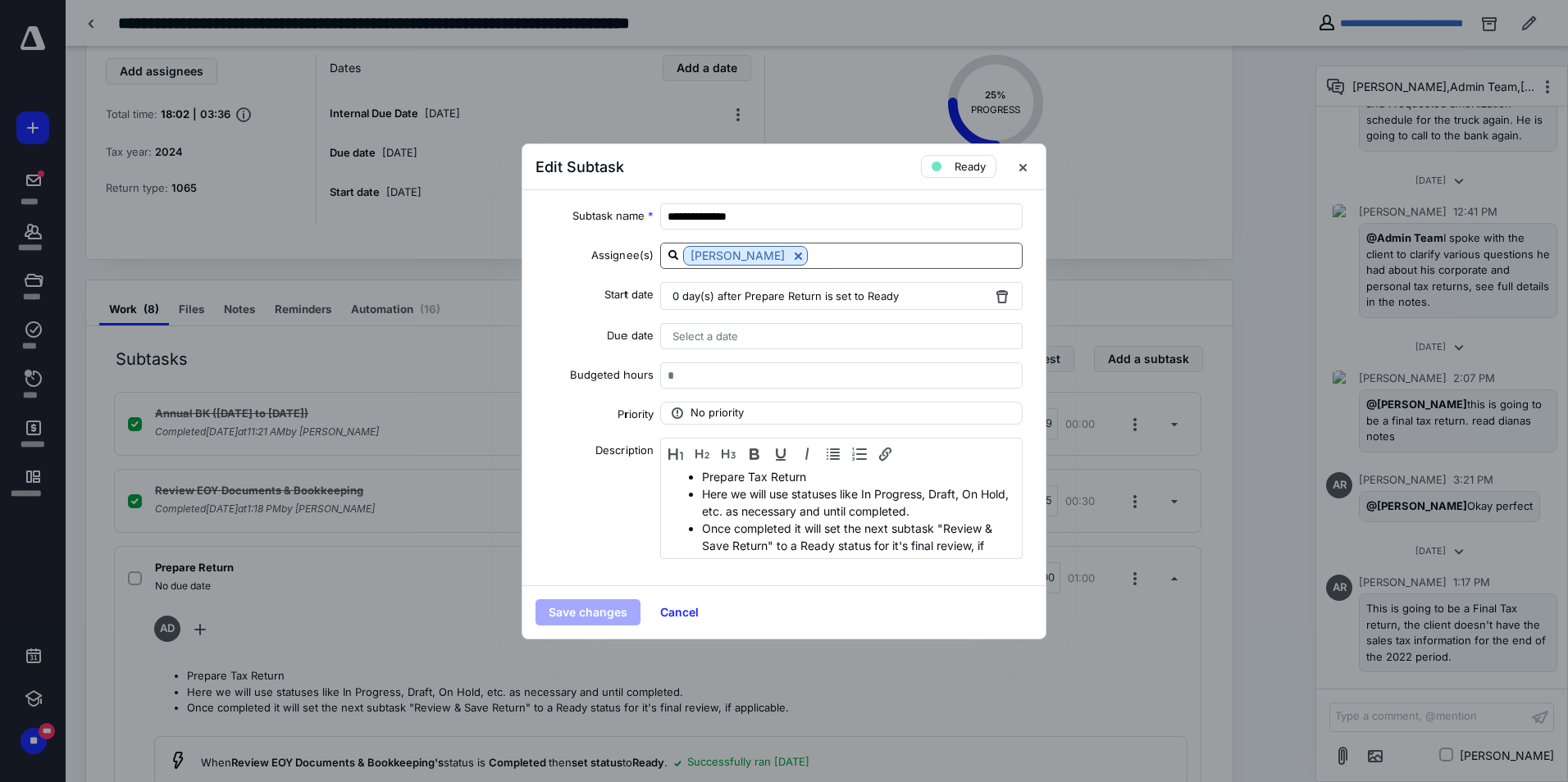click at bounding box center [914, 255] 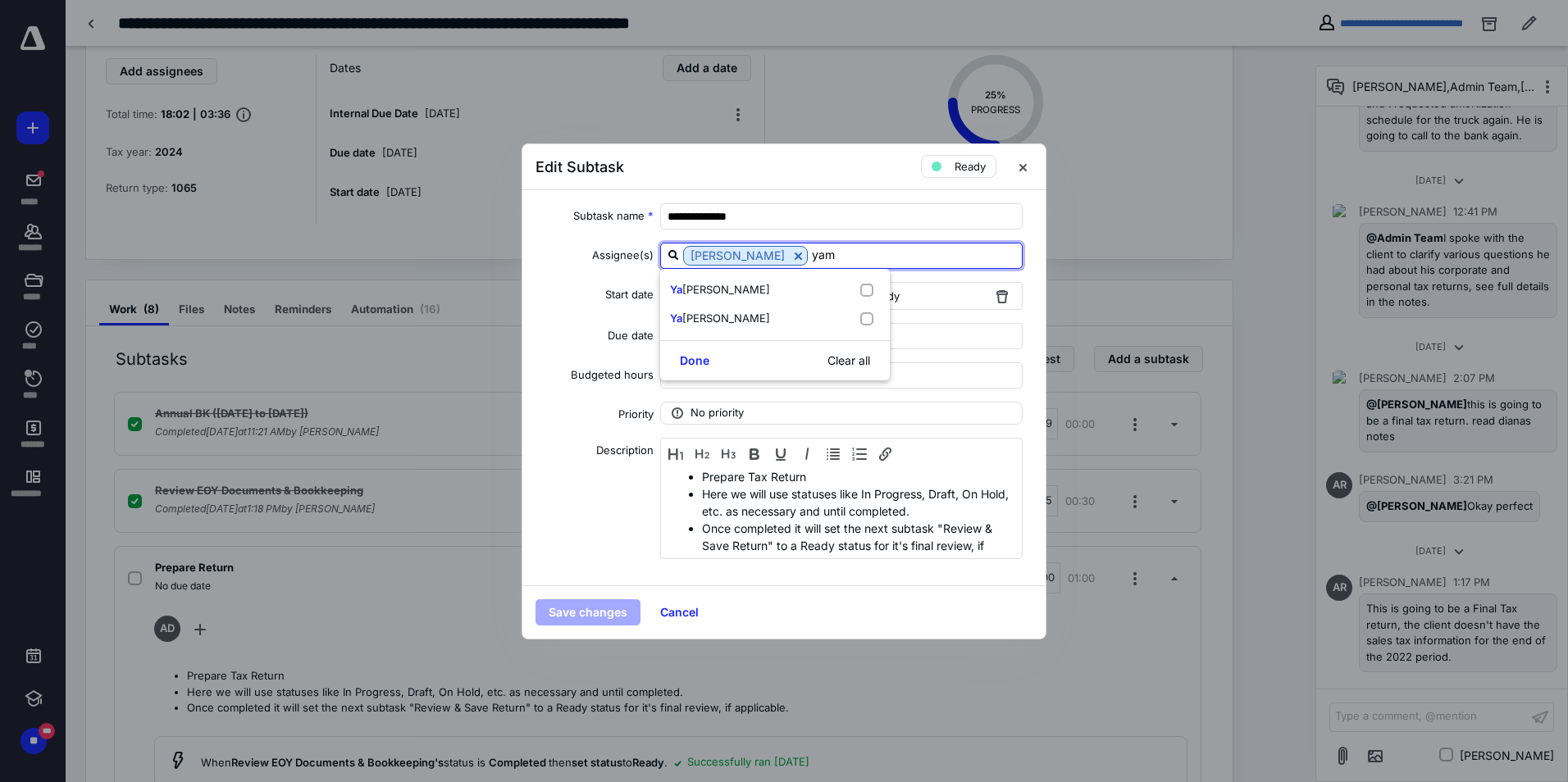 type on "yami" 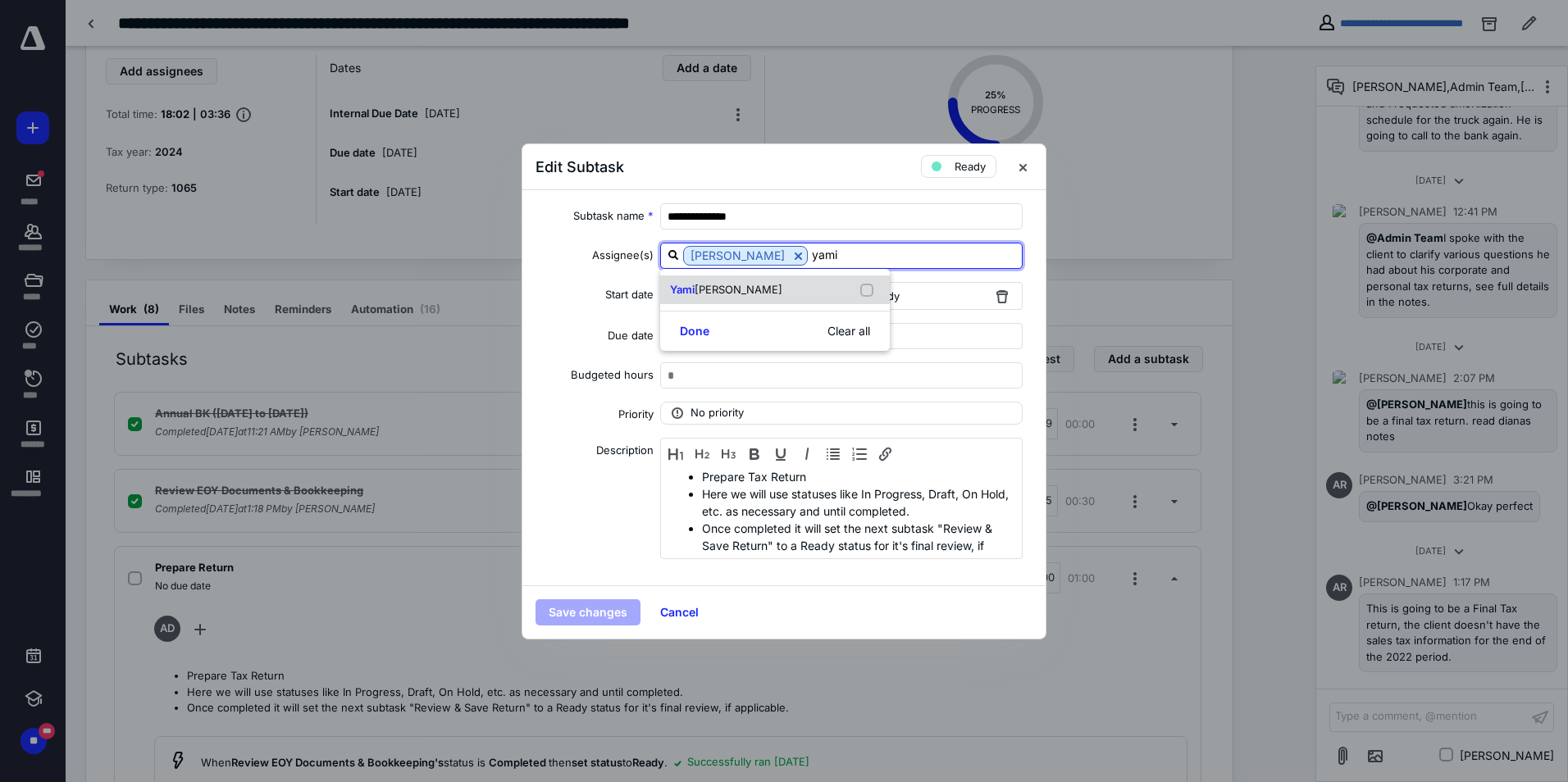 click on "Yami la Nelson" at bounding box center [775, 290] 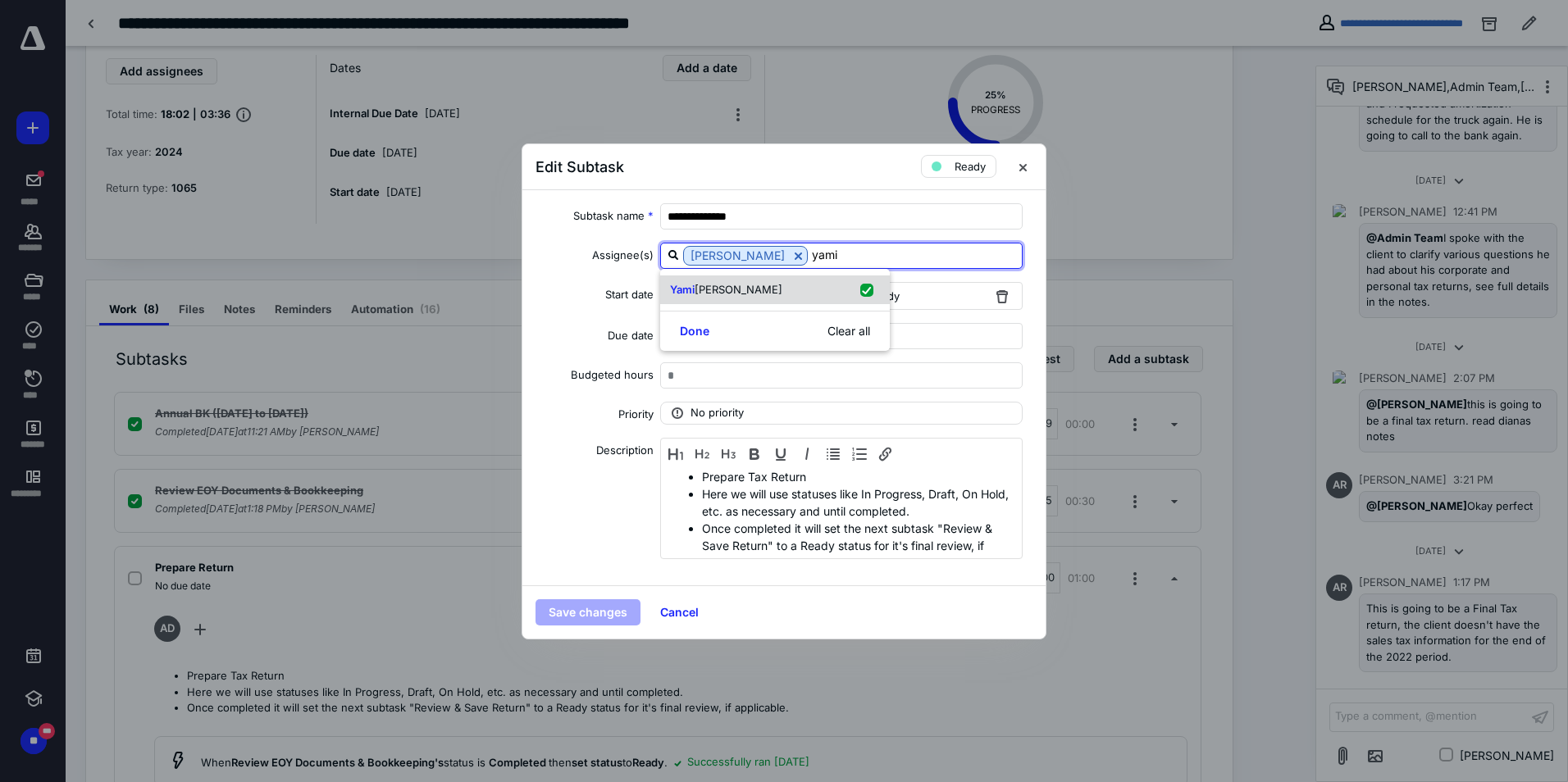 checkbox on "true" 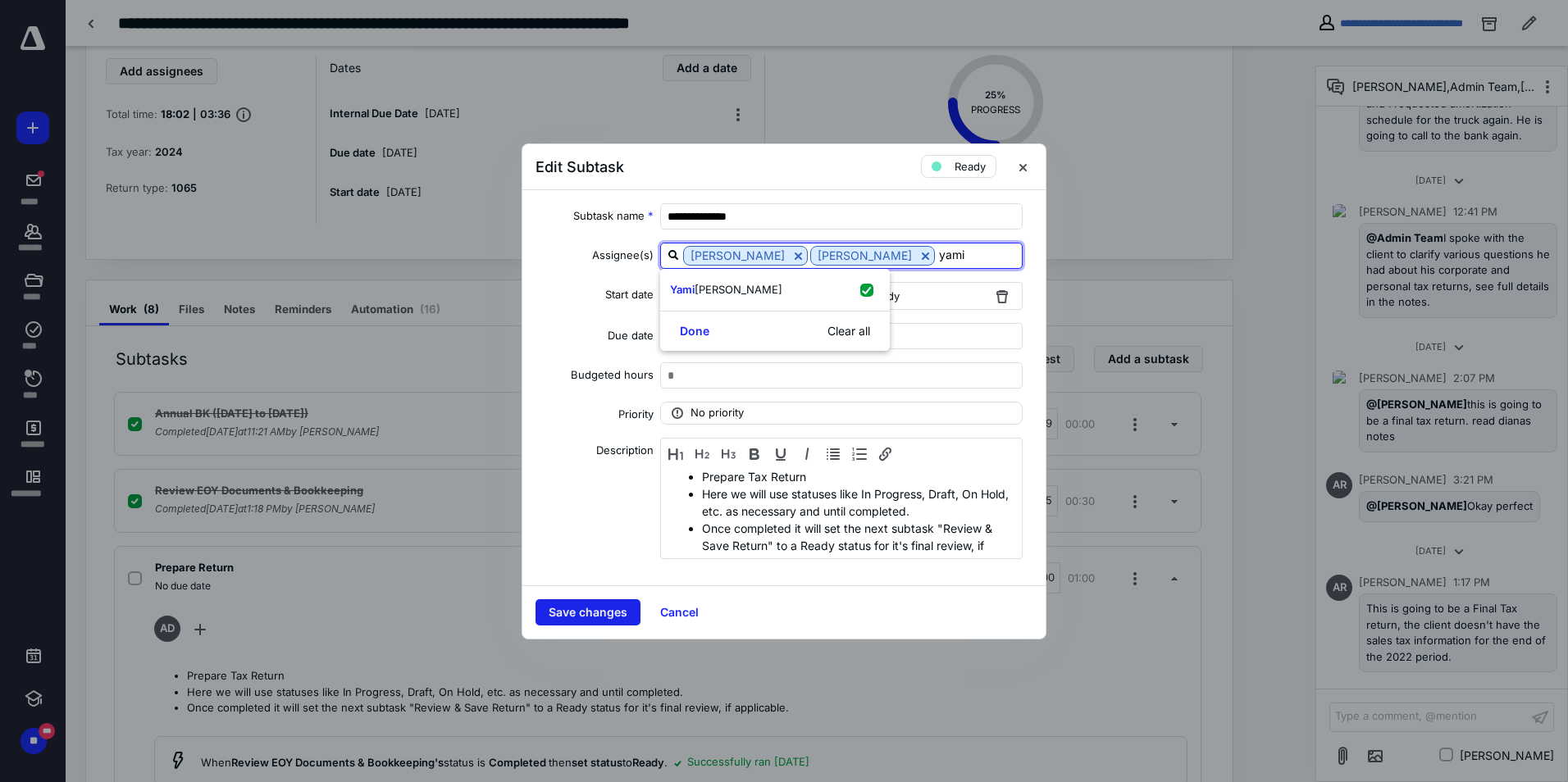 type on "yami" 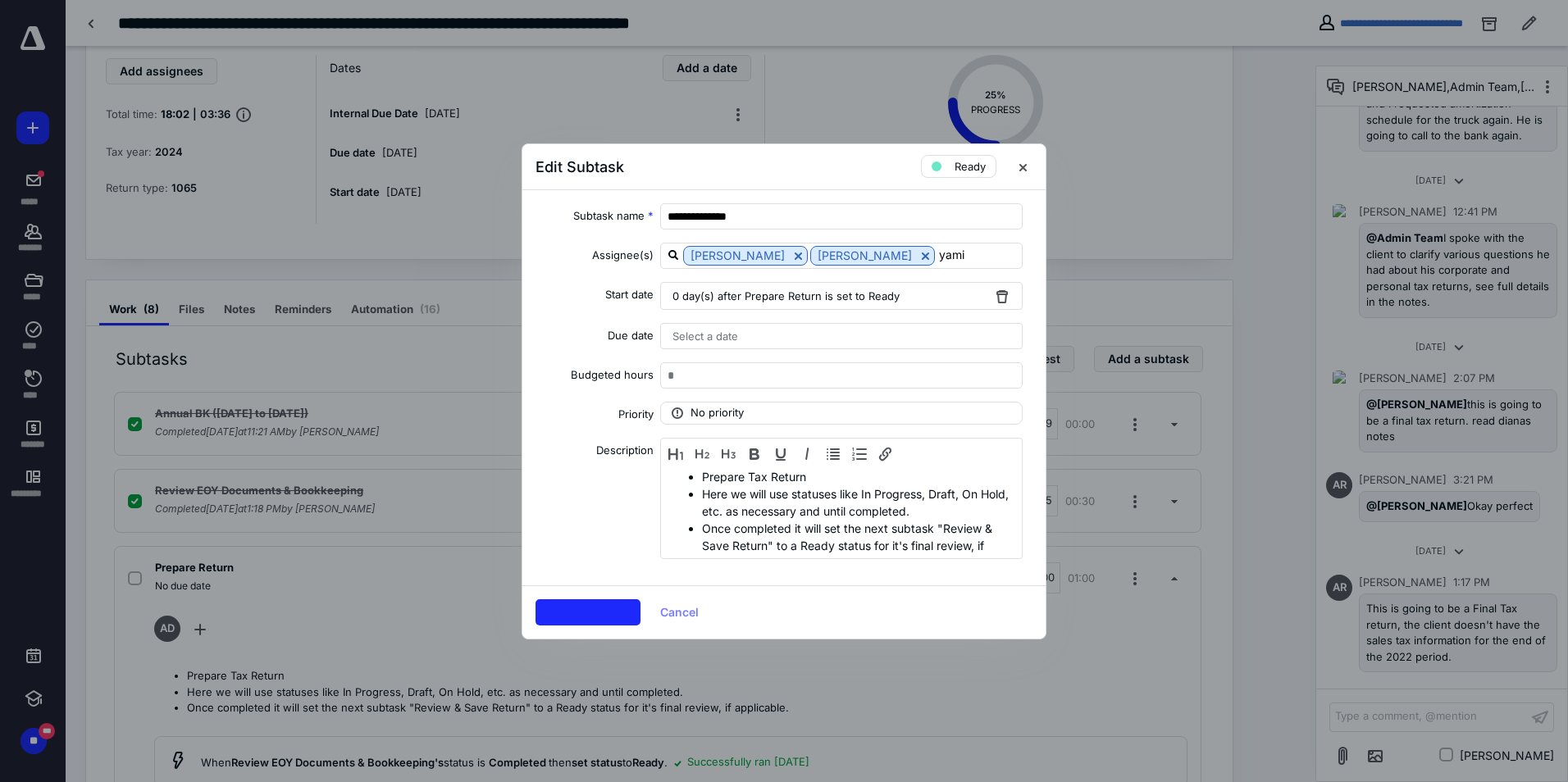 type 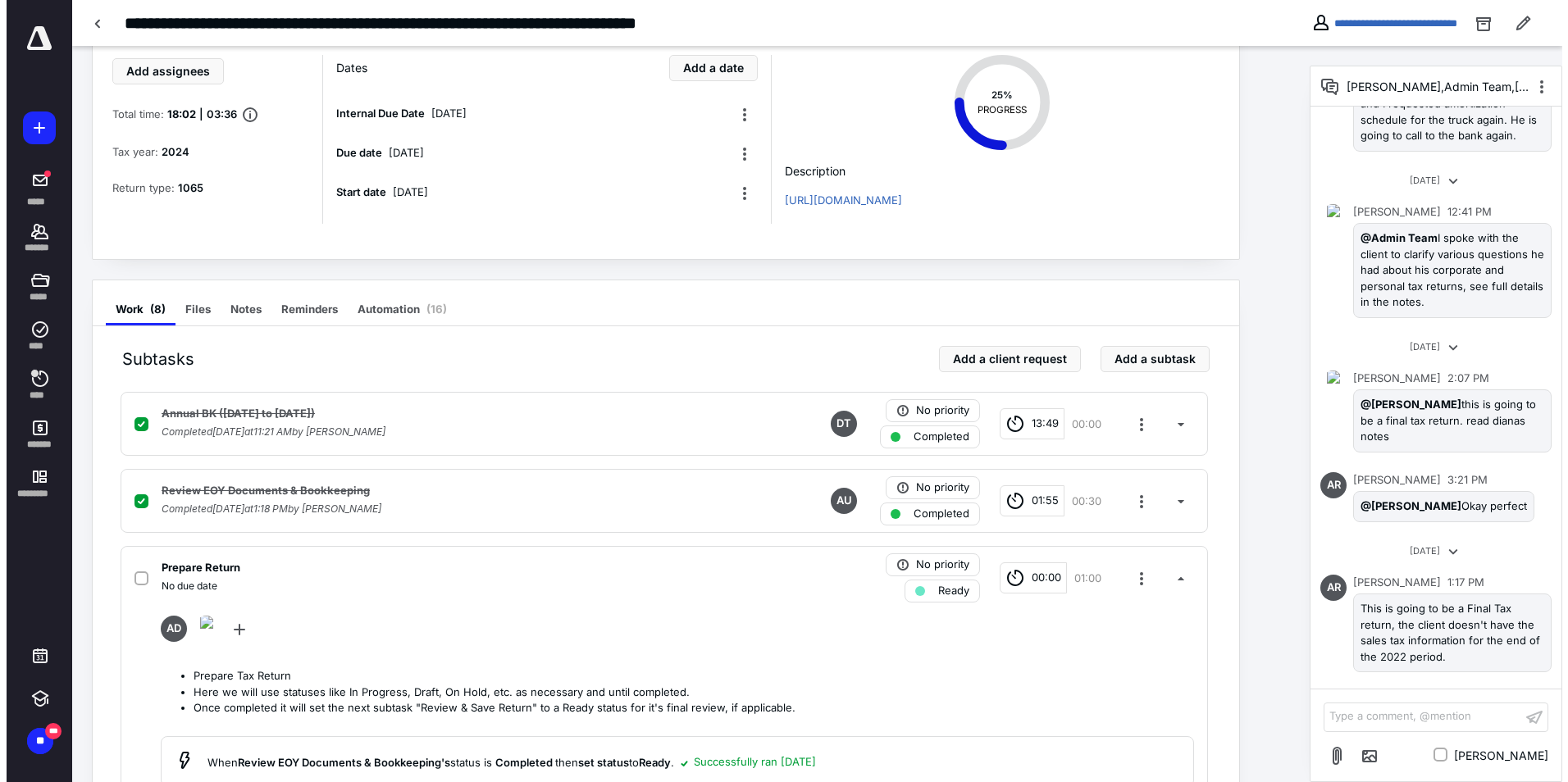 scroll, scrollTop: 0, scrollLeft: 0, axis: both 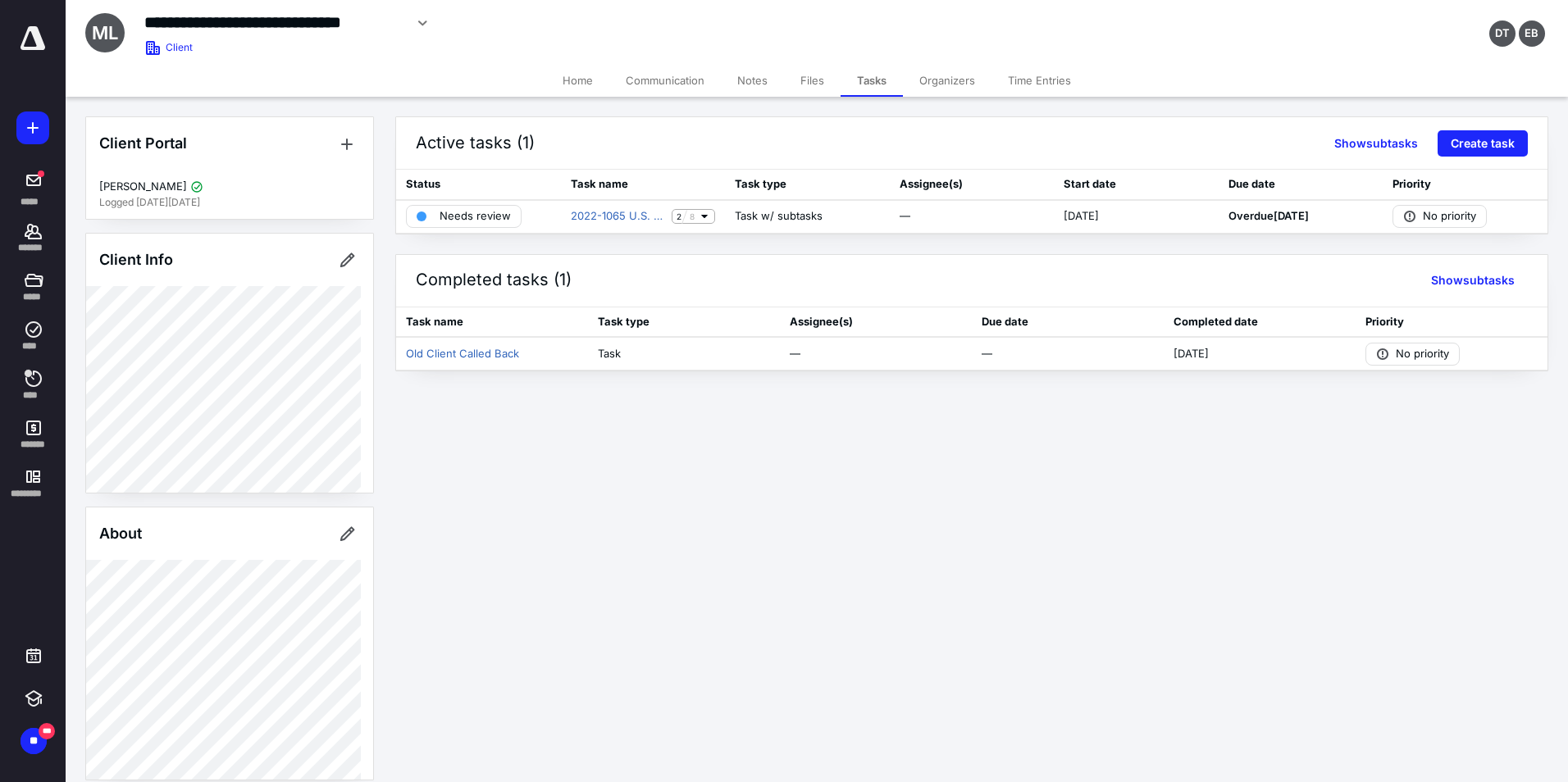 click on "Files" at bounding box center [812, 80] 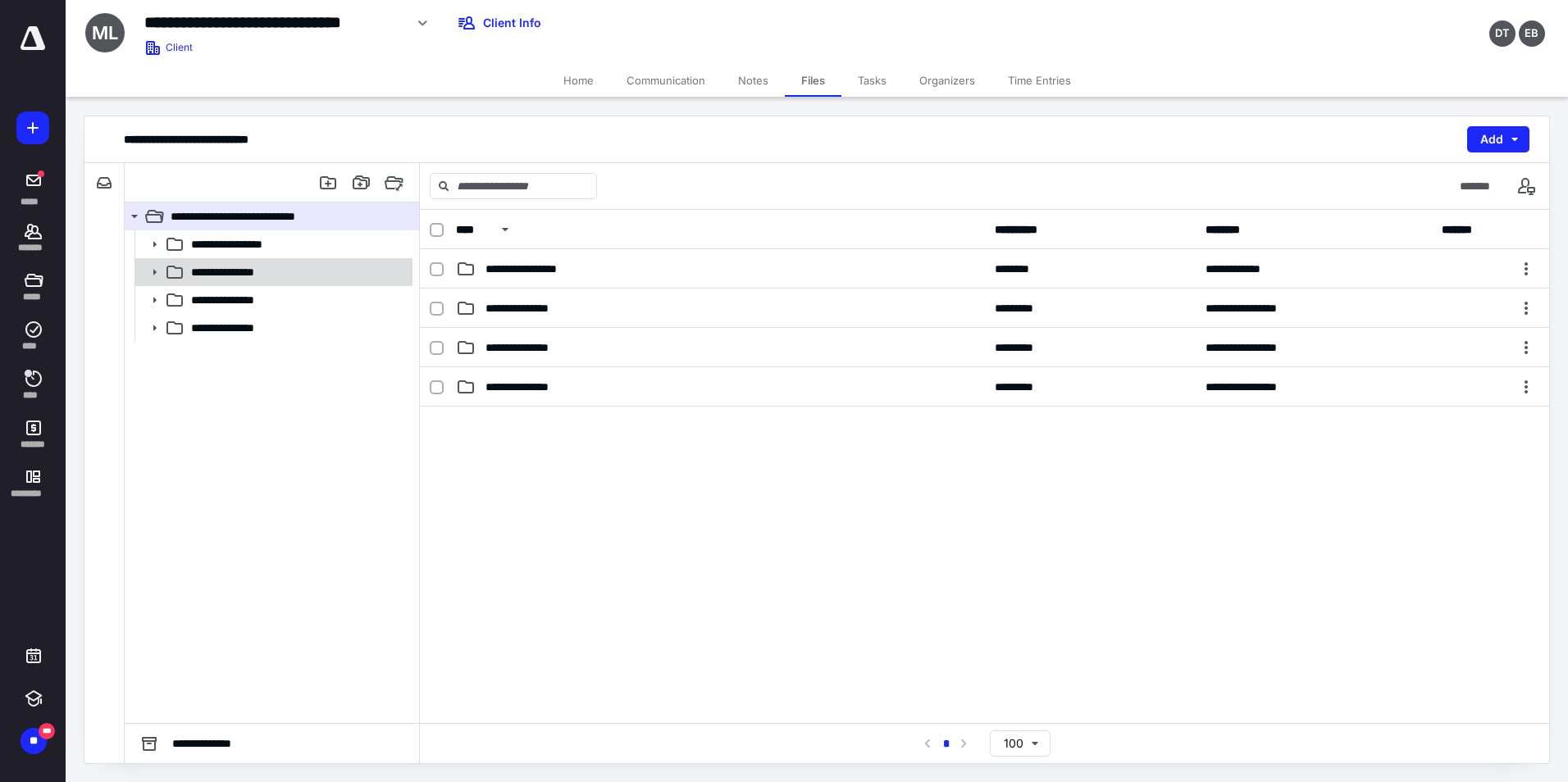 click at bounding box center [149, 272] 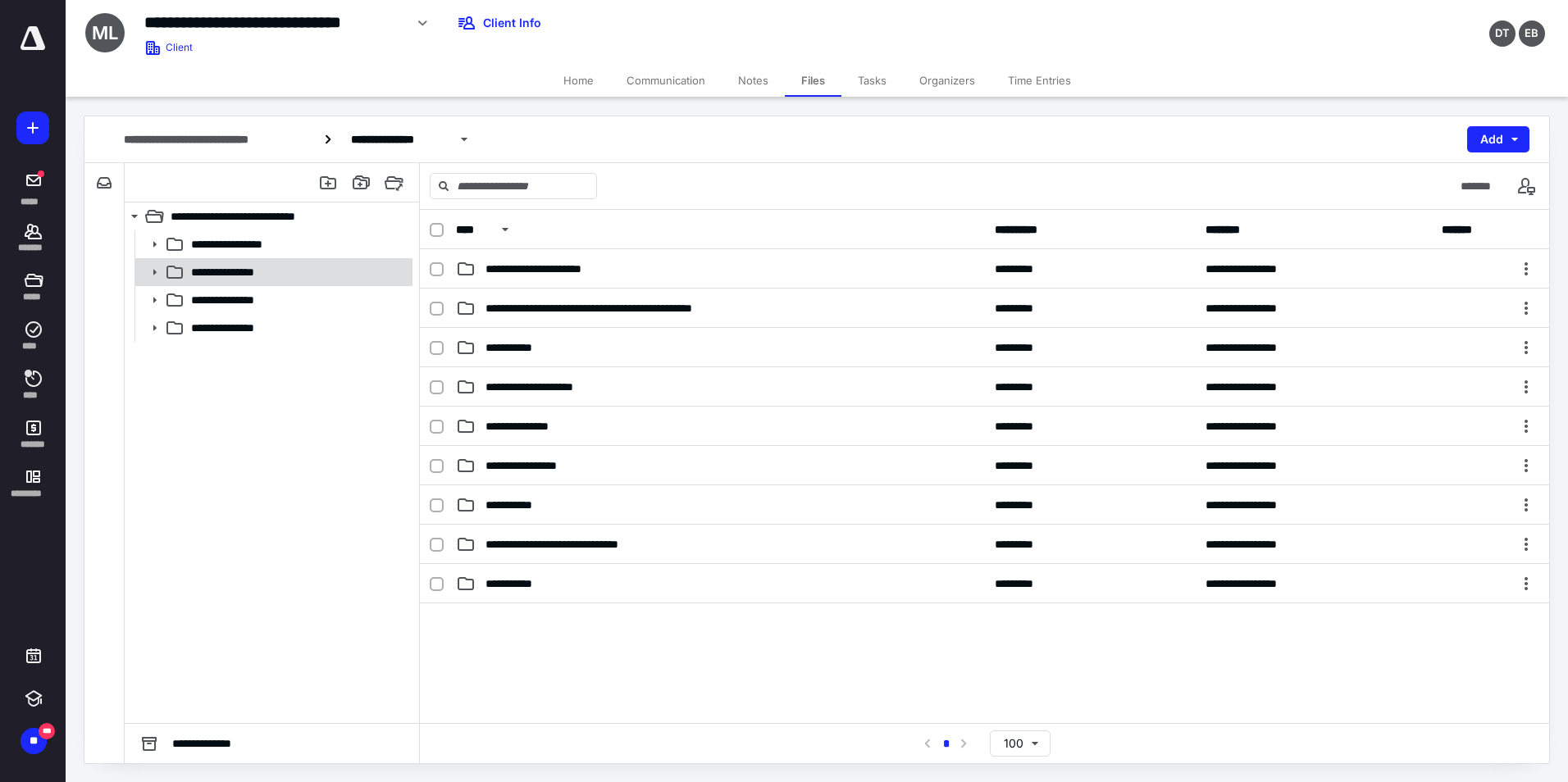 click 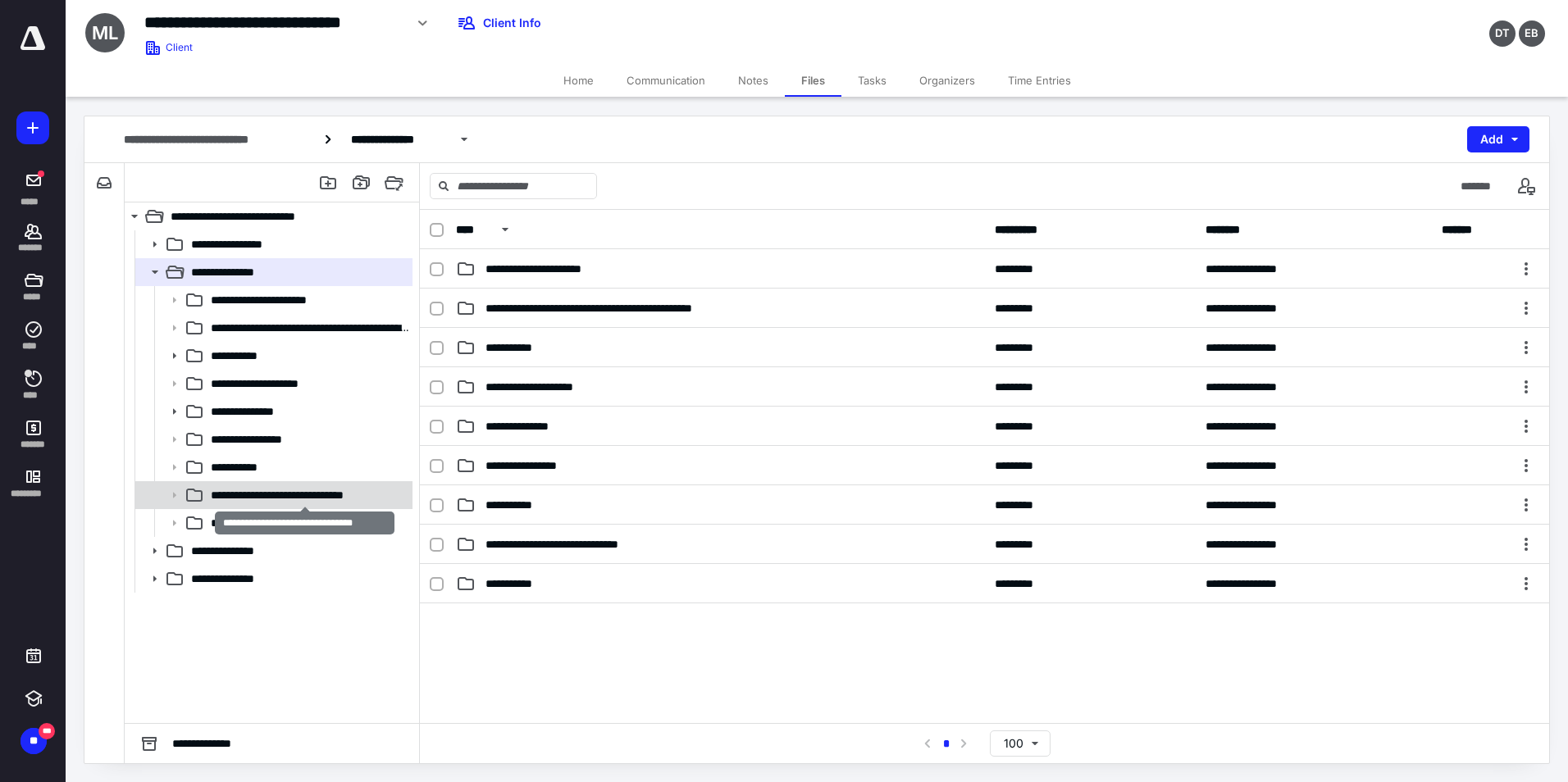 click on "**********" at bounding box center (305, 495) 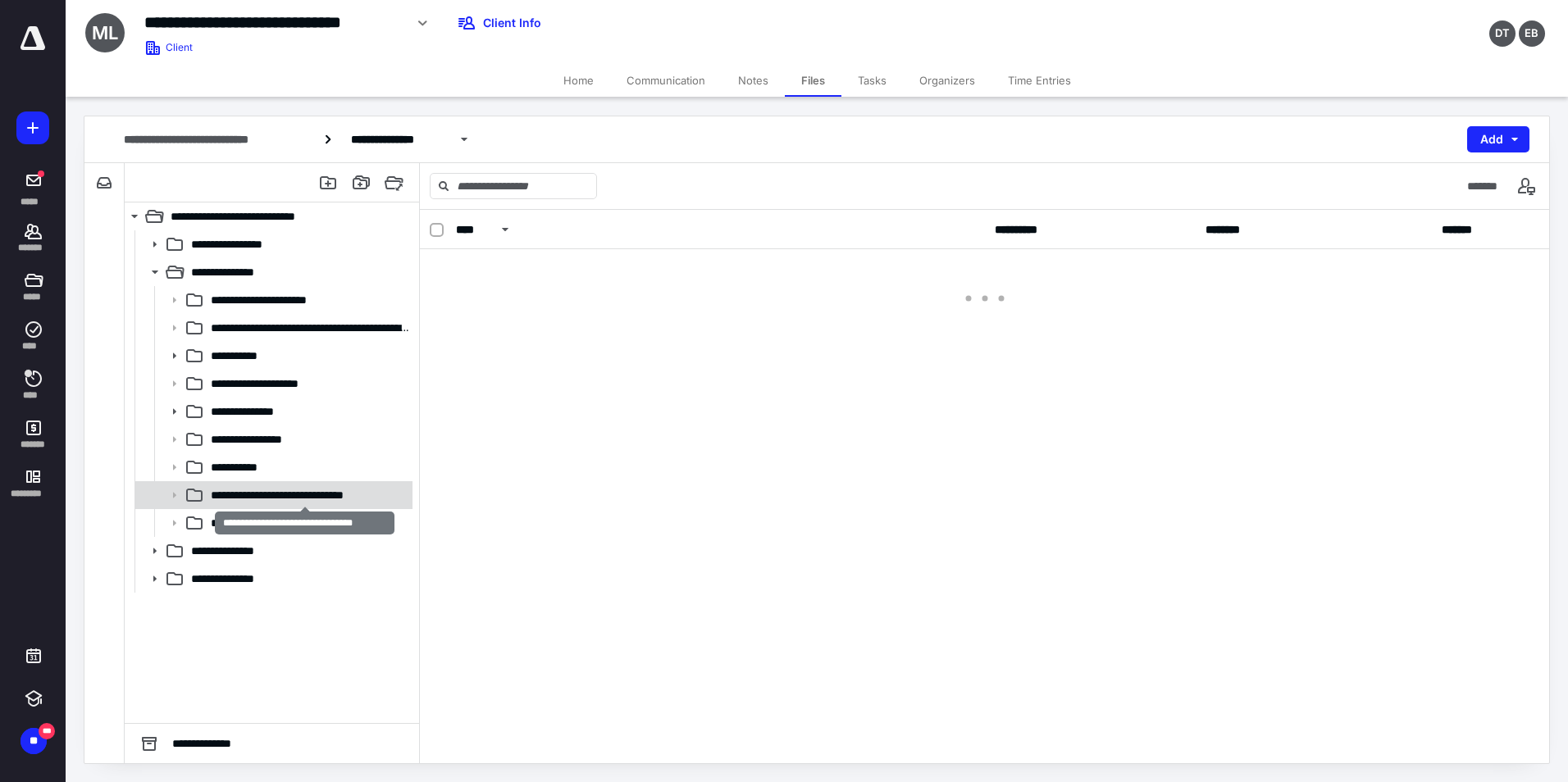click on "**********" at bounding box center [305, 495] 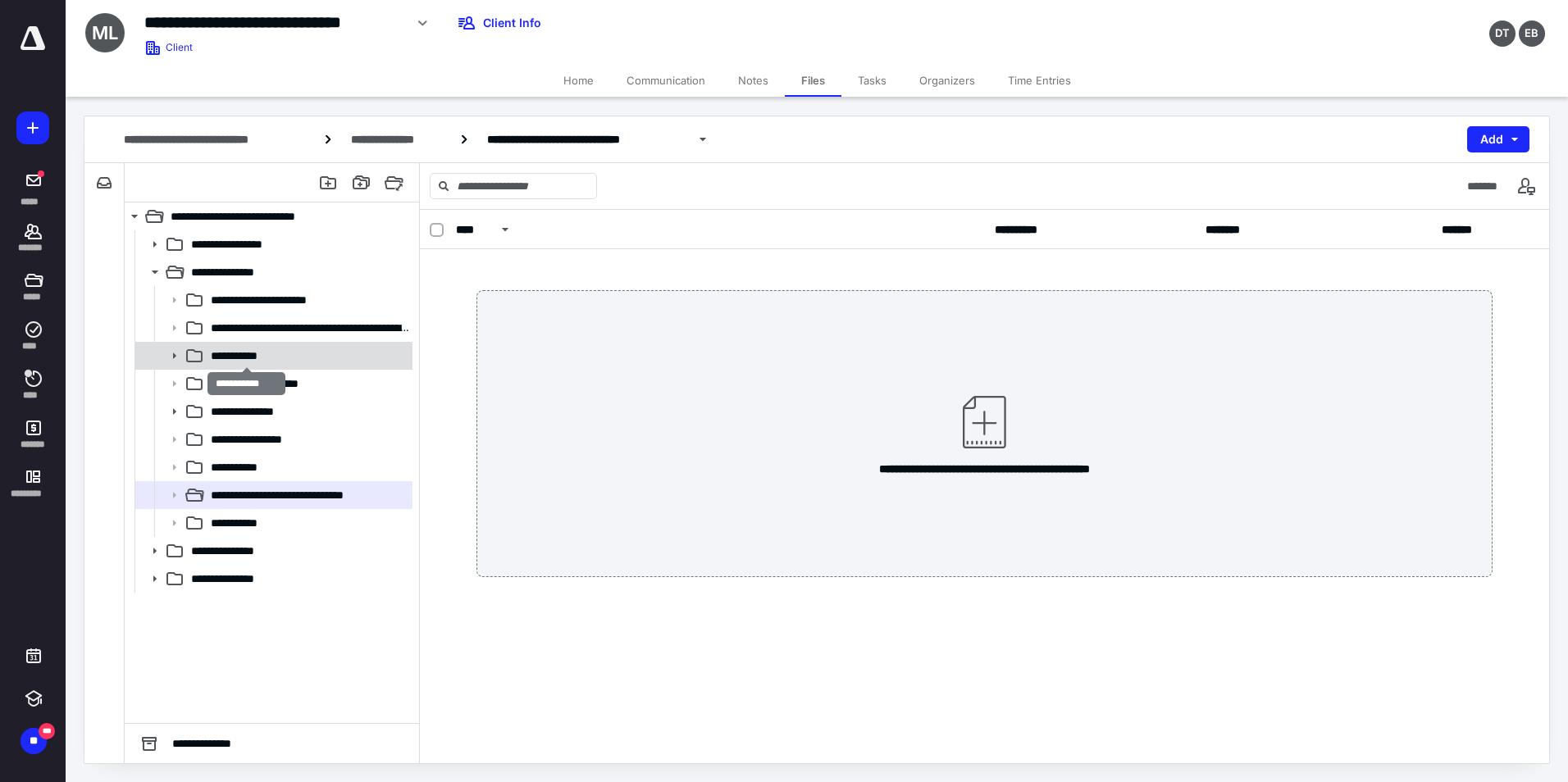 click on "**********" at bounding box center (246, 356) 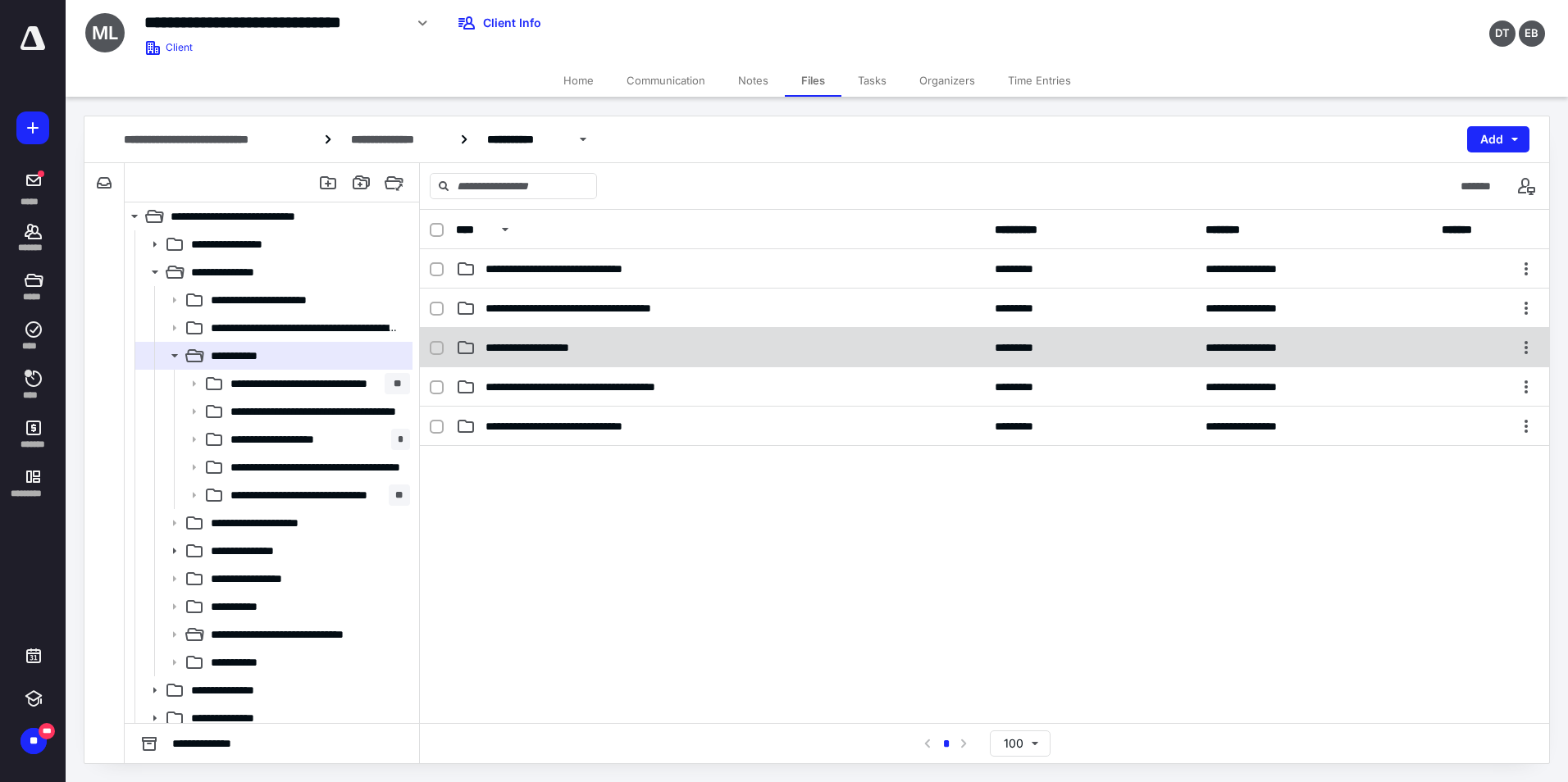 click on "**********" at bounding box center (541, 348) 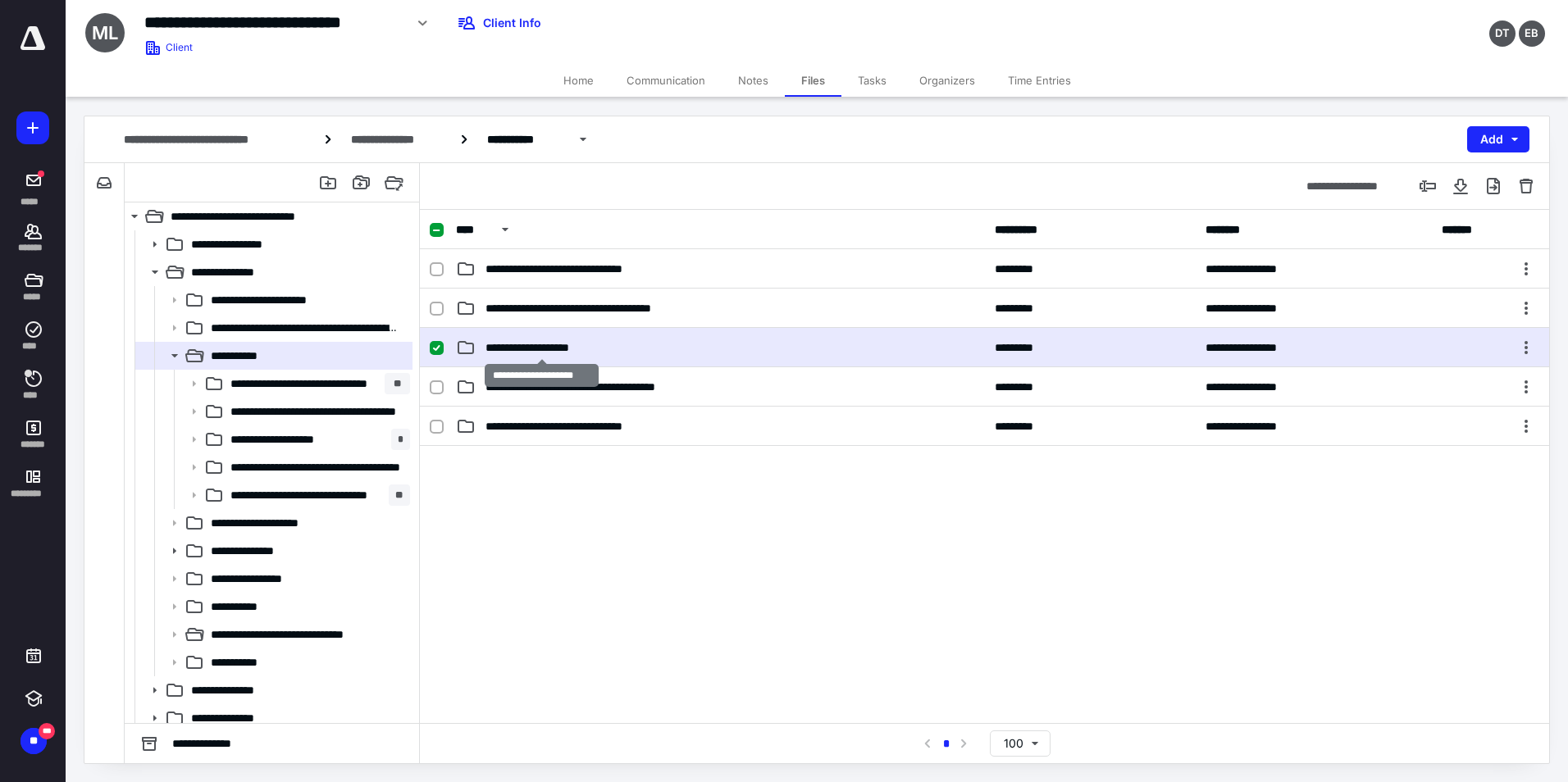click on "**********" at bounding box center (541, 348) 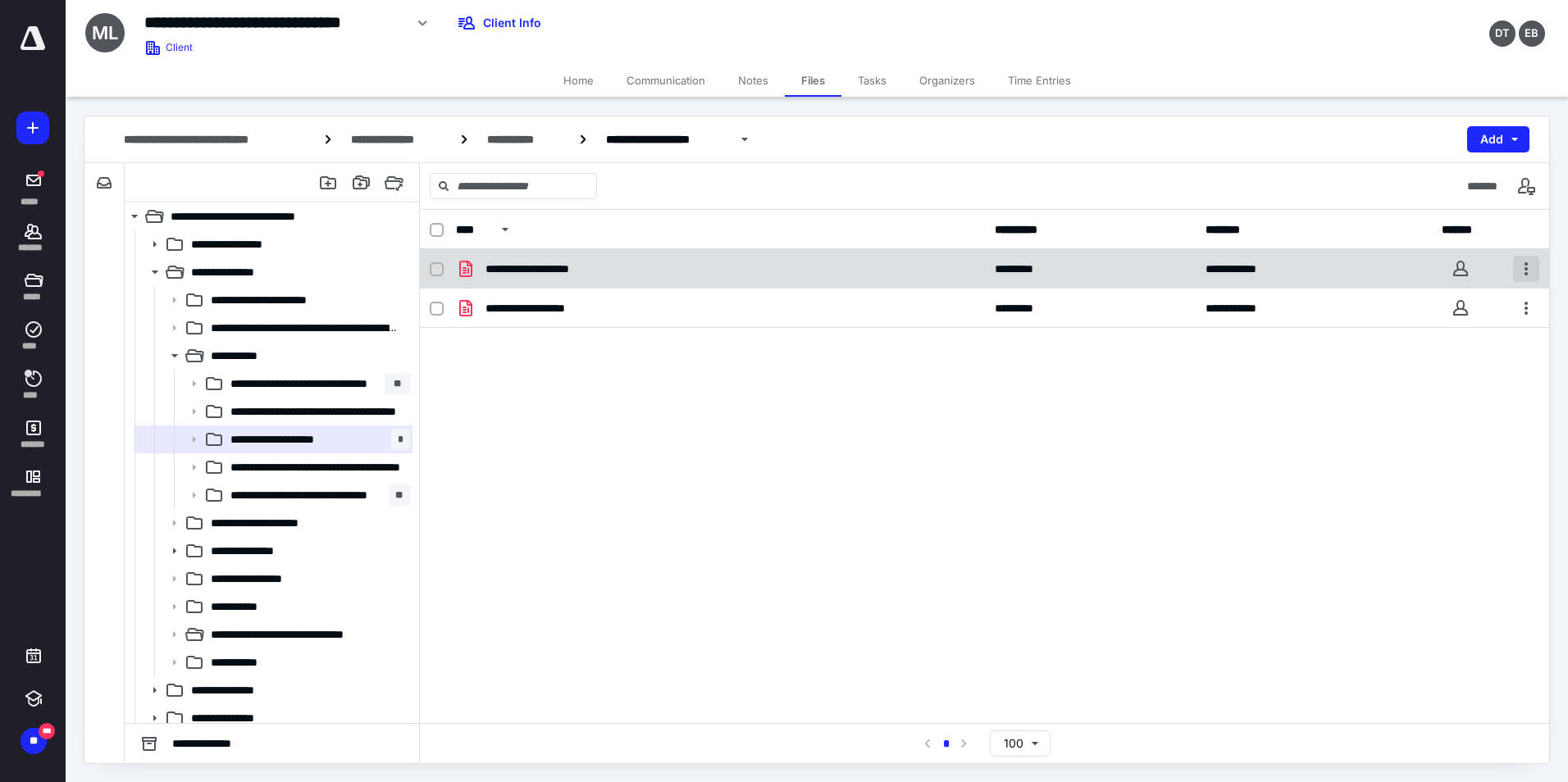 click at bounding box center [1526, 269] 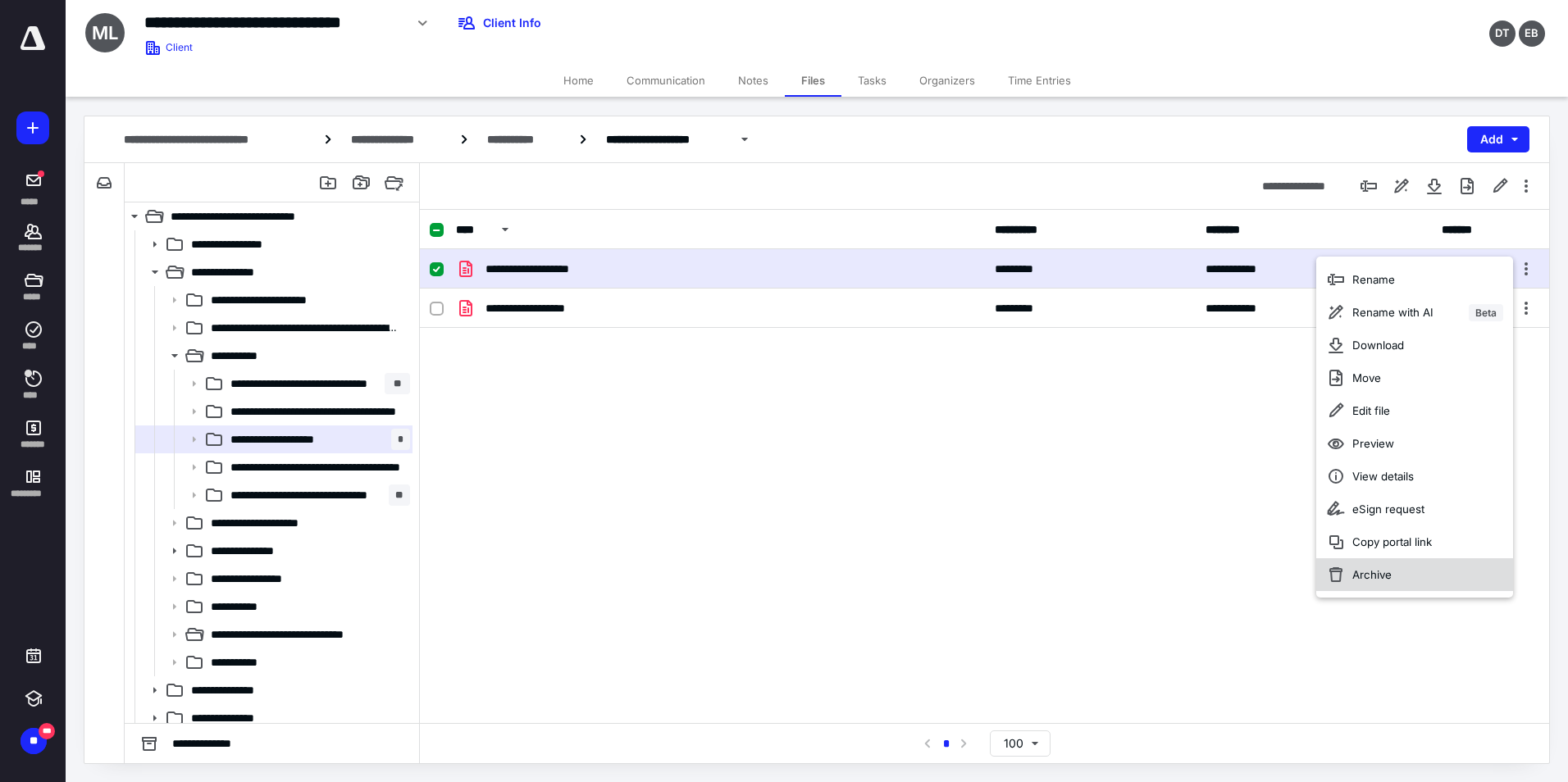 click on "Archive" at bounding box center (1372, 575) 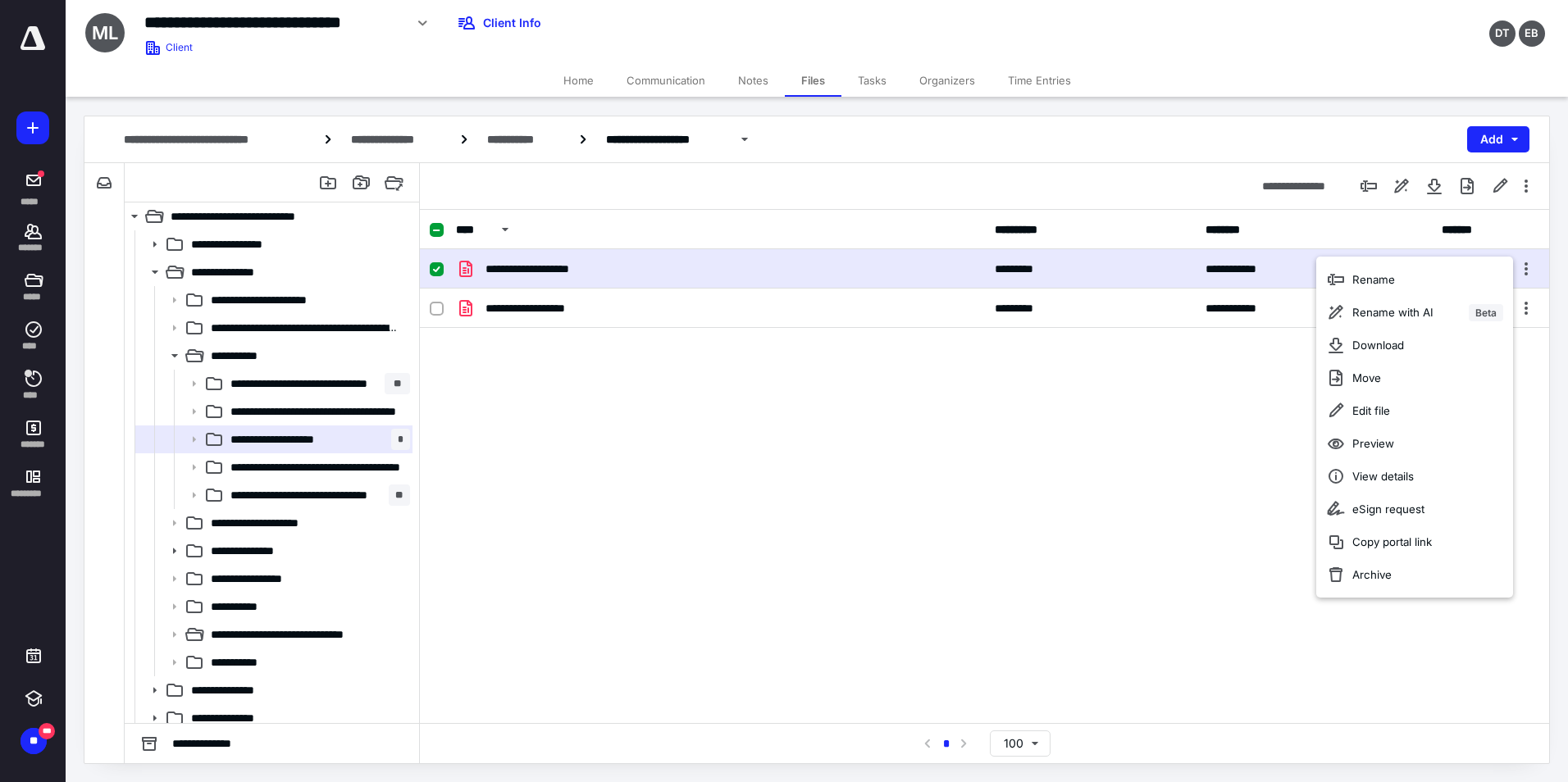 checkbox on "false" 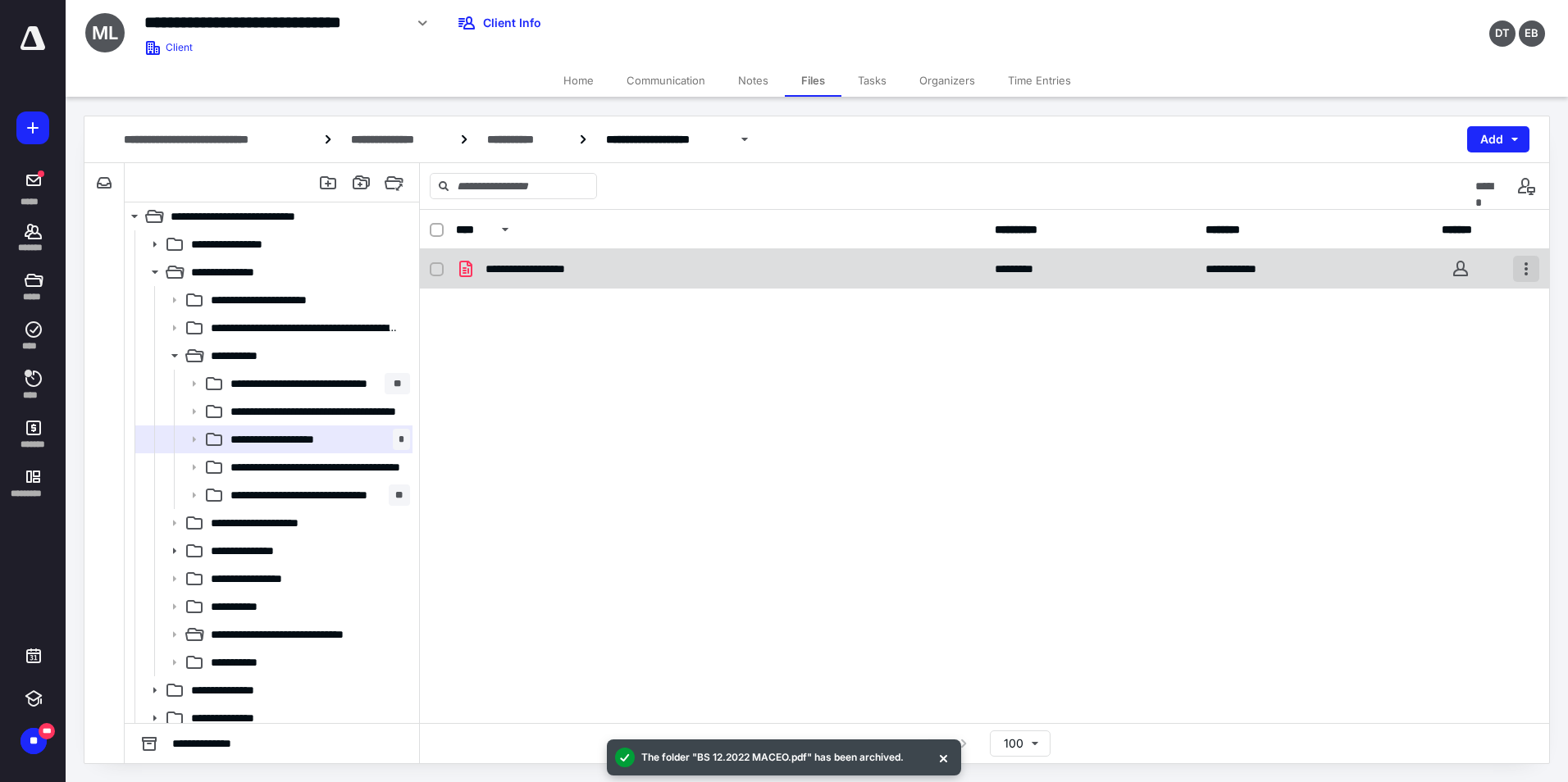 click at bounding box center [1526, 269] 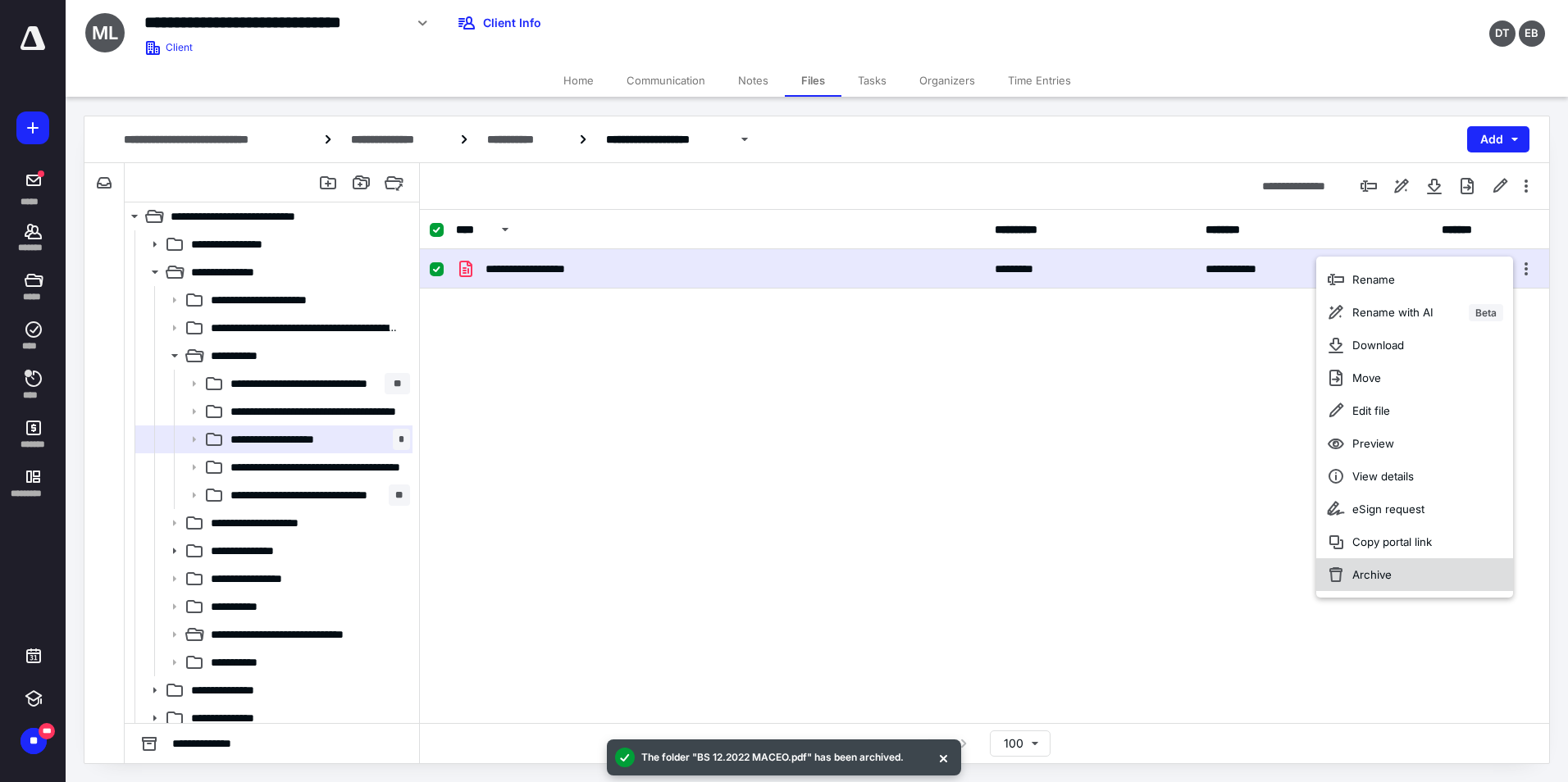 click on "Archive" at bounding box center (1372, 575) 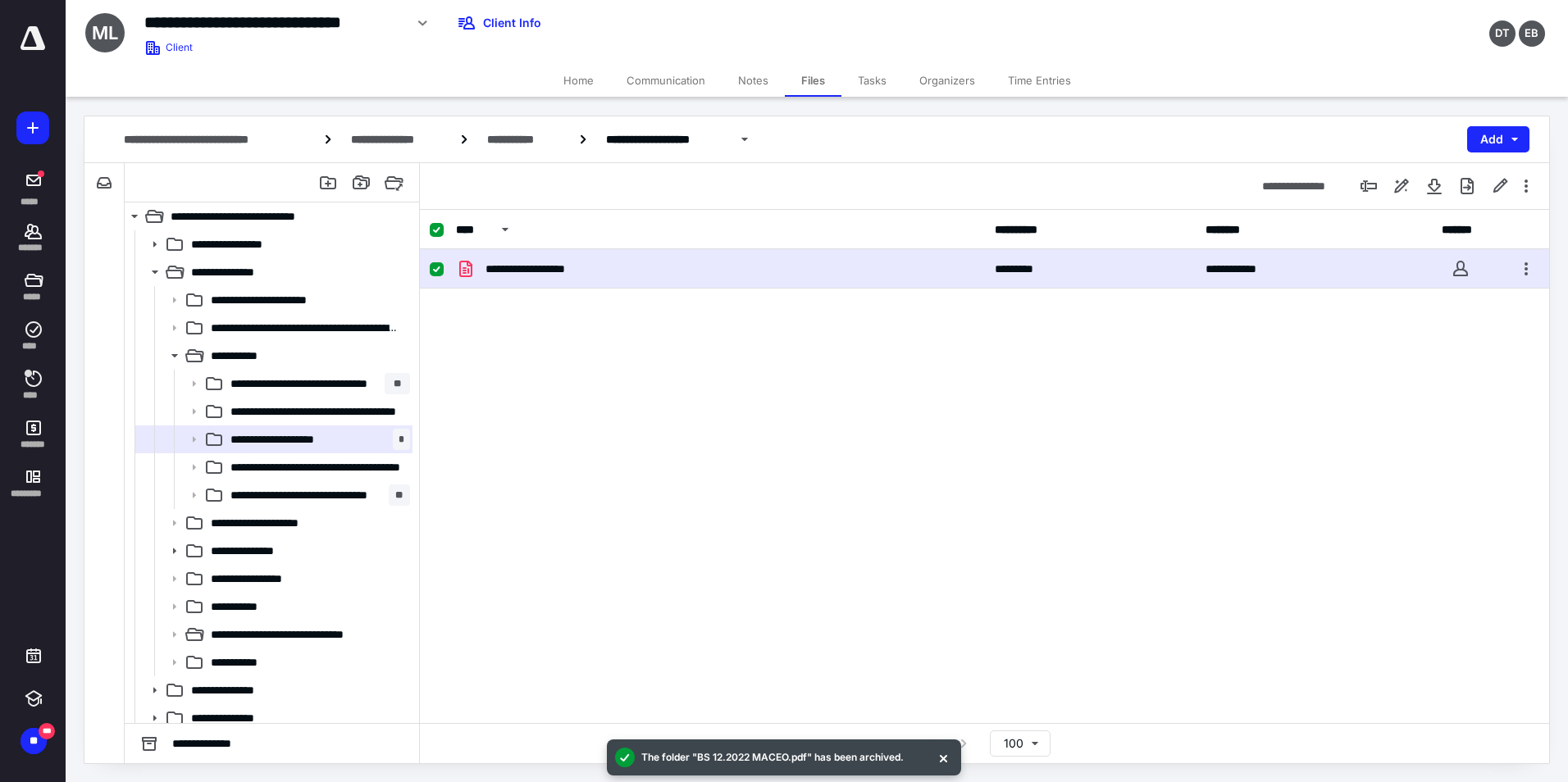 checkbox on "false" 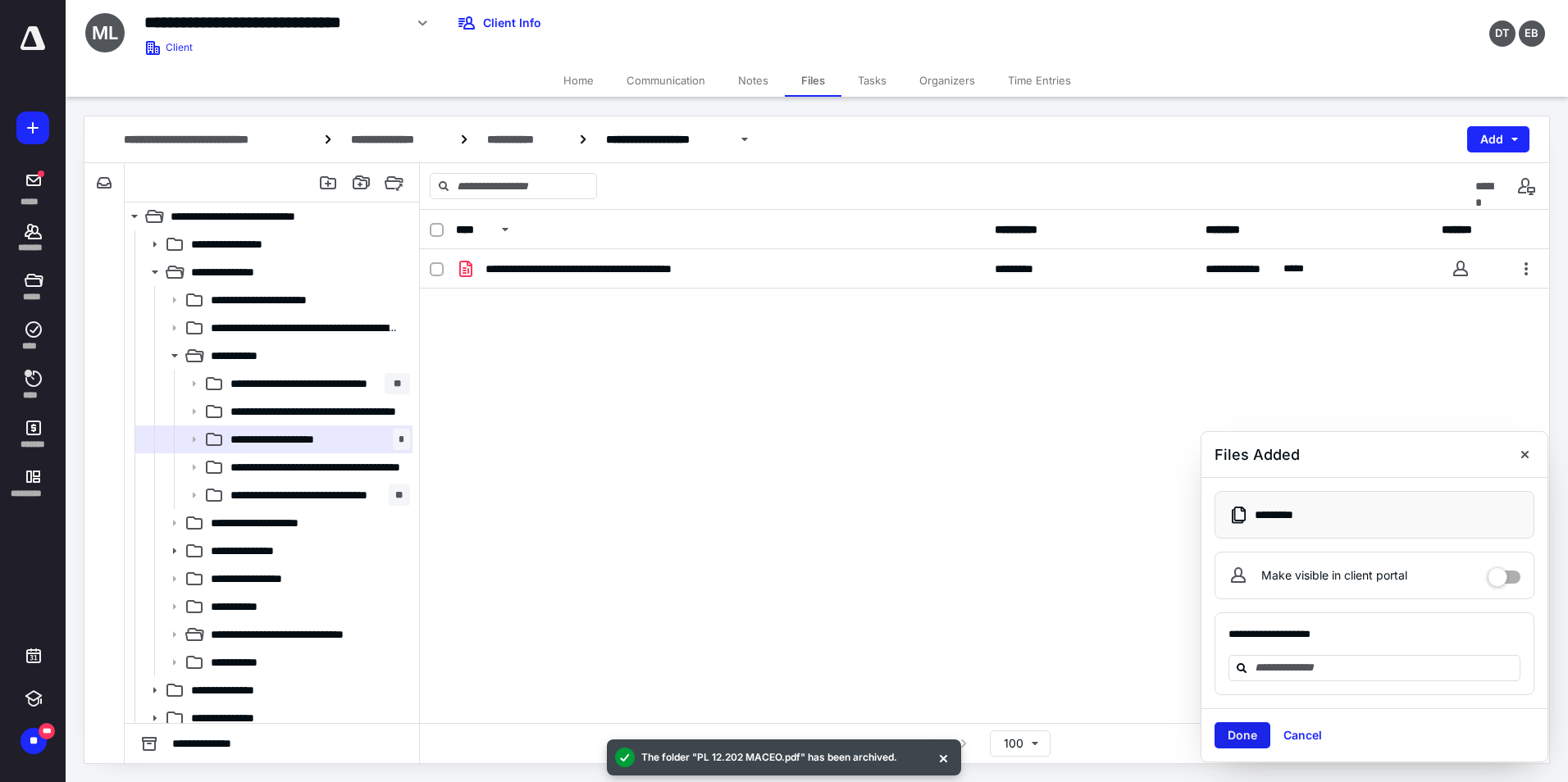click on "Done" at bounding box center [1242, 735] 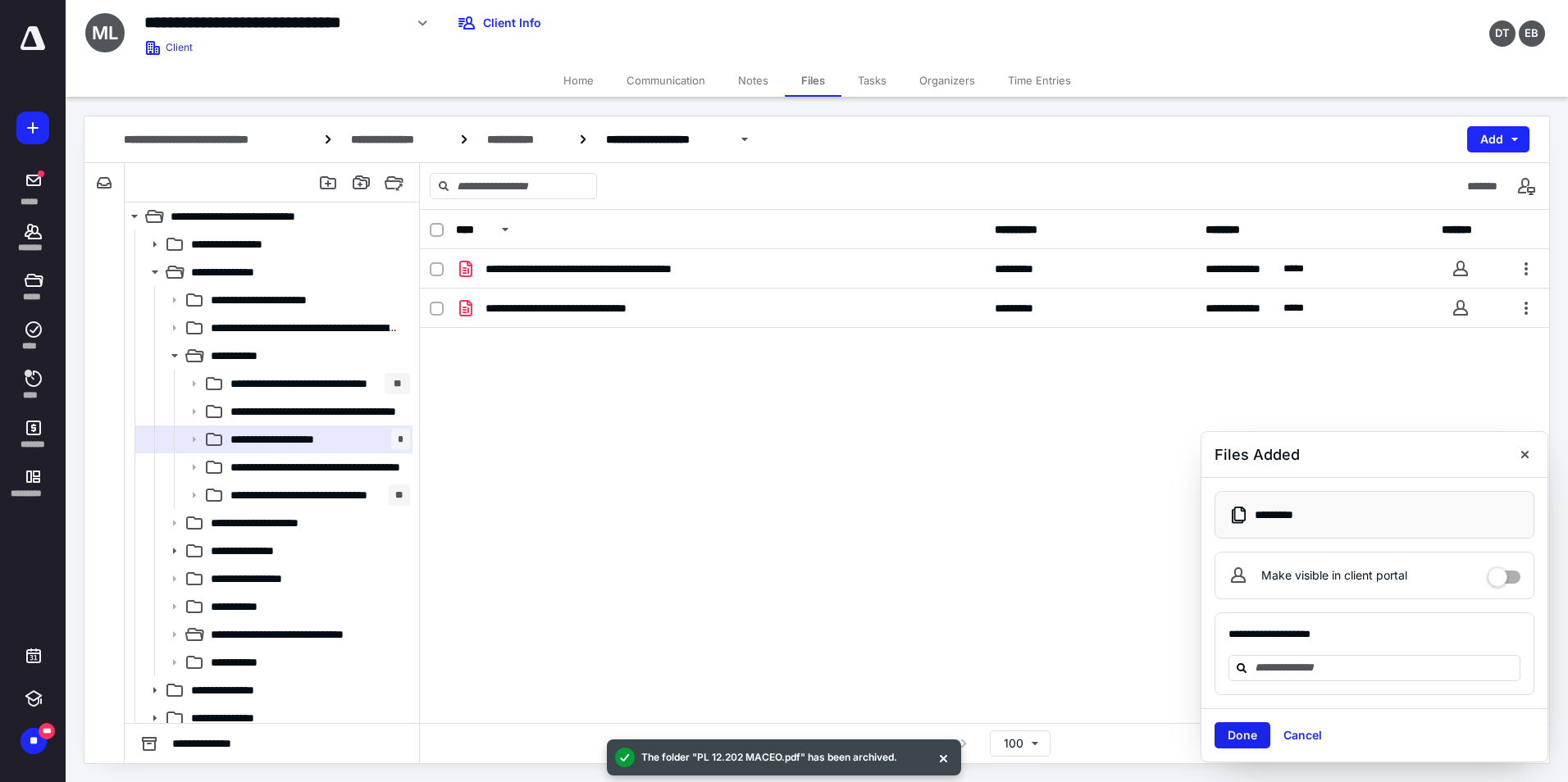 click on "Done" at bounding box center (1242, 735) 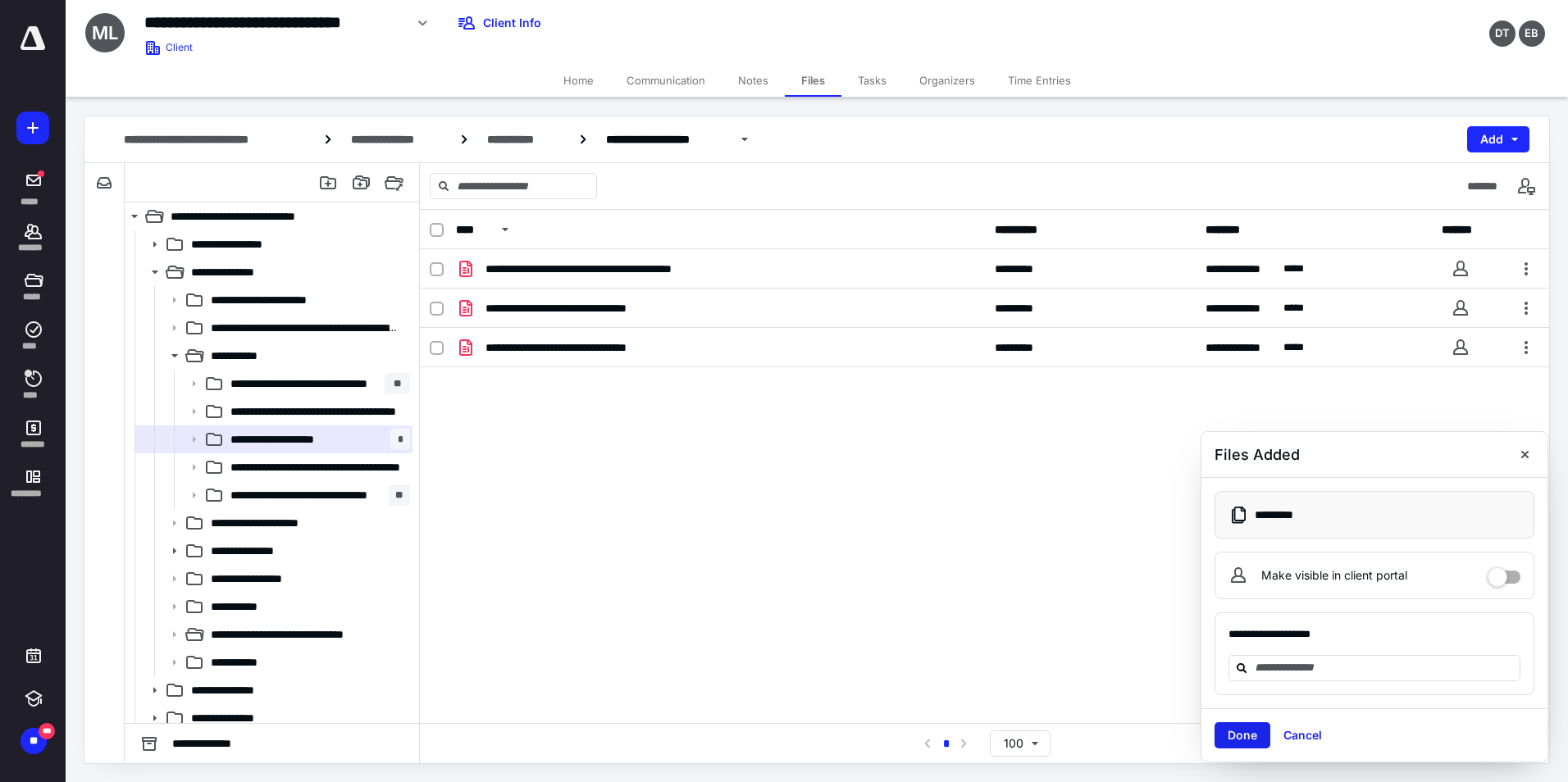 click on "Done" at bounding box center [1242, 735] 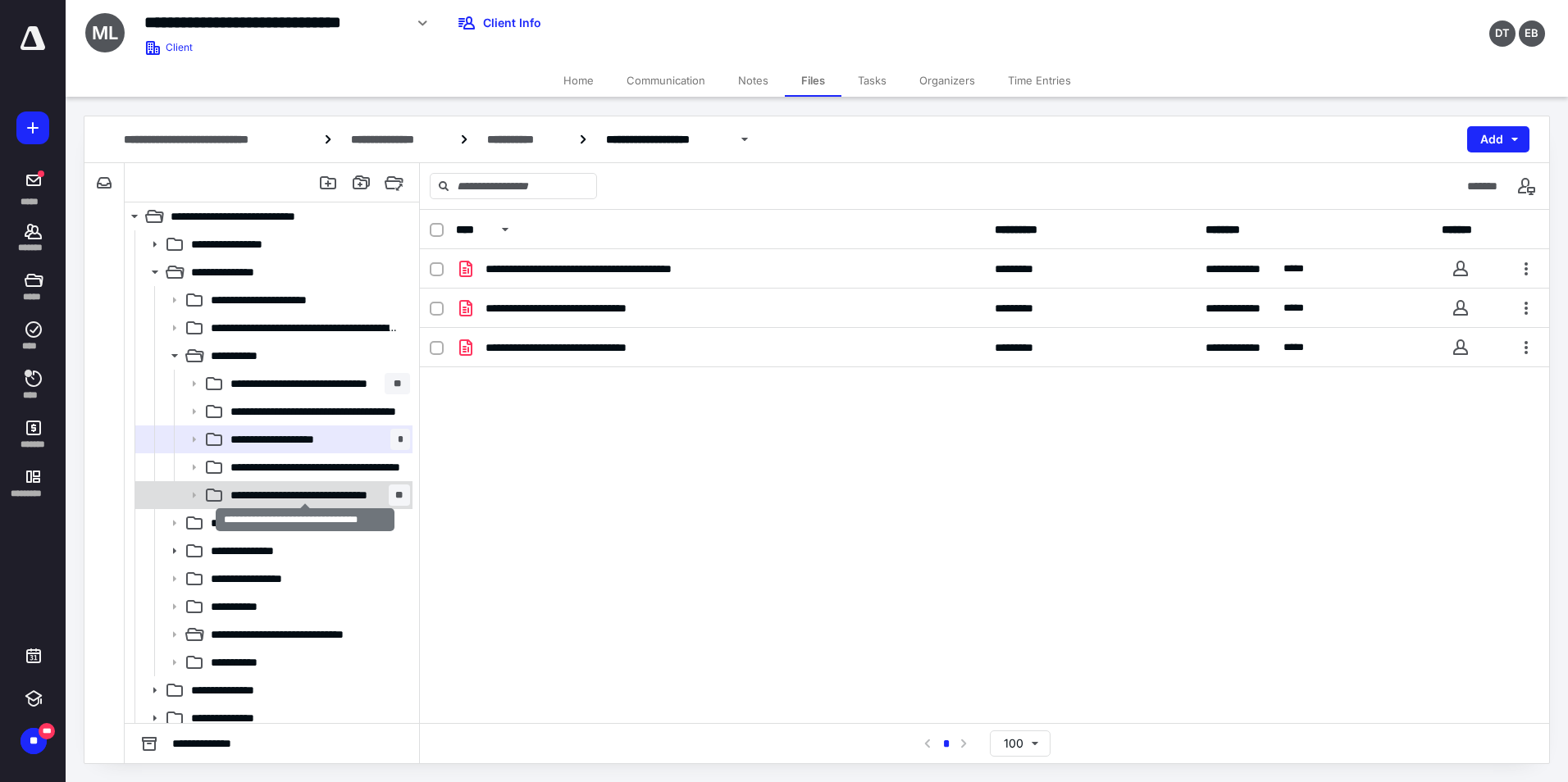 scroll, scrollTop: 9, scrollLeft: 0, axis: vertical 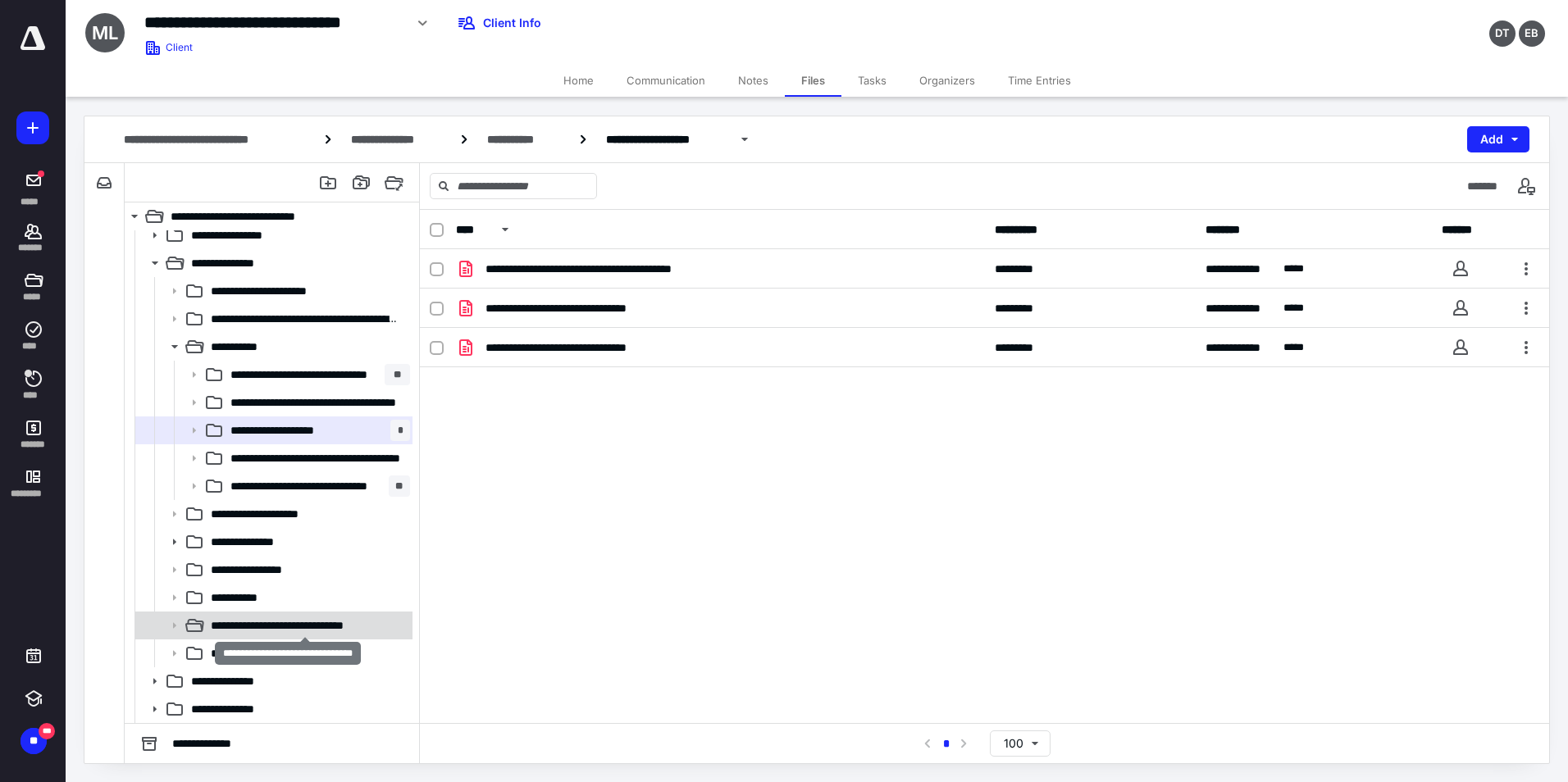 click on "**********" at bounding box center (305, 625) 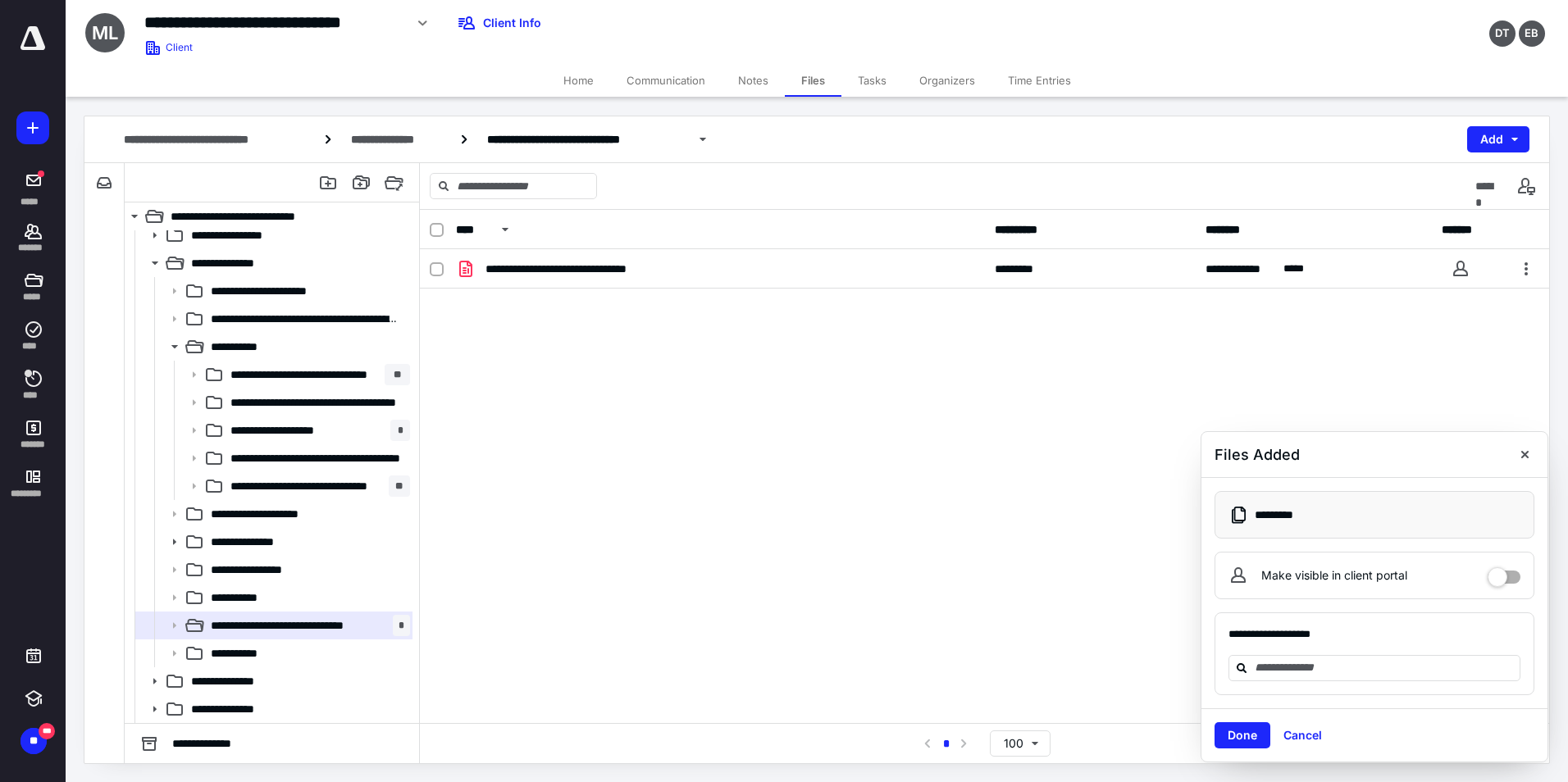 click on "Done" at bounding box center [1242, 735] 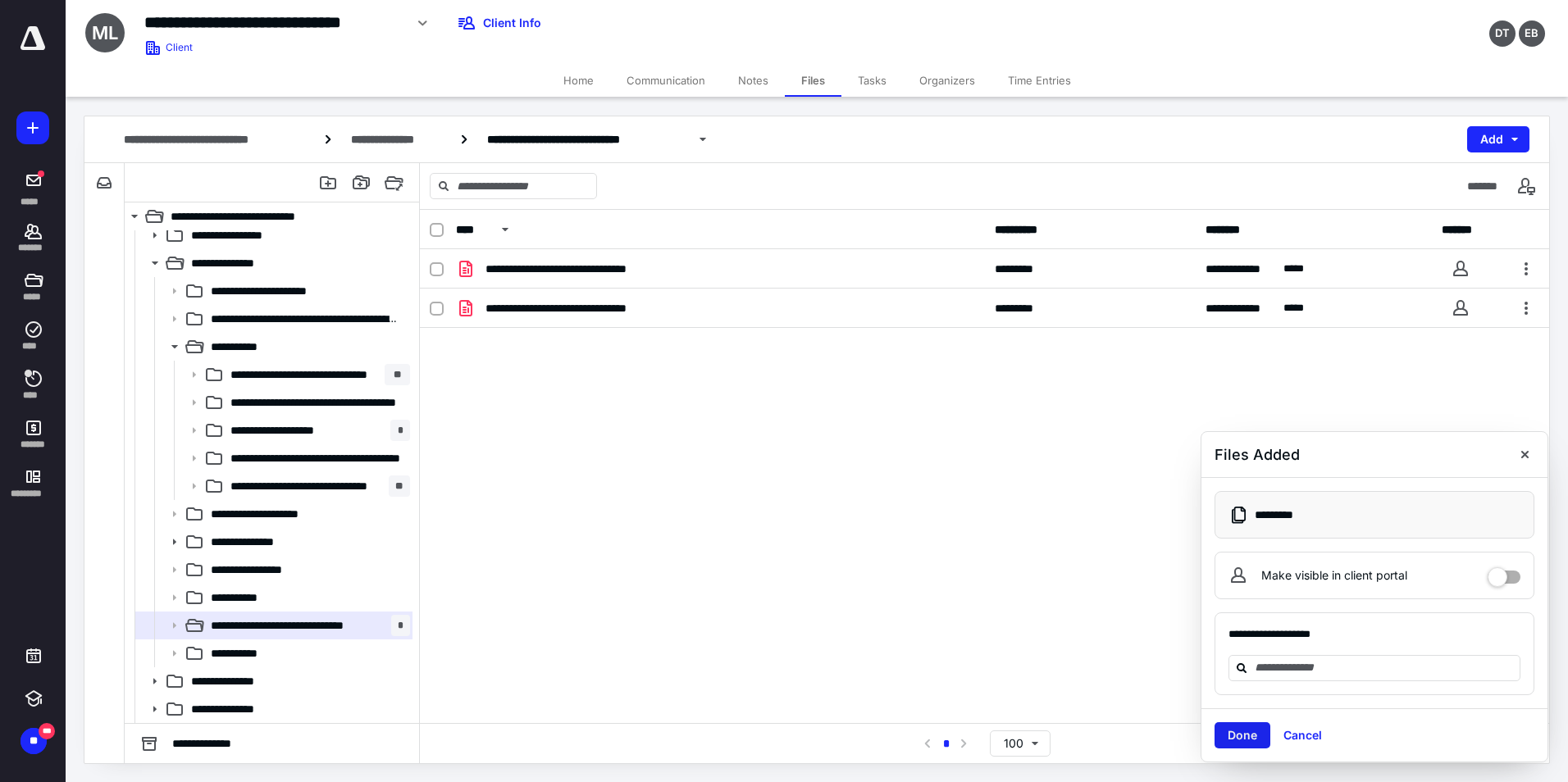 click on "Done" at bounding box center (1242, 735) 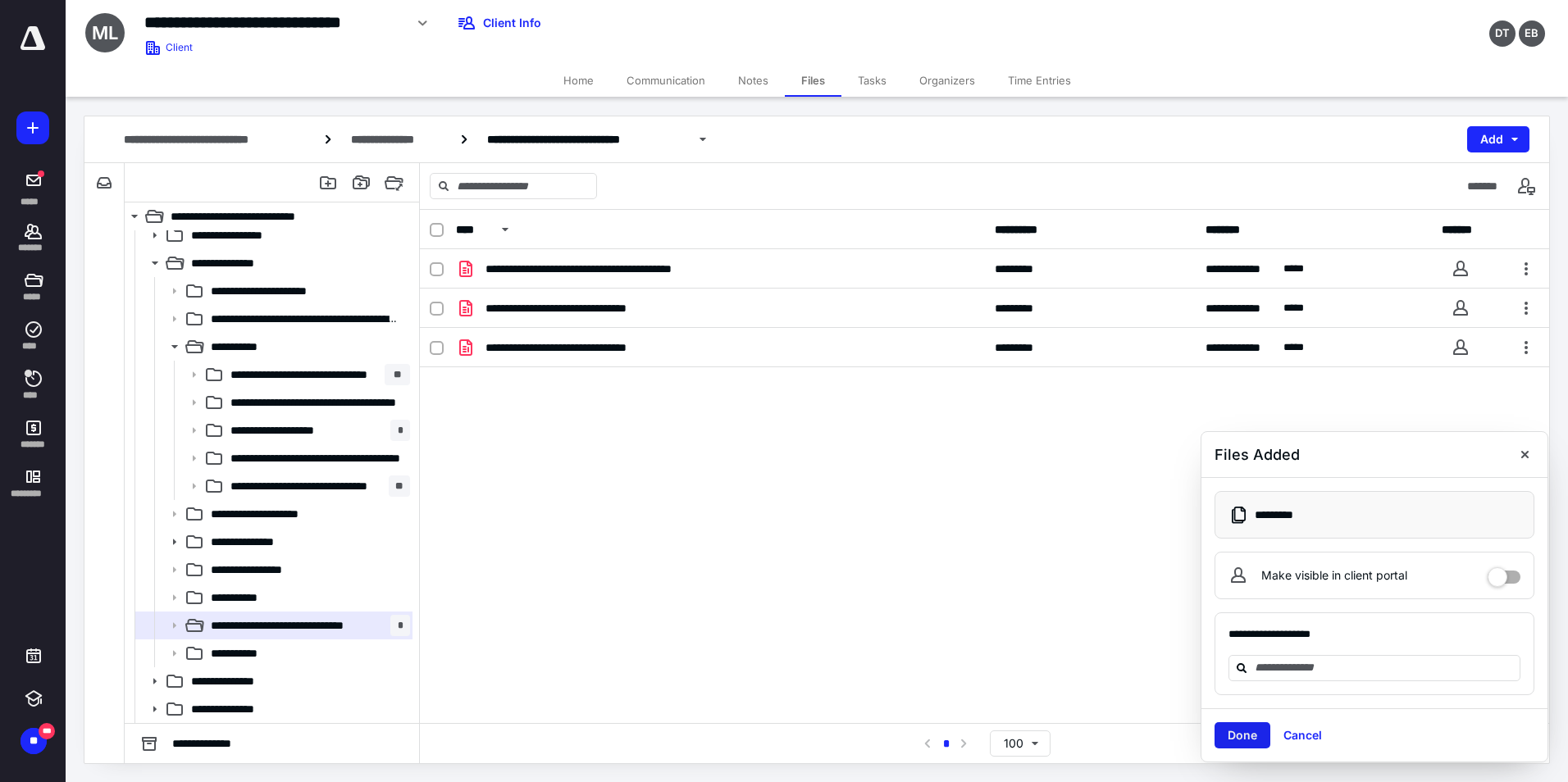 click on "Done" at bounding box center [1242, 735] 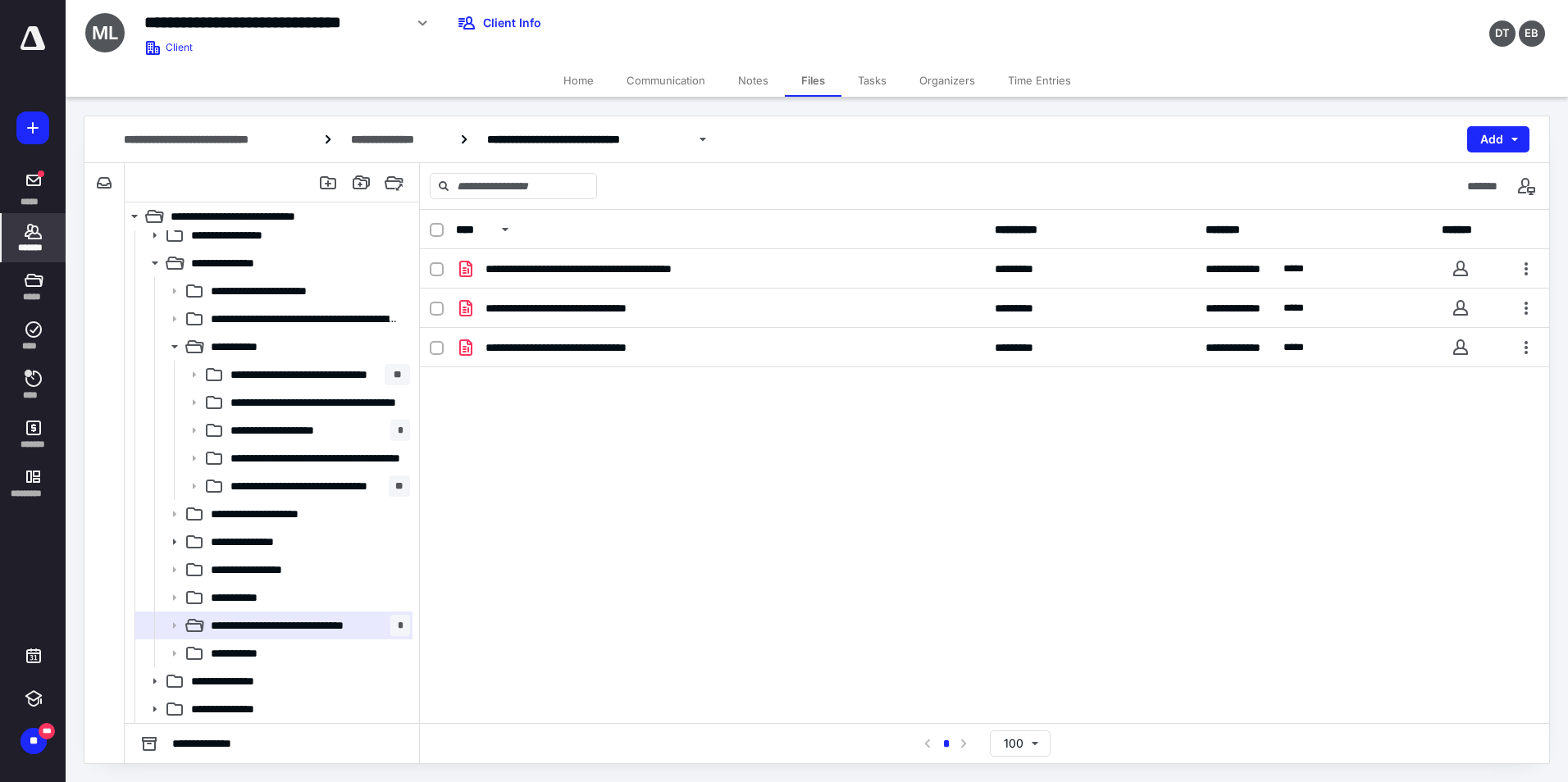 click 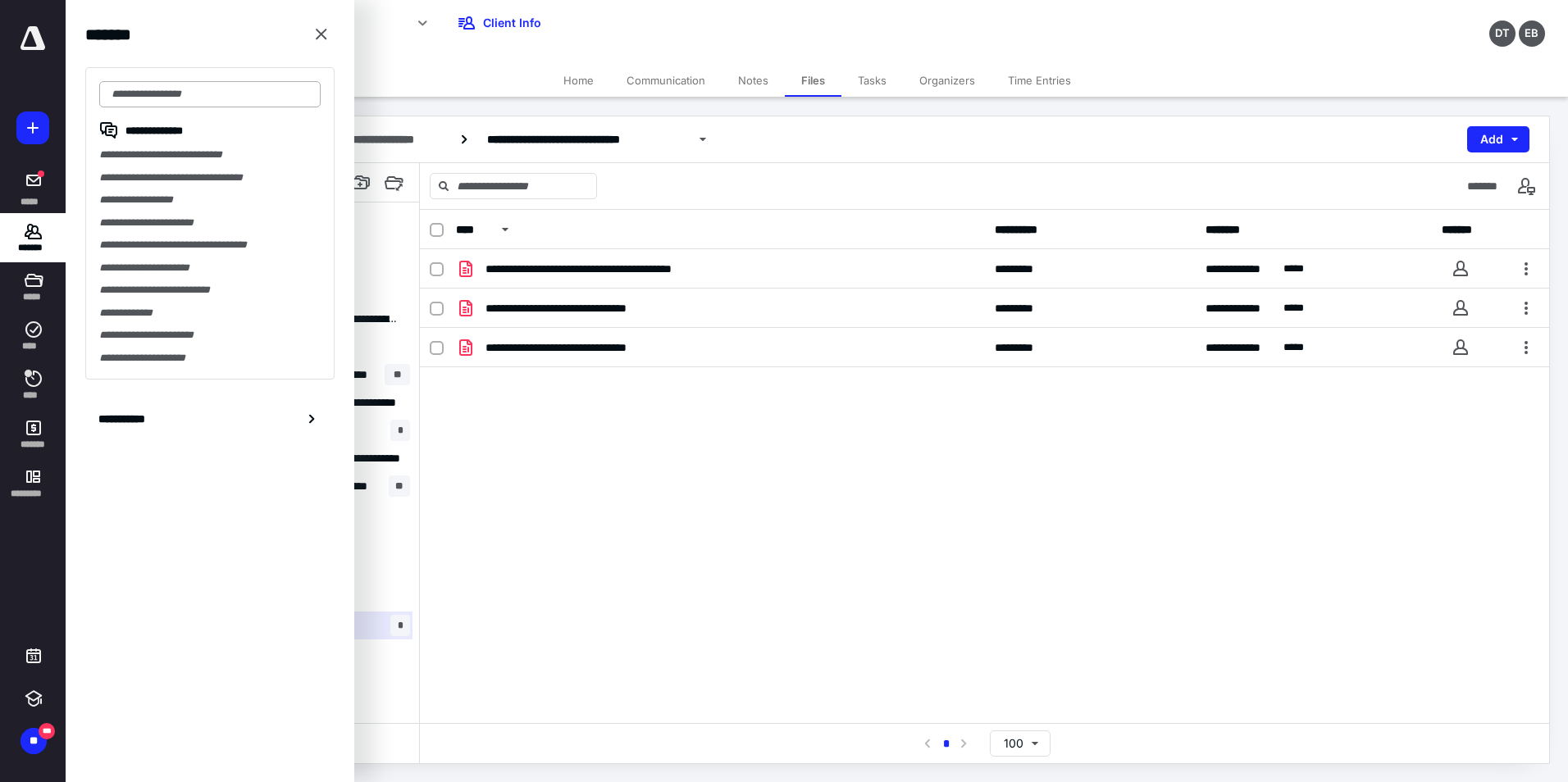 click at bounding box center [210, 94] 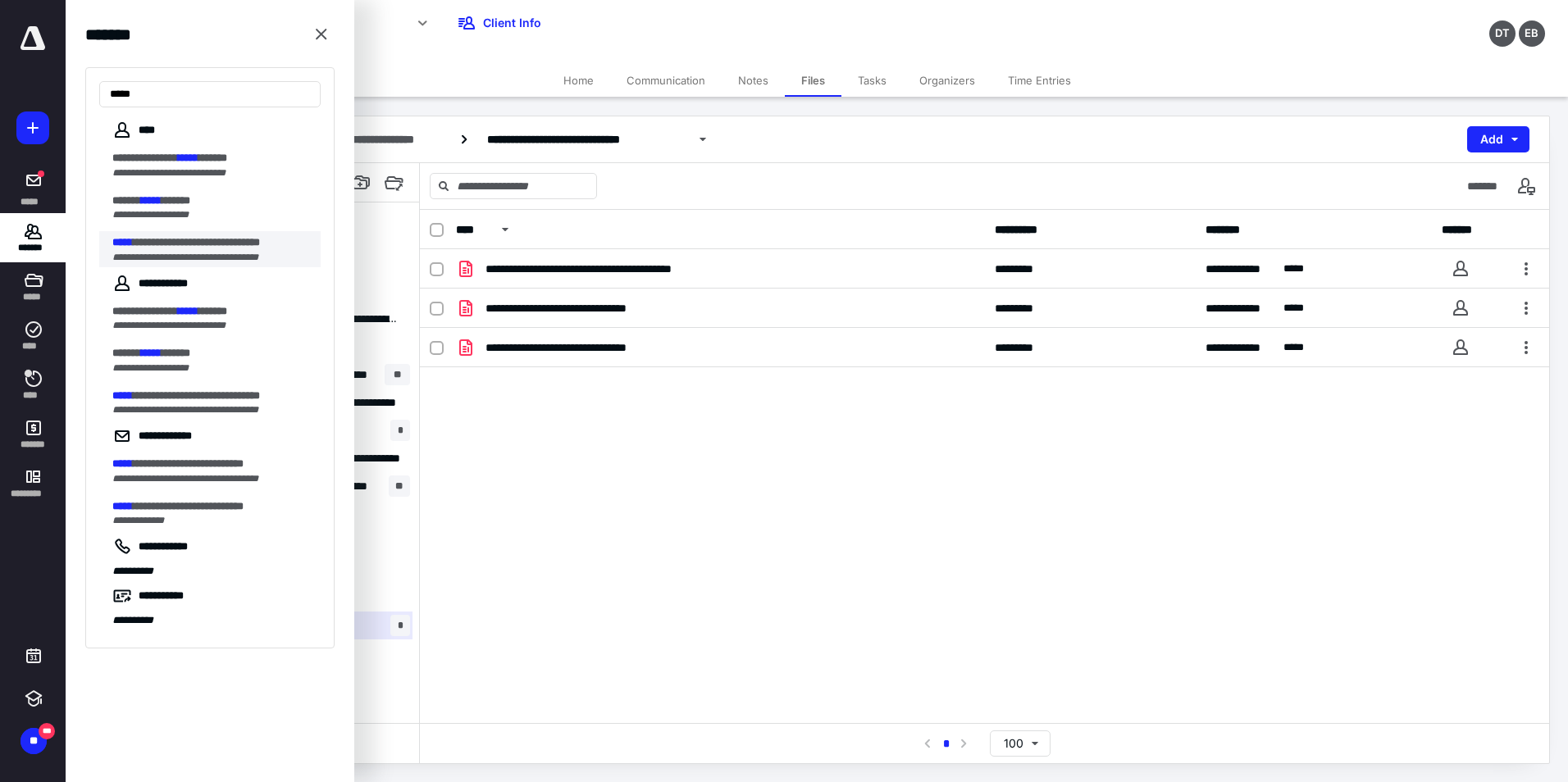 type on "*****" 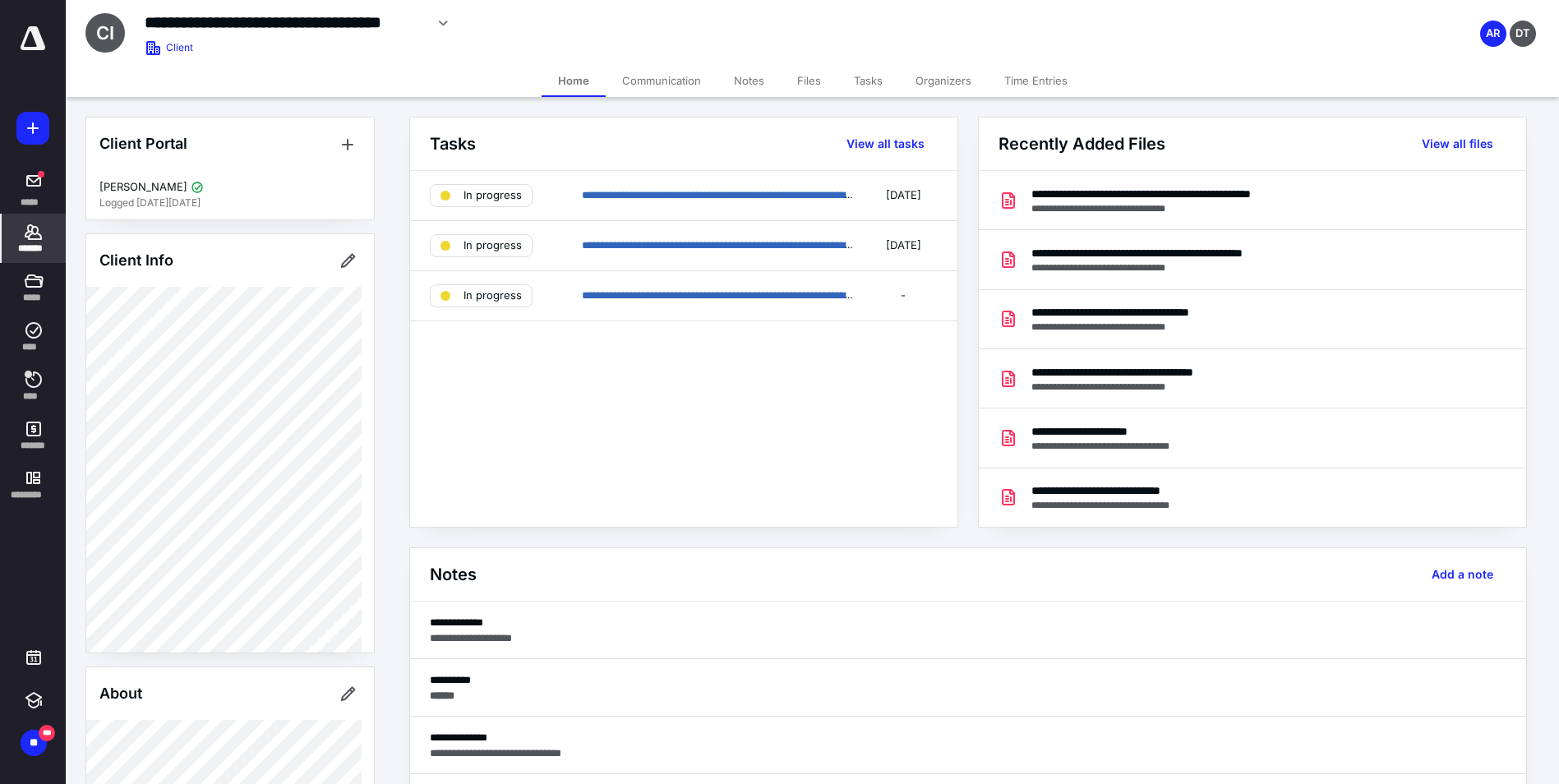 click on "Files" at bounding box center (809, 81) 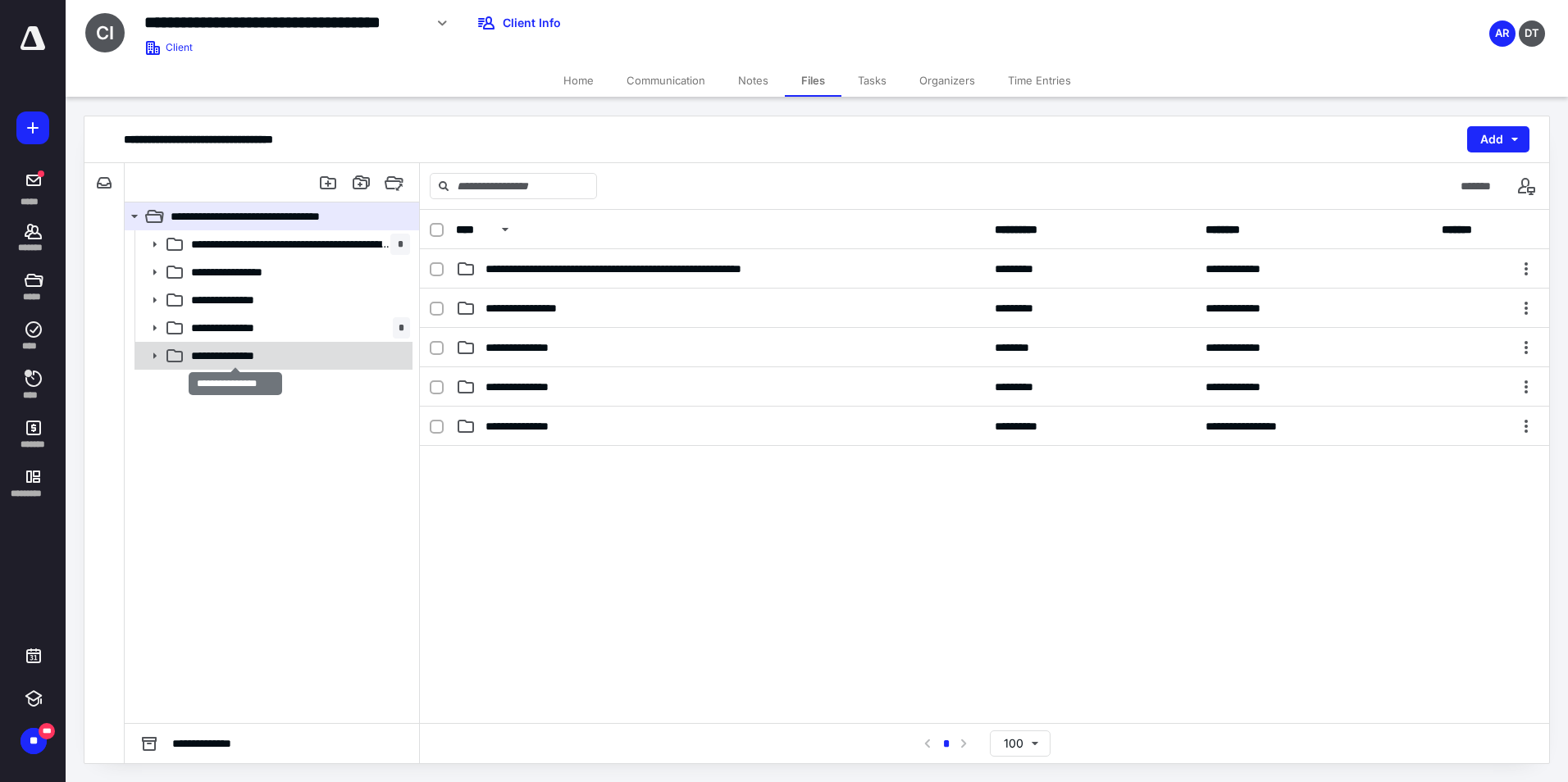 click on "**********" at bounding box center (235, 356) 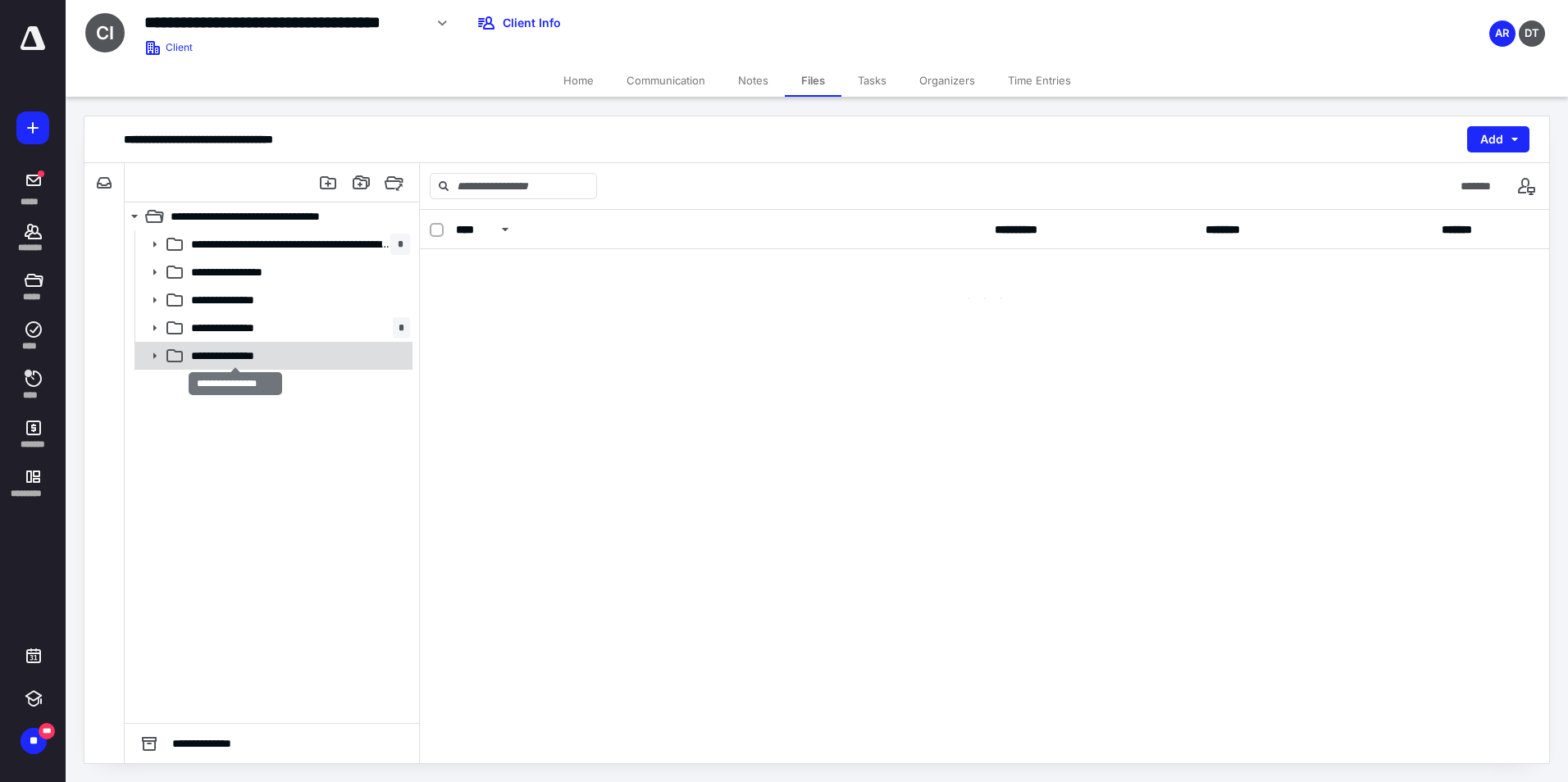 click on "**********" at bounding box center (235, 356) 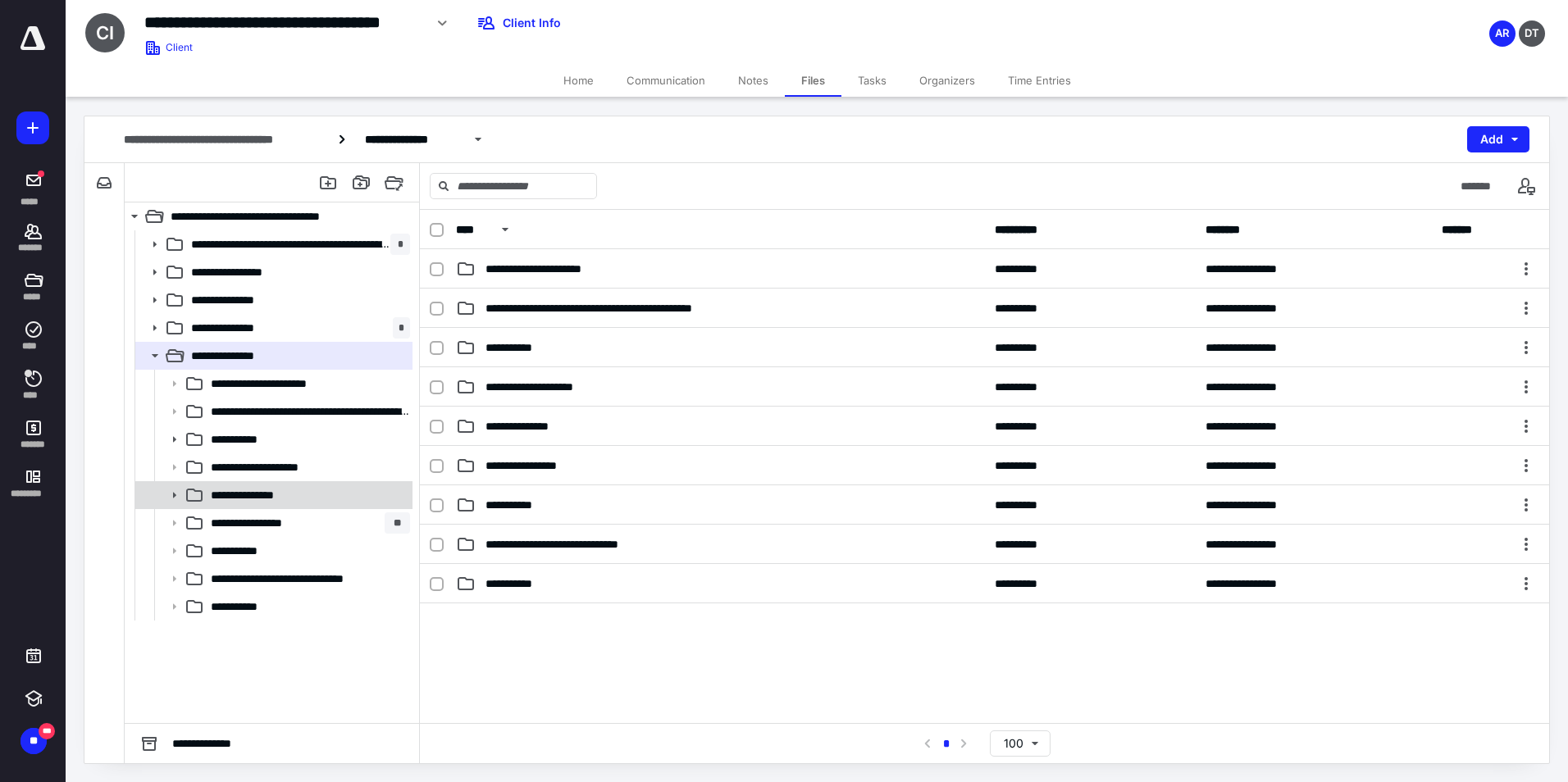 click on "**********" at bounding box center [307, 495] 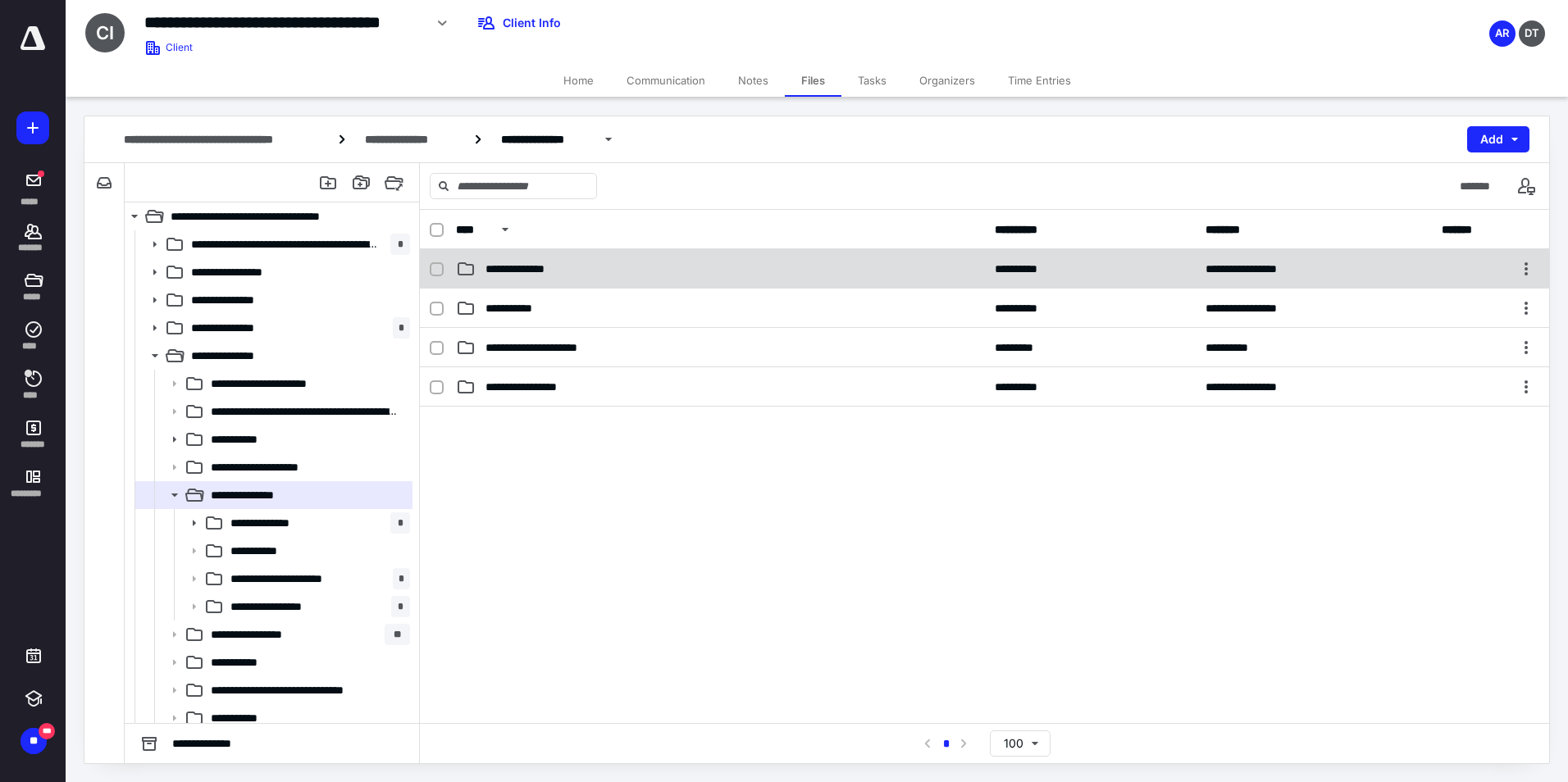 click on "**********" at bounding box center (720, 269) 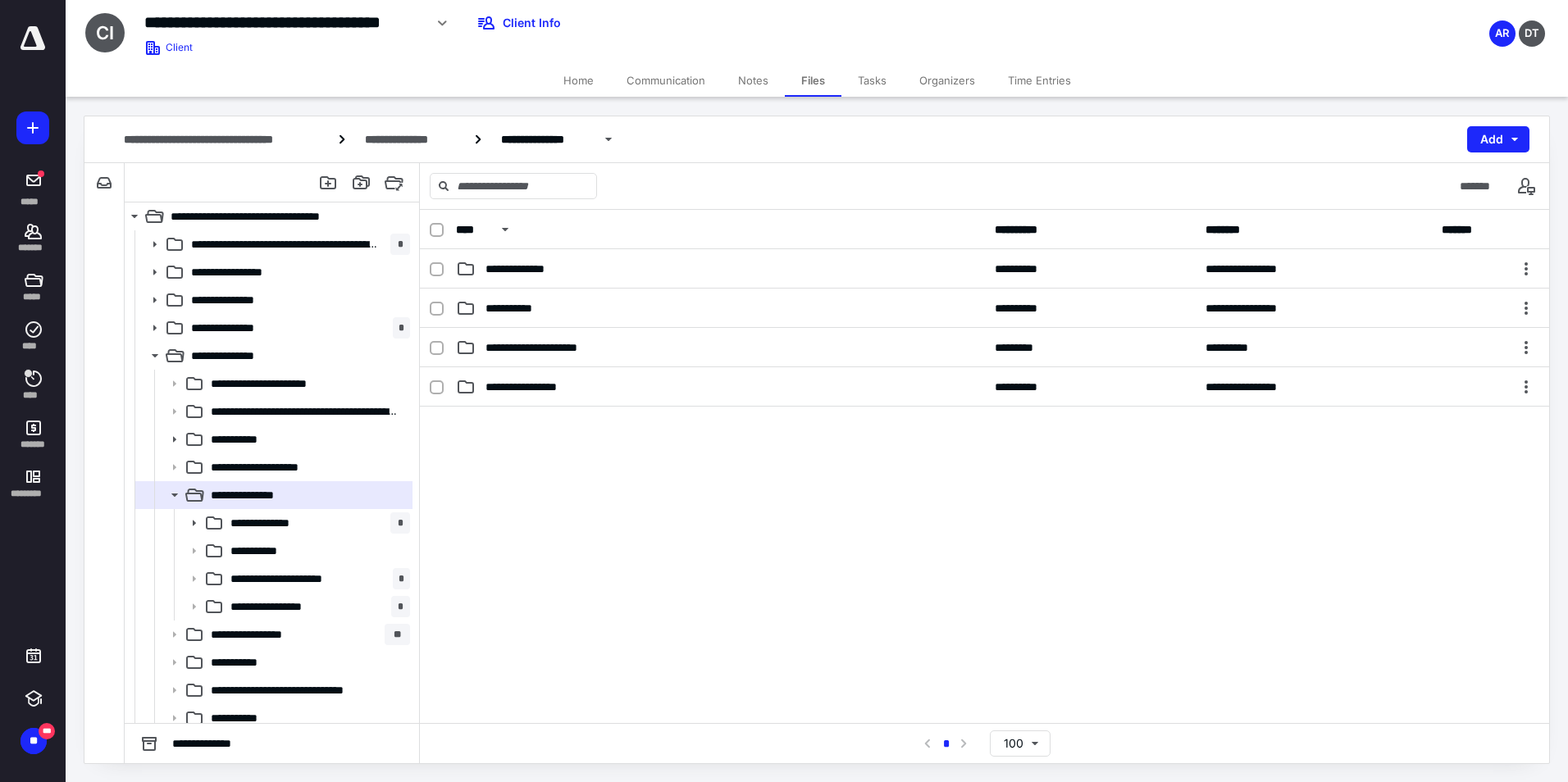 click on "**********" at bounding box center (720, 269) 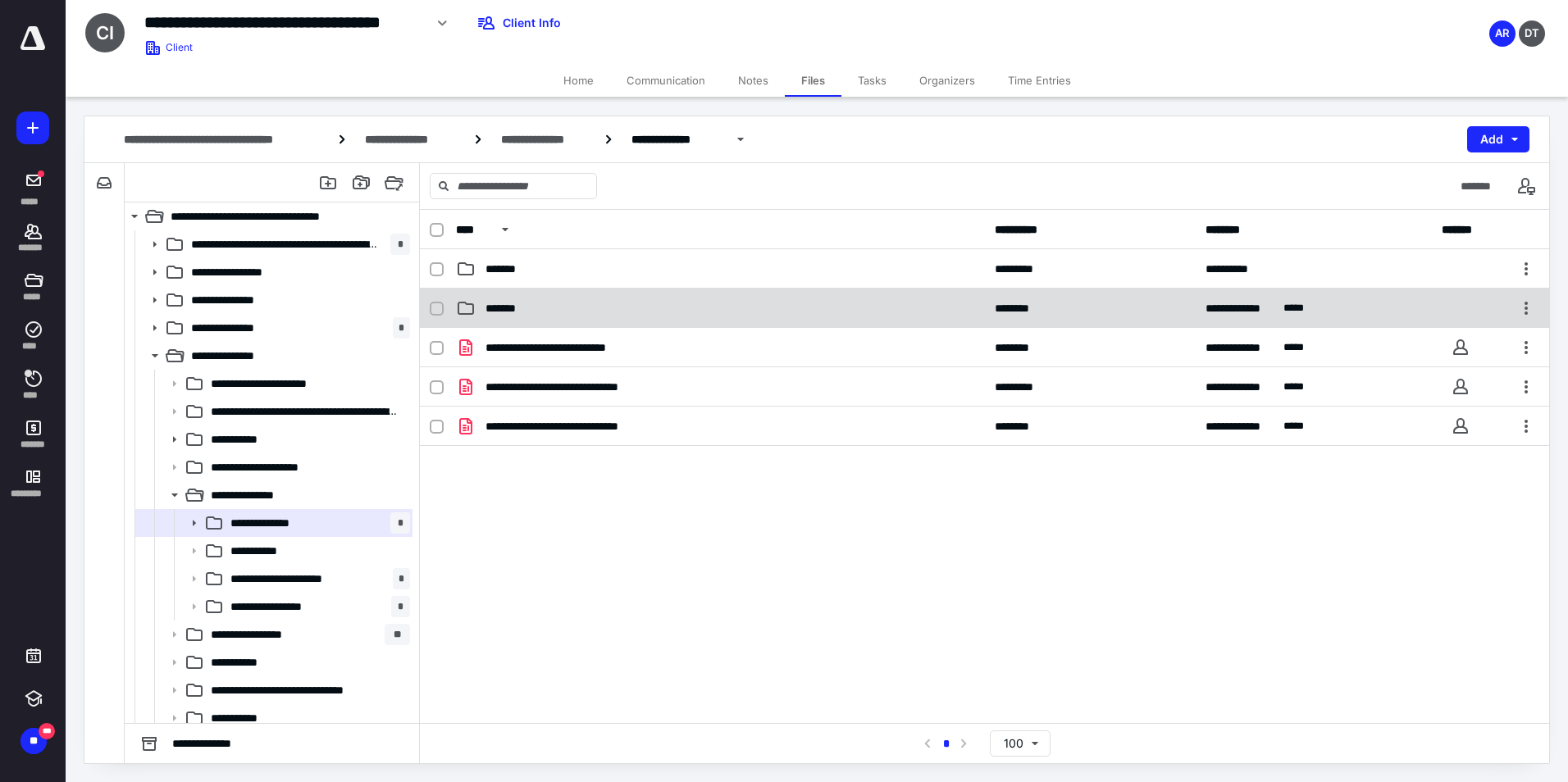 click on "*******" at bounding box center [720, 308] 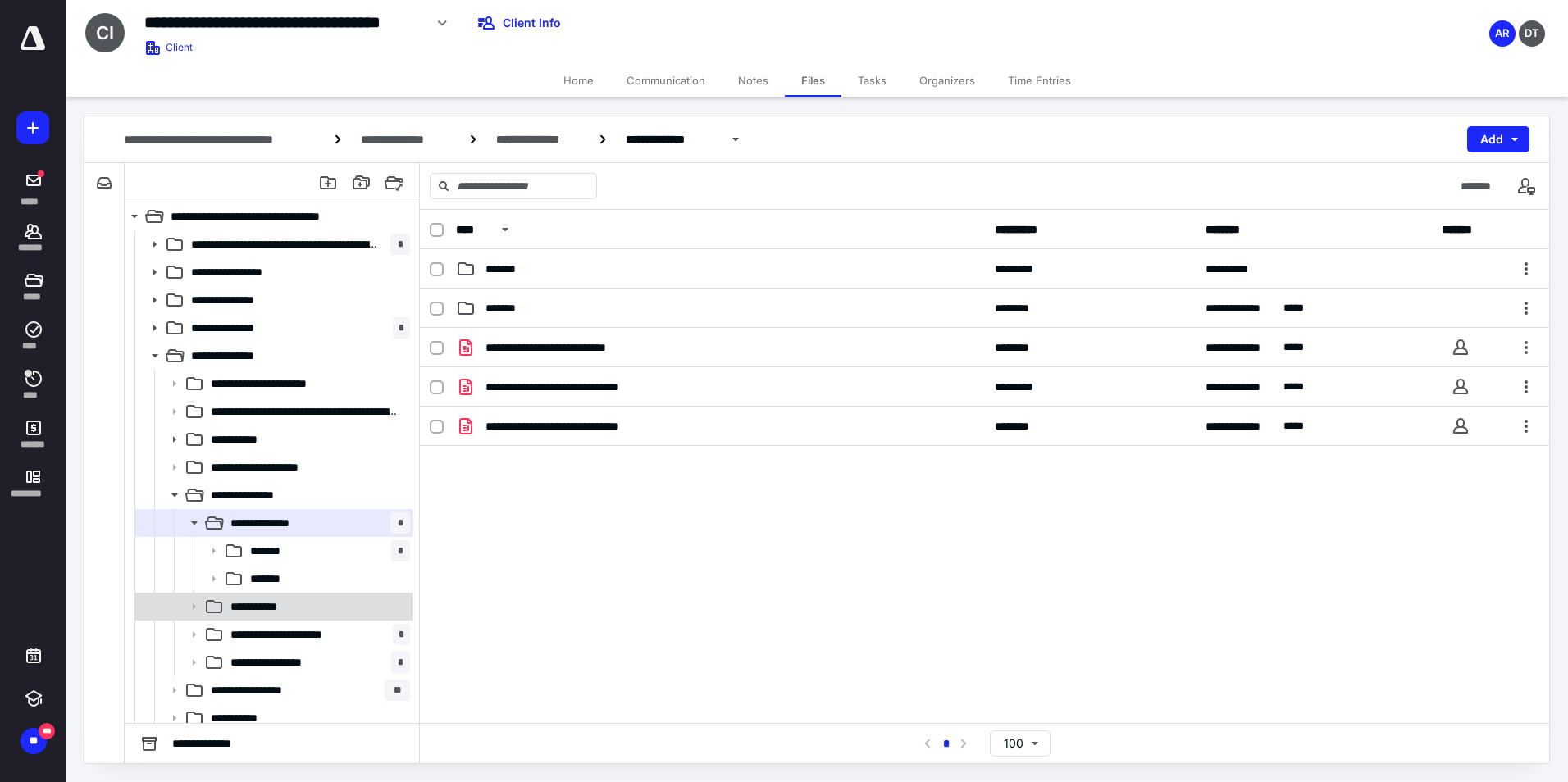 click on "**********" at bounding box center (264, 607) 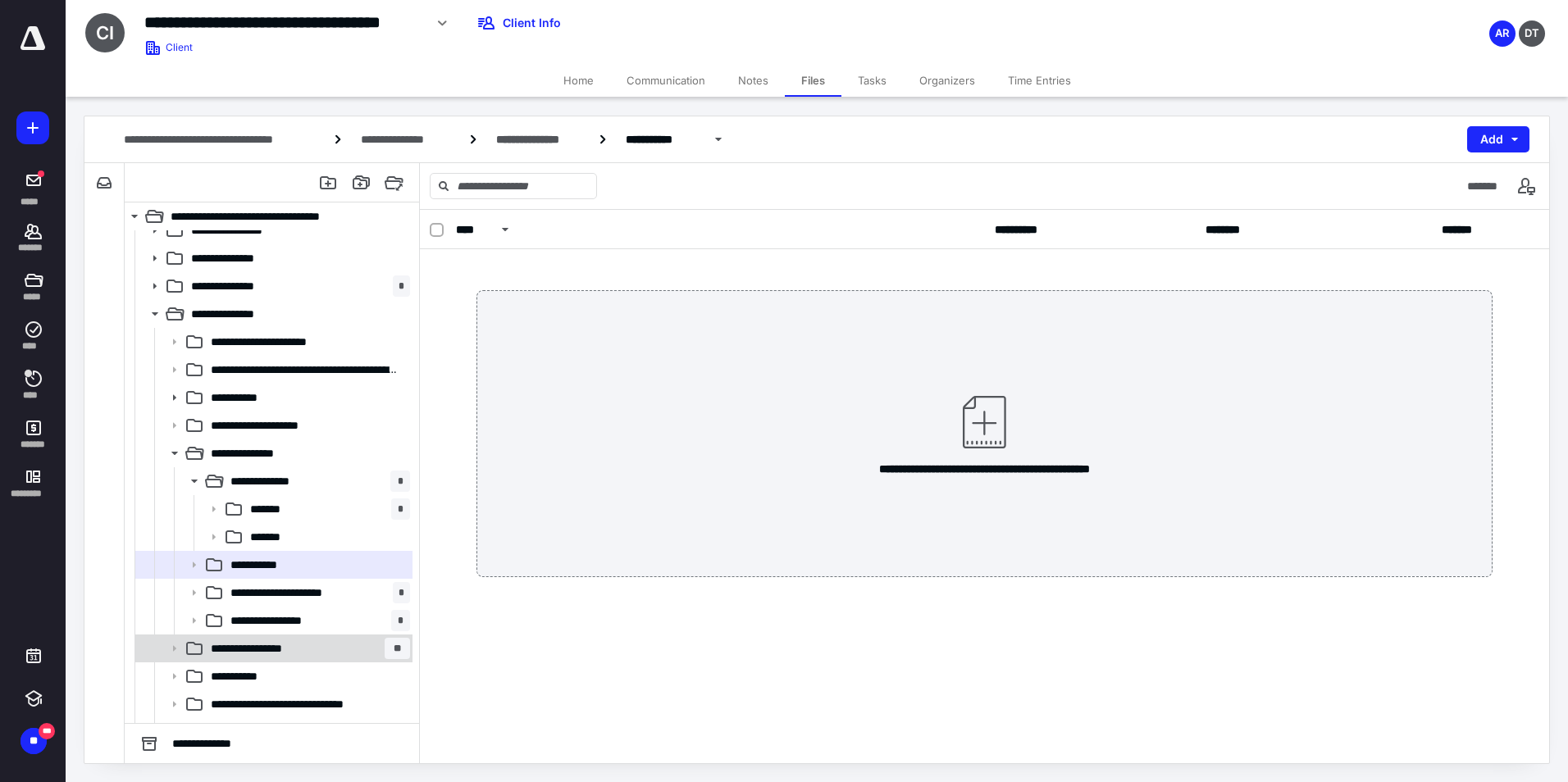scroll, scrollTop: 65, scrollLeft: 0, axis: vertical 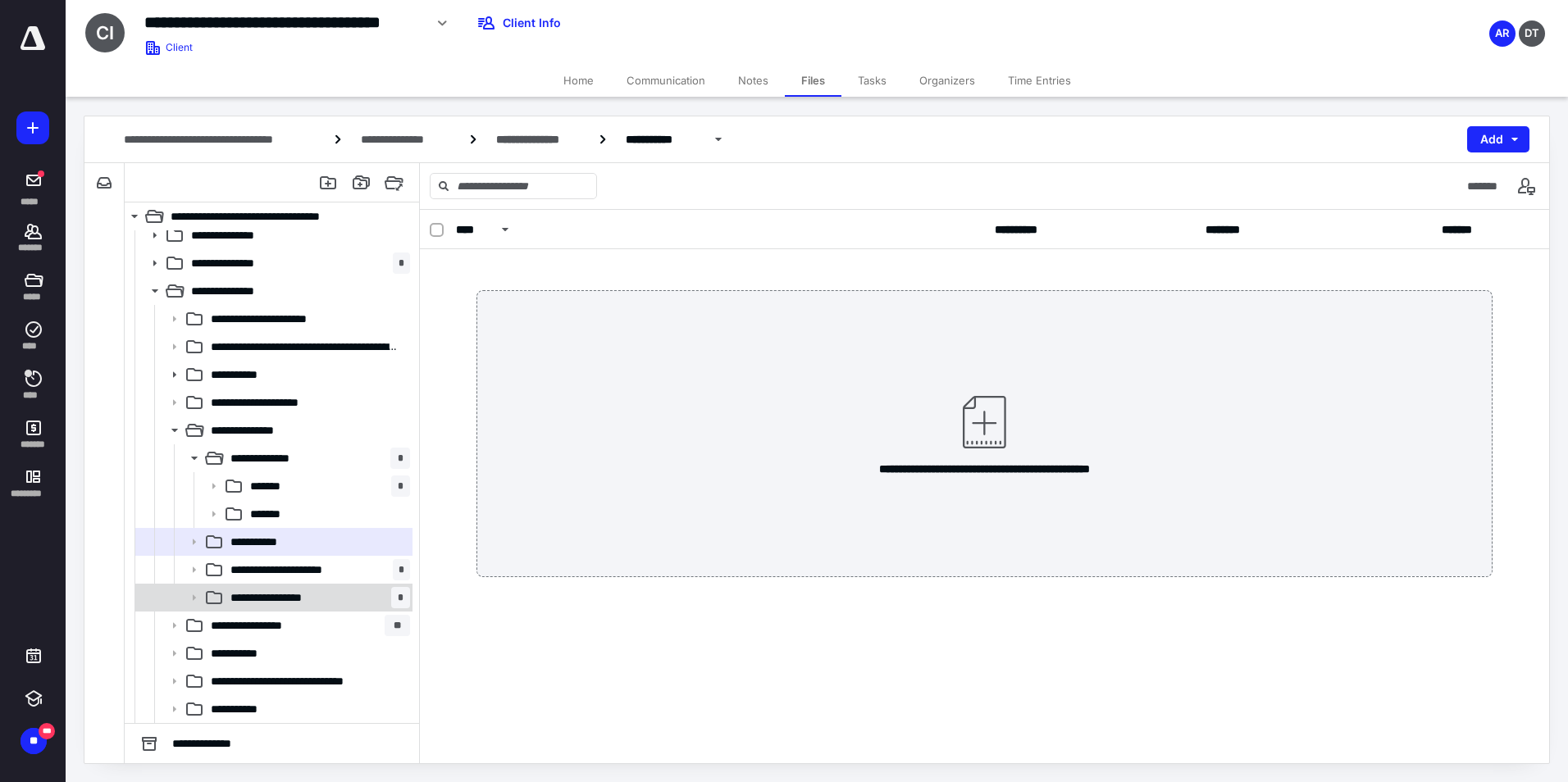 click on "**********" at bounding box center [279, 598] 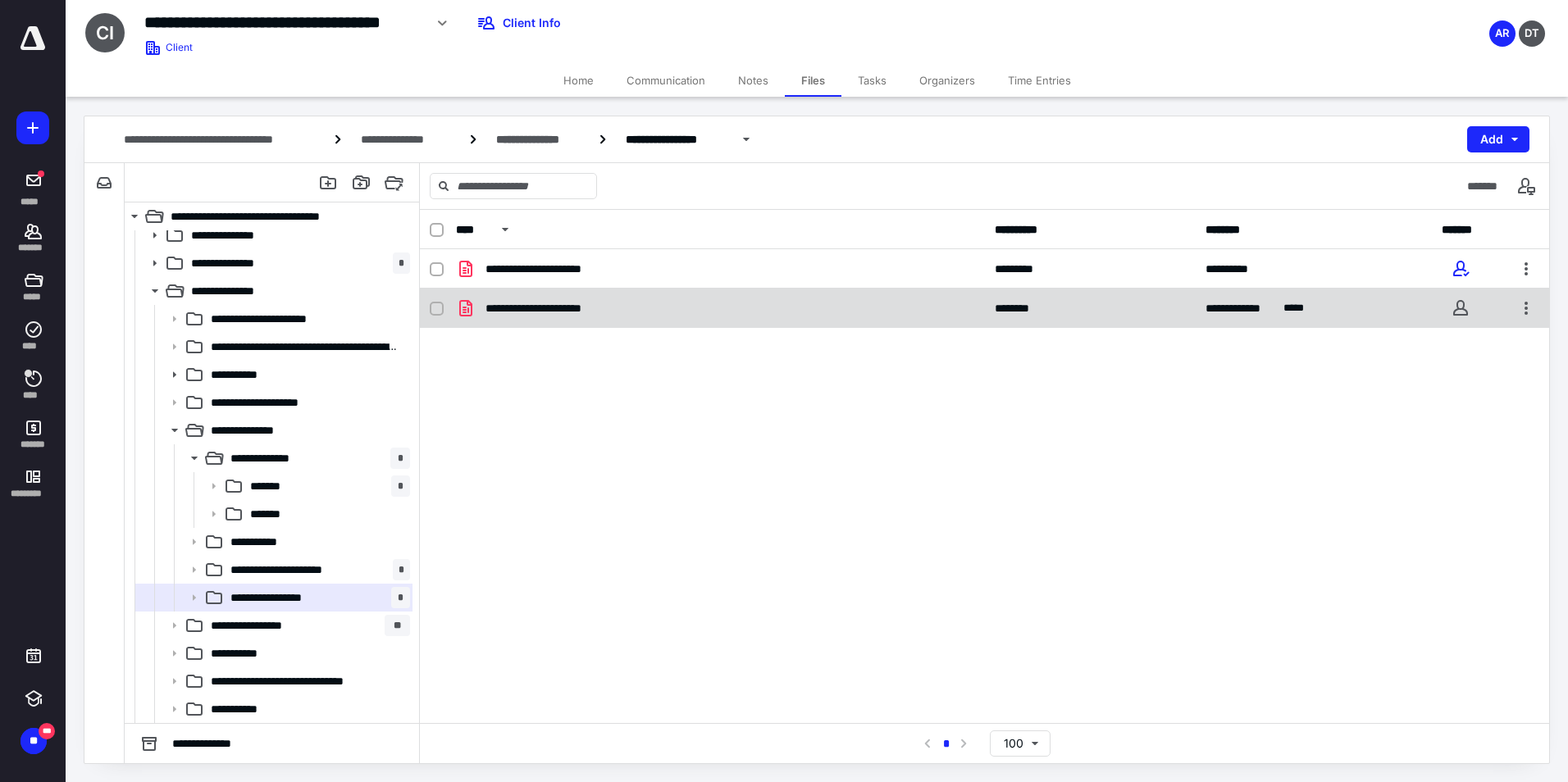 click on "********" at bounding box center [1091, 308] 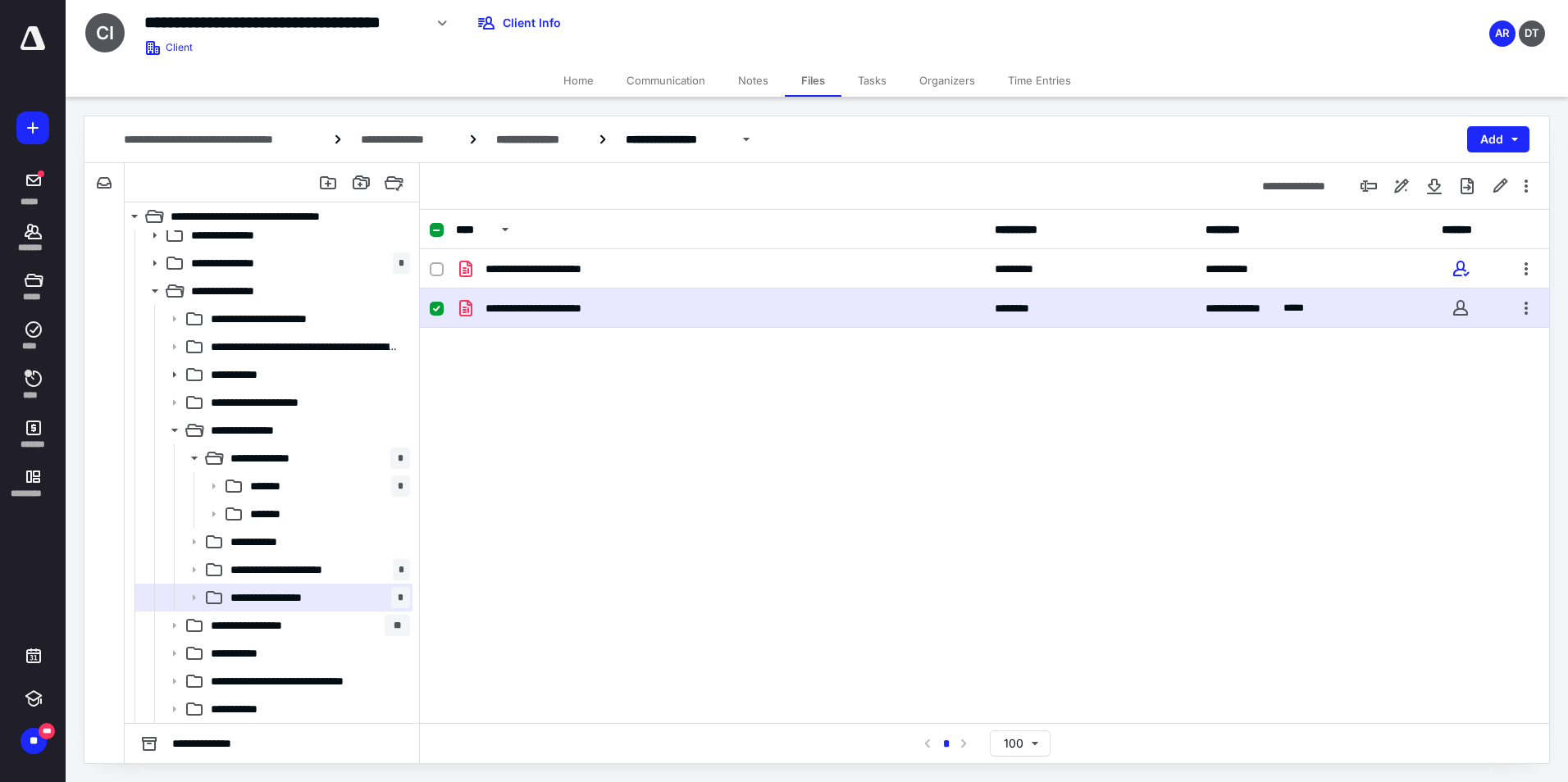 click on "********" at bounding box center (1091, 308) 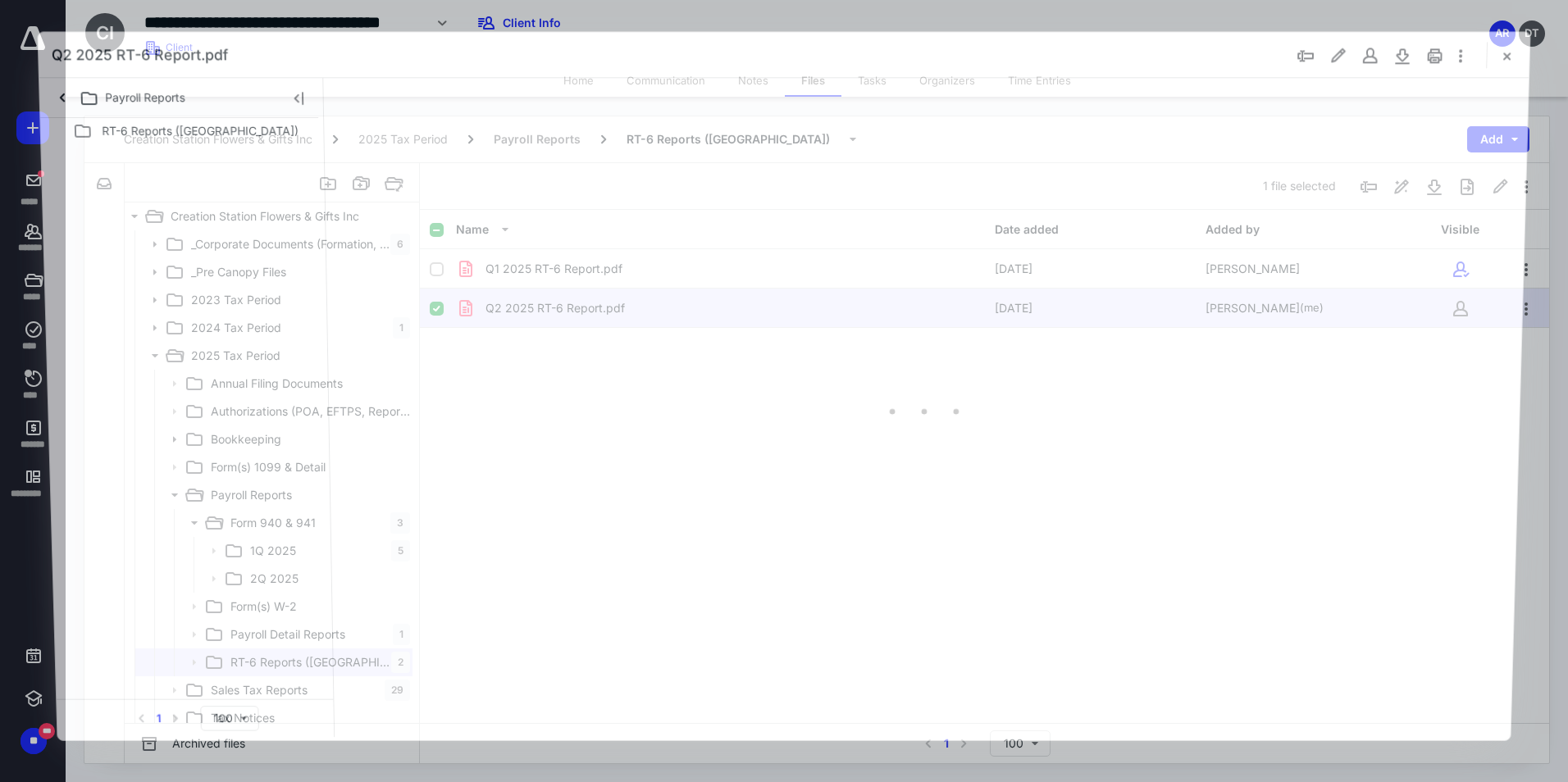 scroll, scrollTop: 65, scrollLeft: 0, axis: vertical 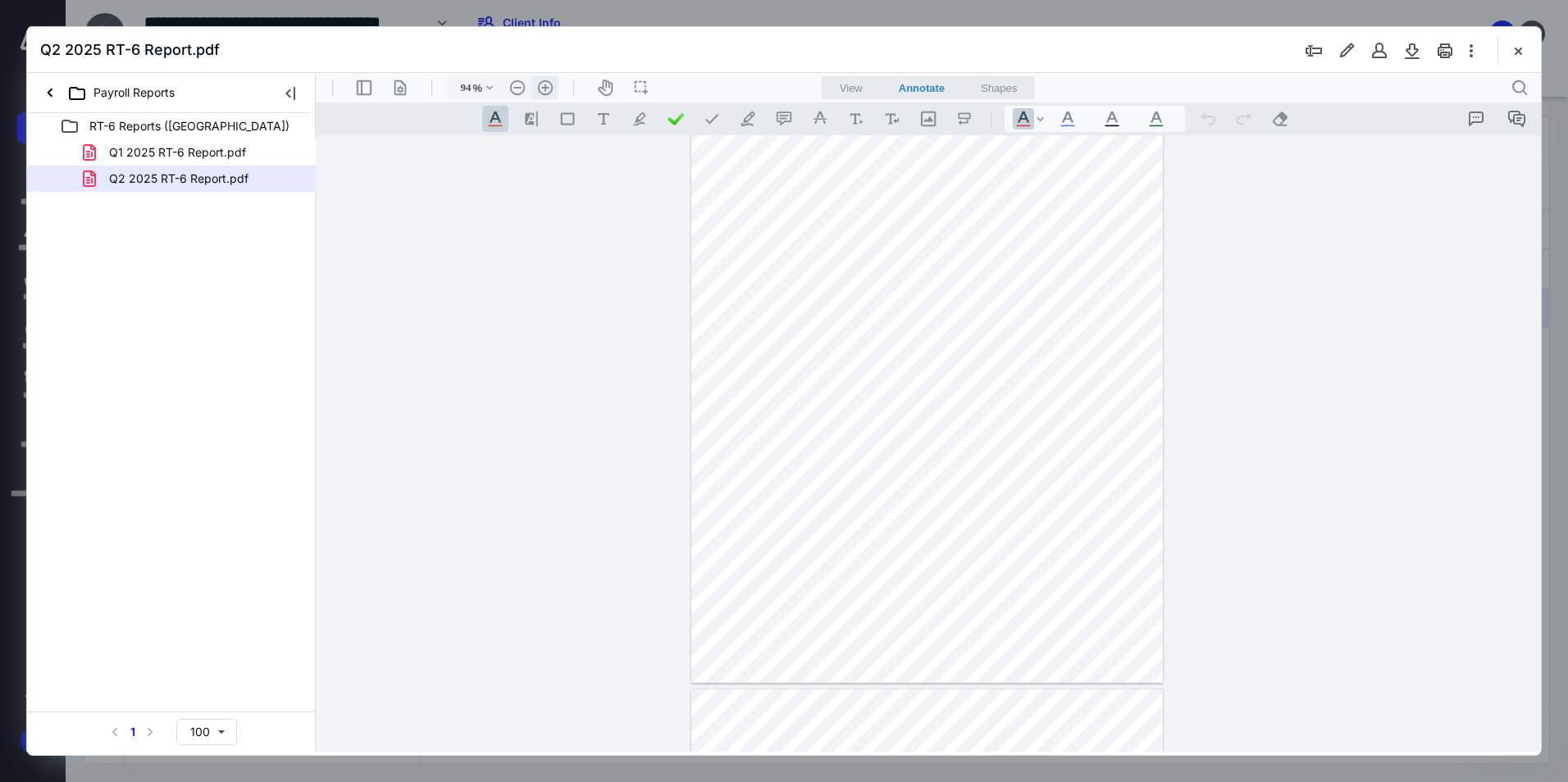 click on ".cls-1{fill:#abb0c4;} icon - header - zoom - in - line" at bounding box center (545, 88) 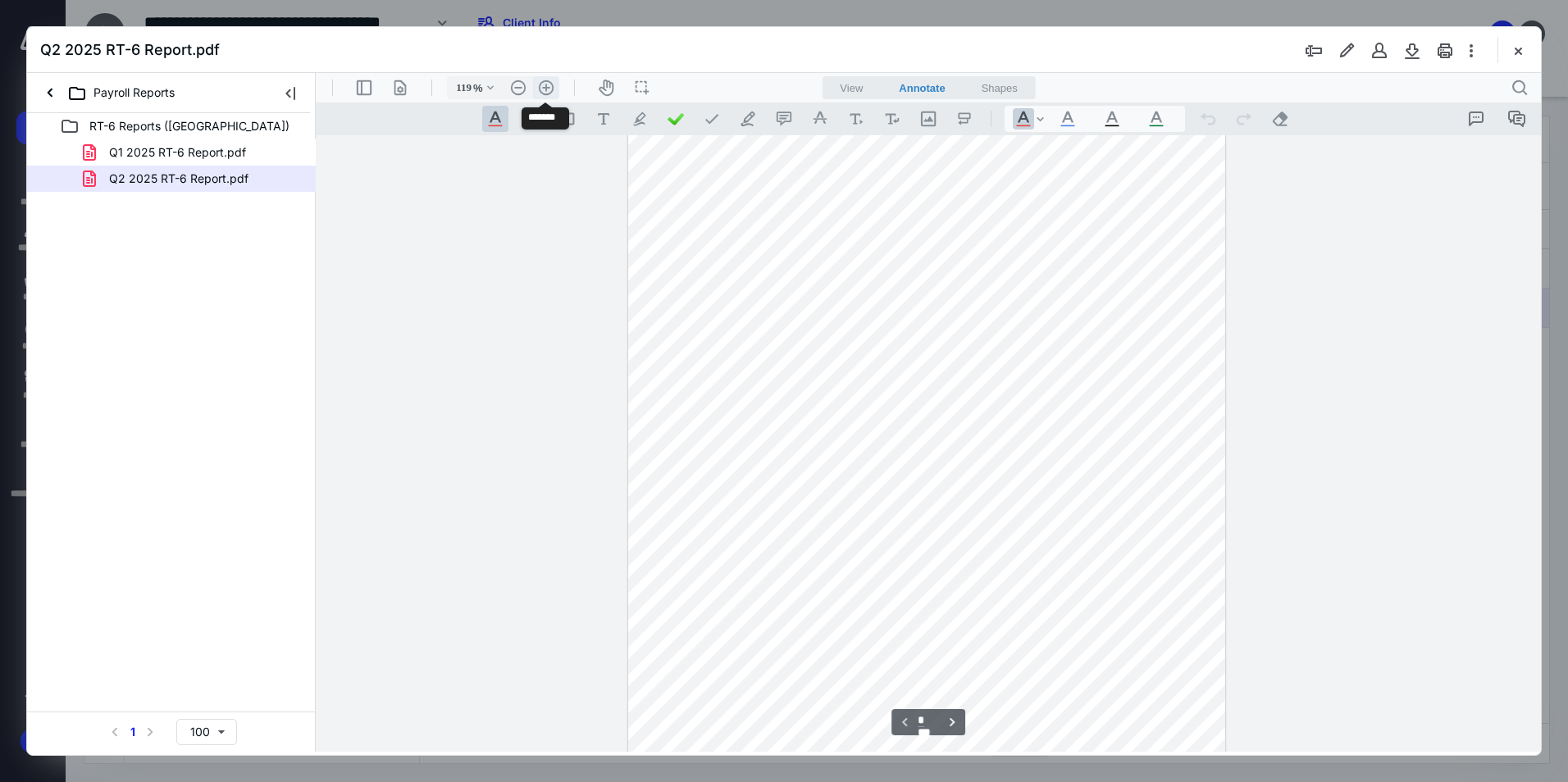 click on ".cls-1{fill:#abb0c4;} icon - header - zoom - in - line" at bounding box center [546, 88] 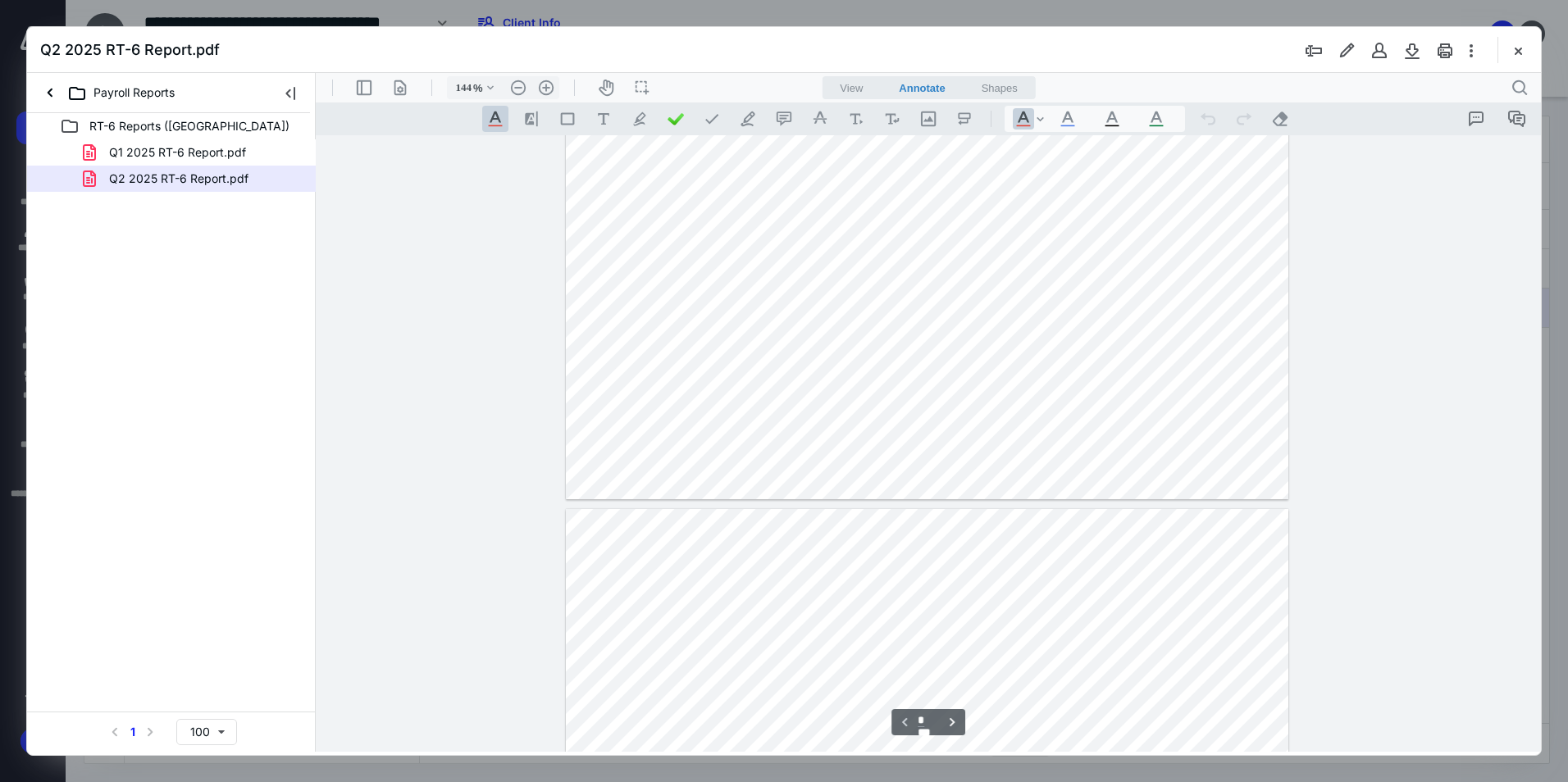 scroll, scrollTop: 248, scrollLeft: 0, axis: vertical 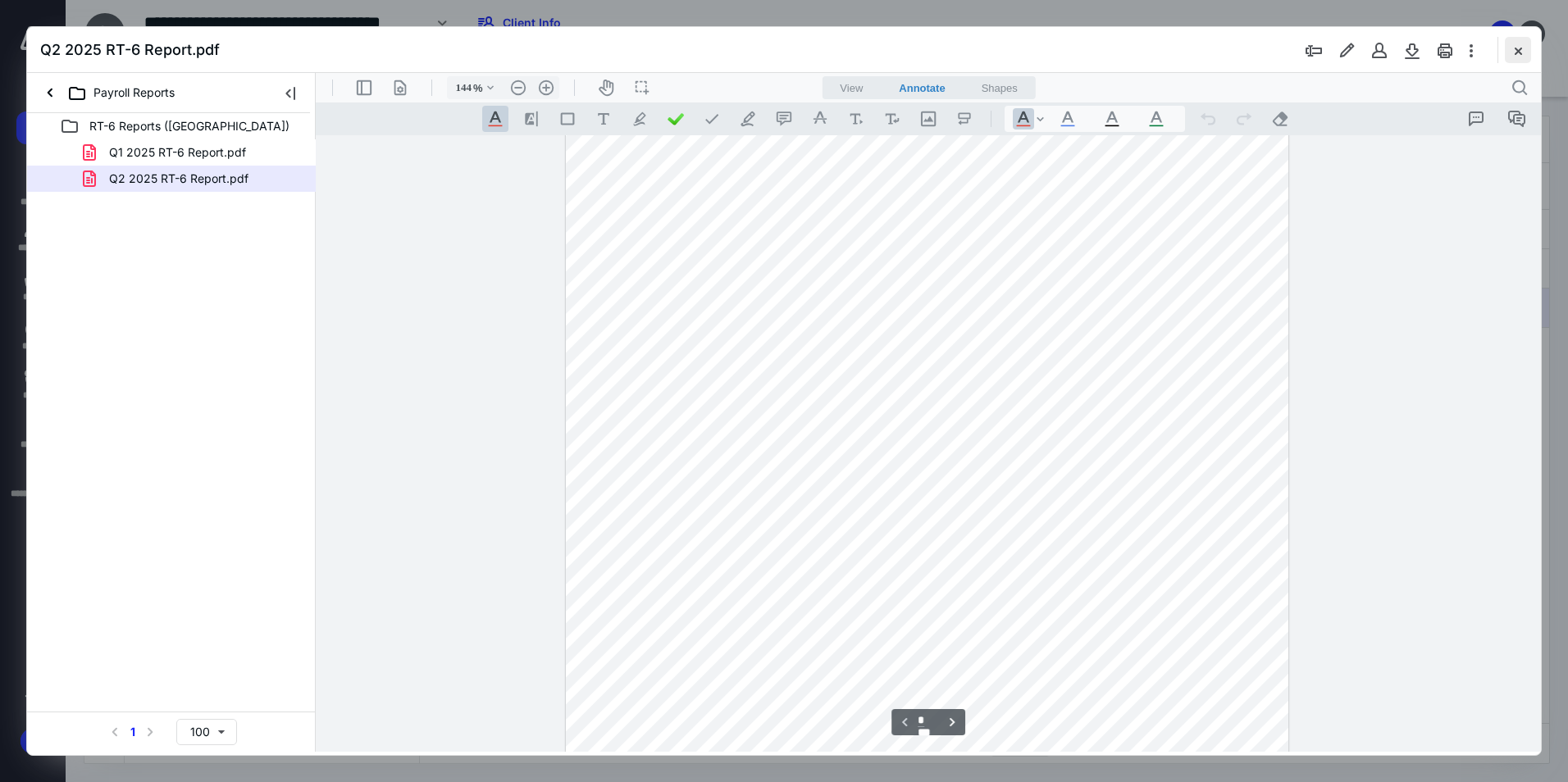 click at bounding box center (1518, 50) 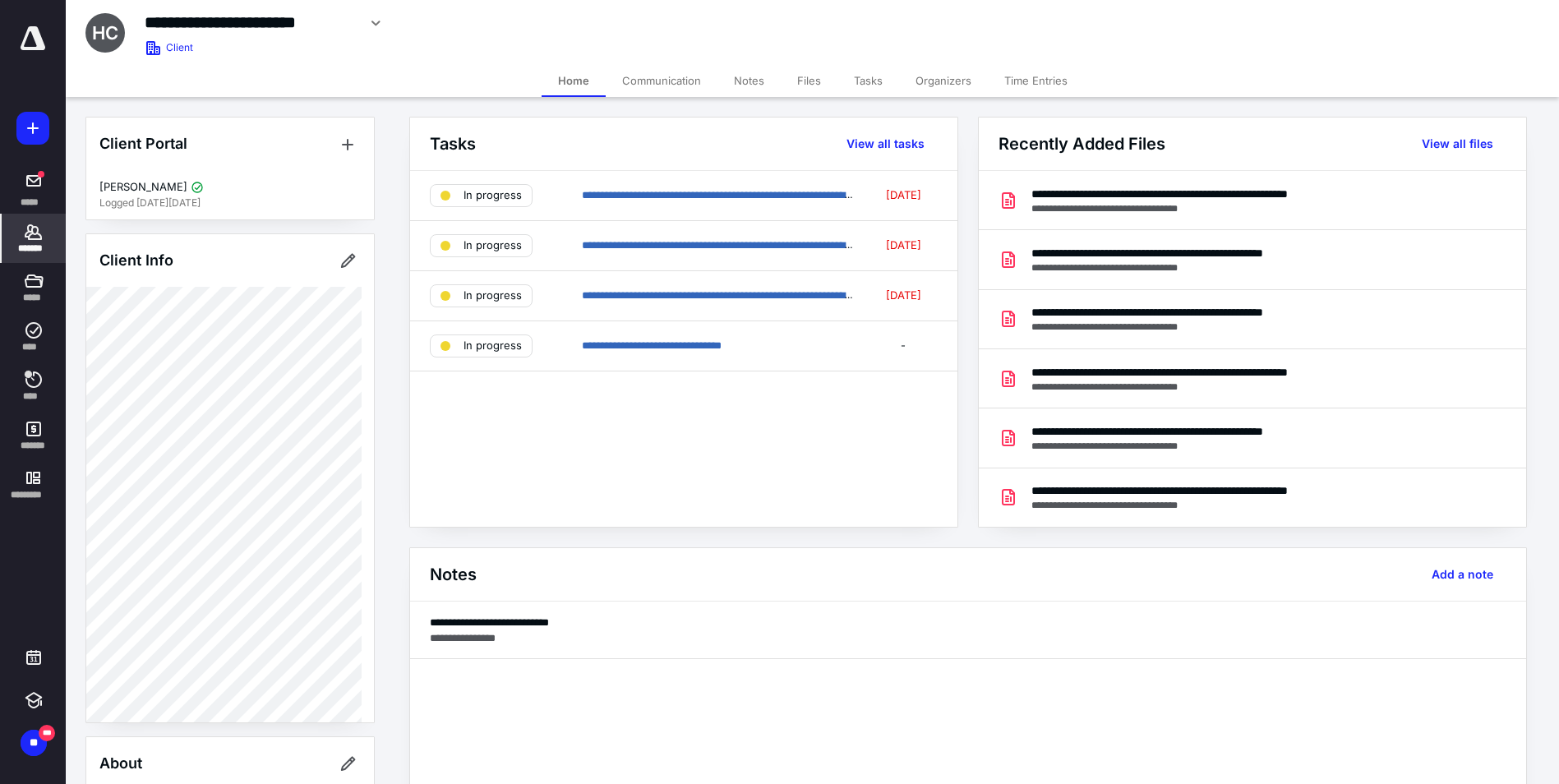 scroll, scrollTop: 0, scrollLeft: 0, axis: both 